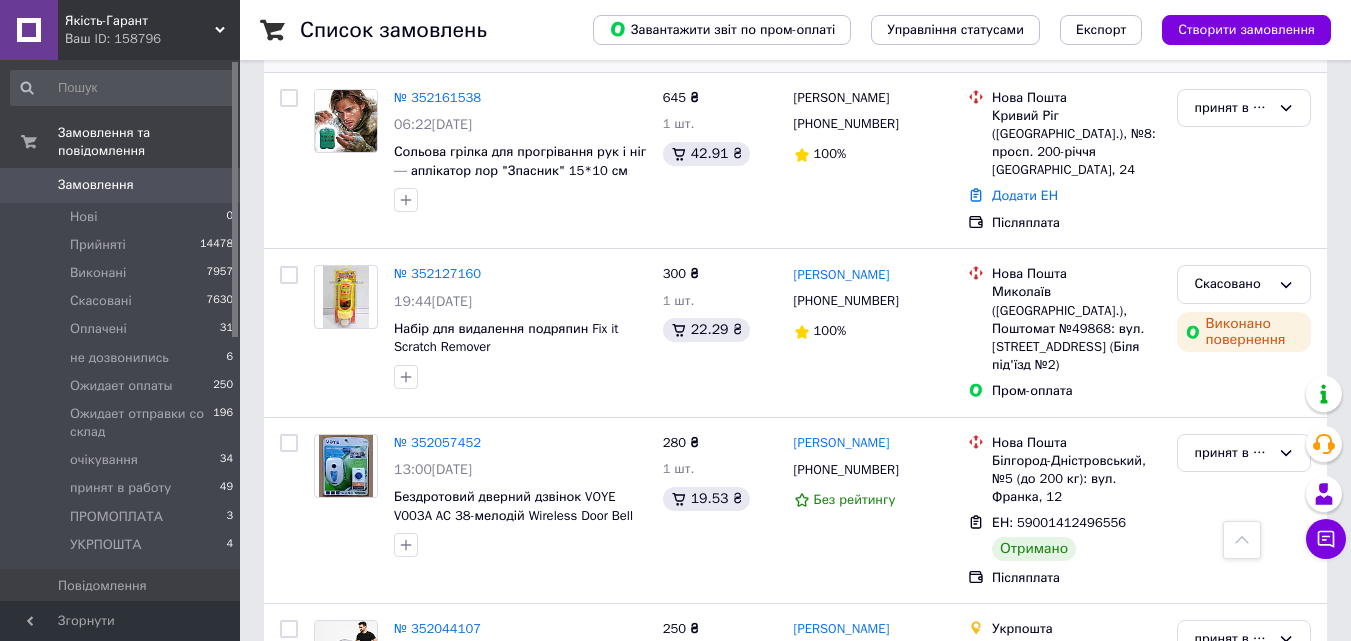 scroll, scrollTop: 1400, scrollLeft: 0, axis: vertical 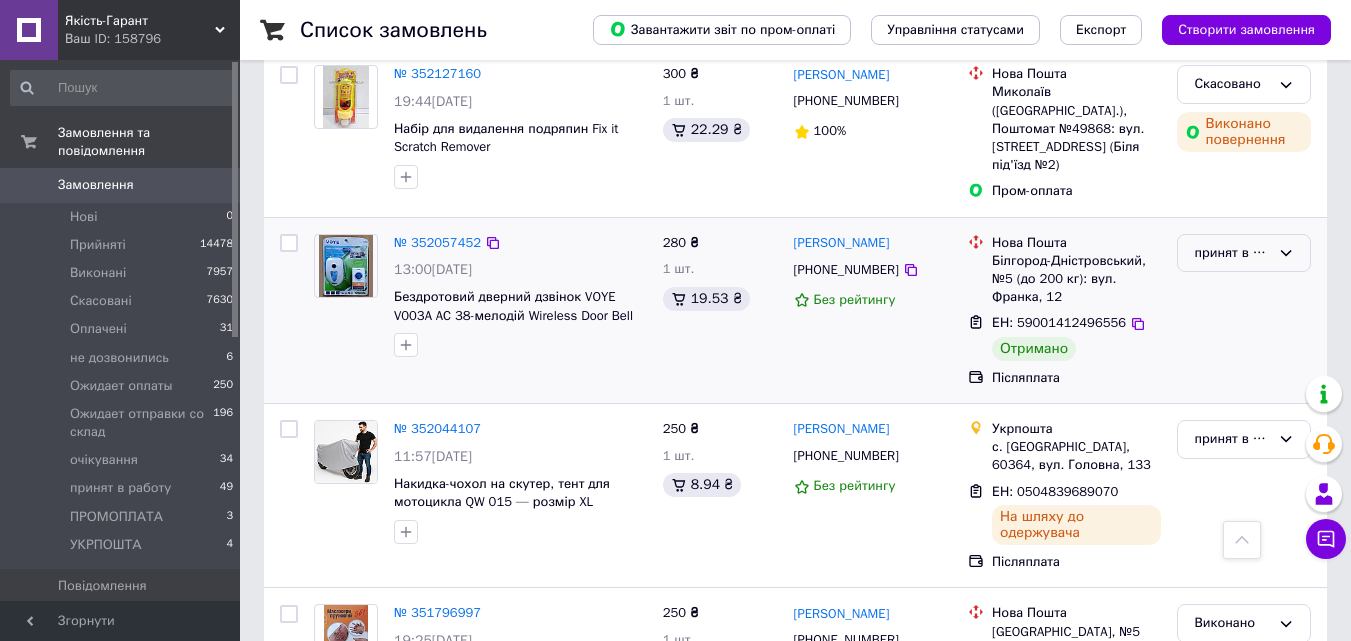 click on "принят в  работу" at bounding box center [1232, 253] 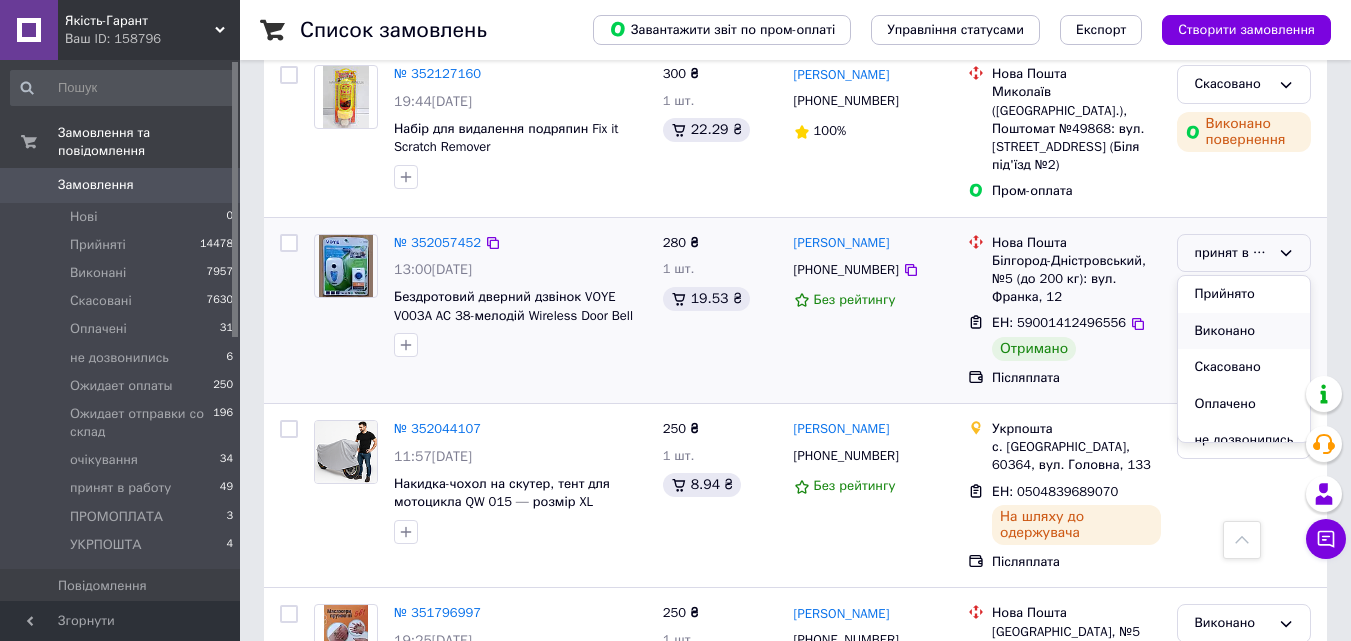 click on "Виконано" at bounding box center [1244, 331] 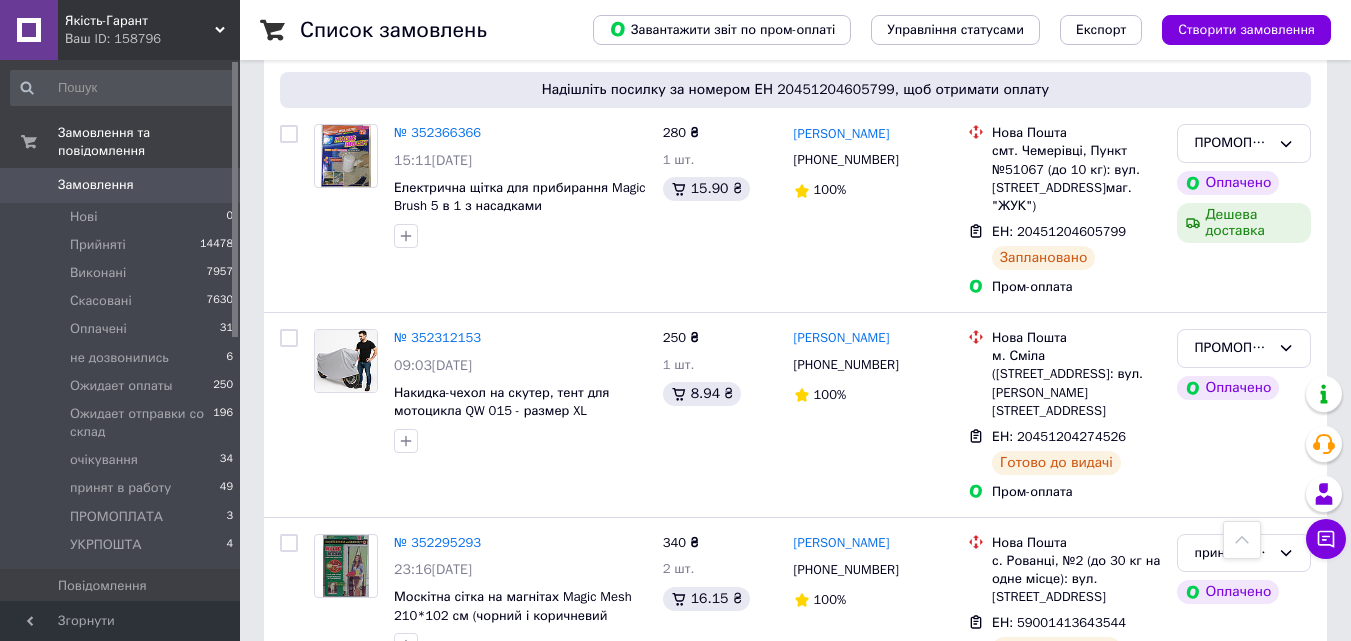 scroll, scrollTop: 0, scrollLeft: 0, axis: both 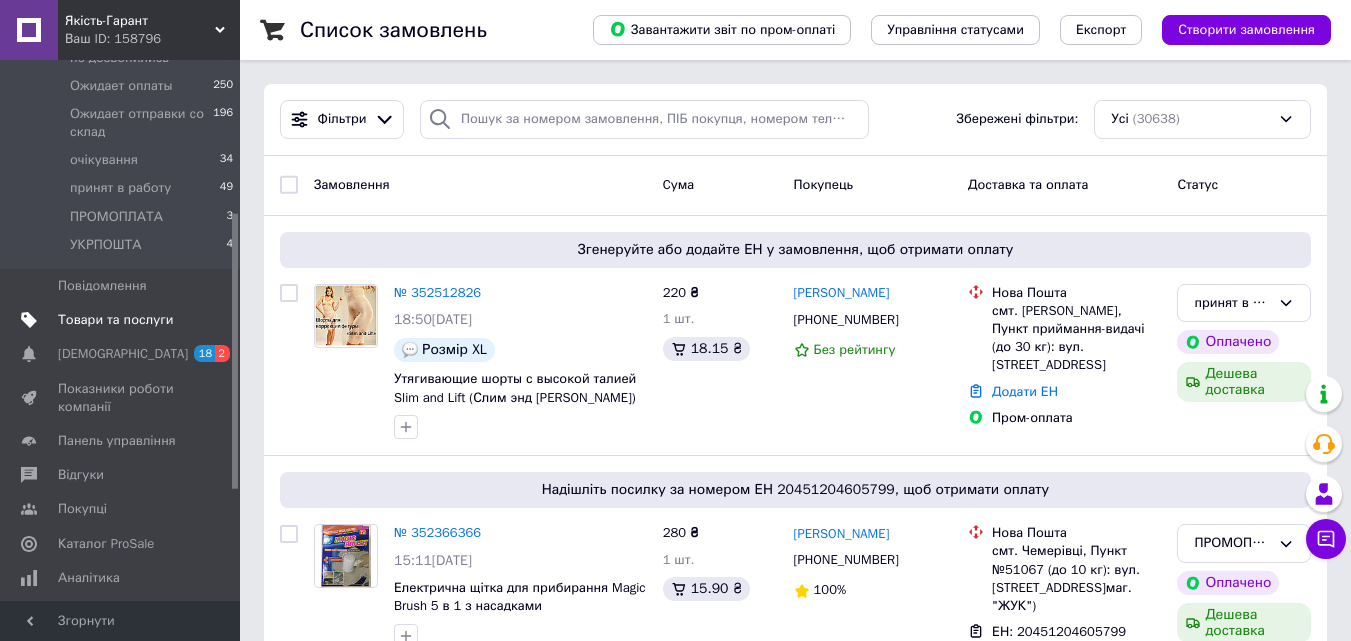 click on "Товари та послуги" at bounding box center [115, 320] 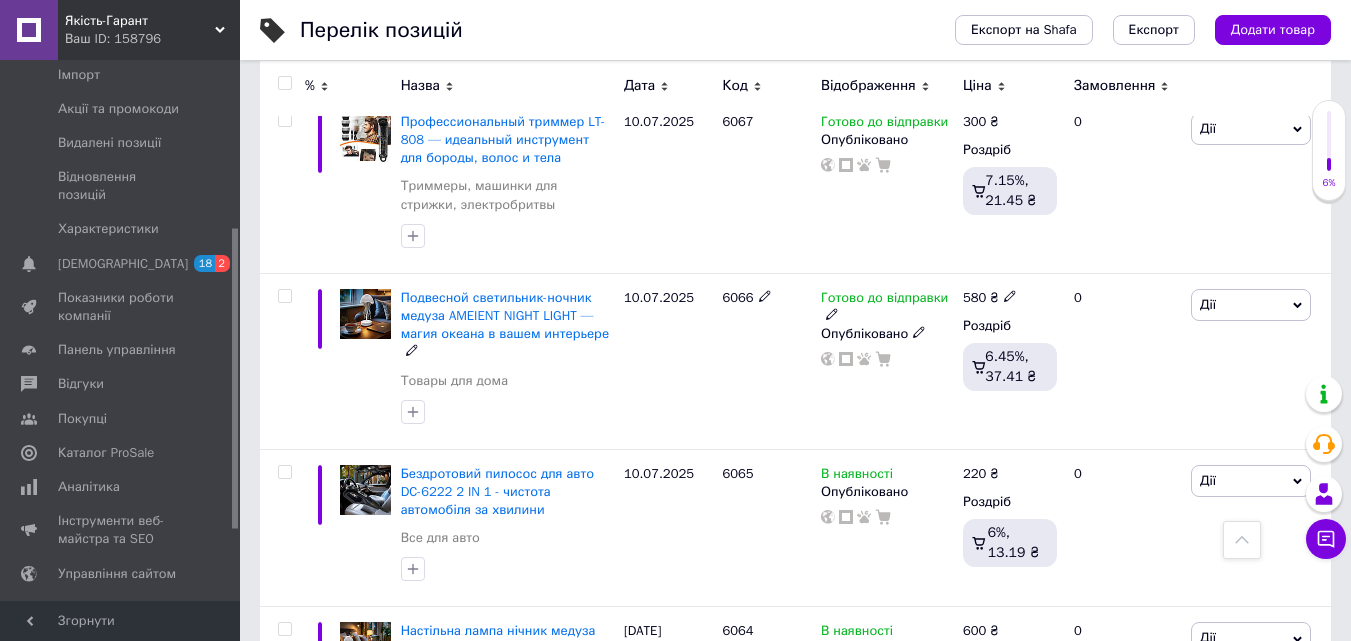 scroll, scrollTop: 1400, scrollLeft: 0, axis: vertical 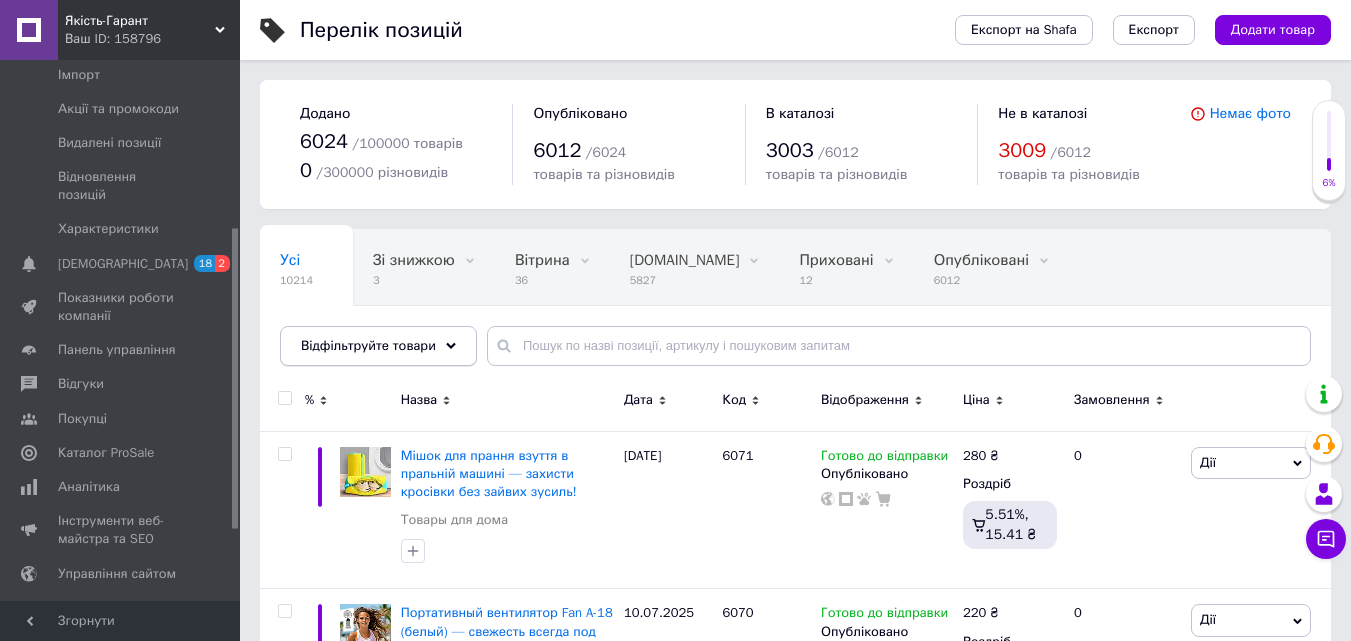 click on "Відфільтруйте товари" at bounding box center (378, 346) 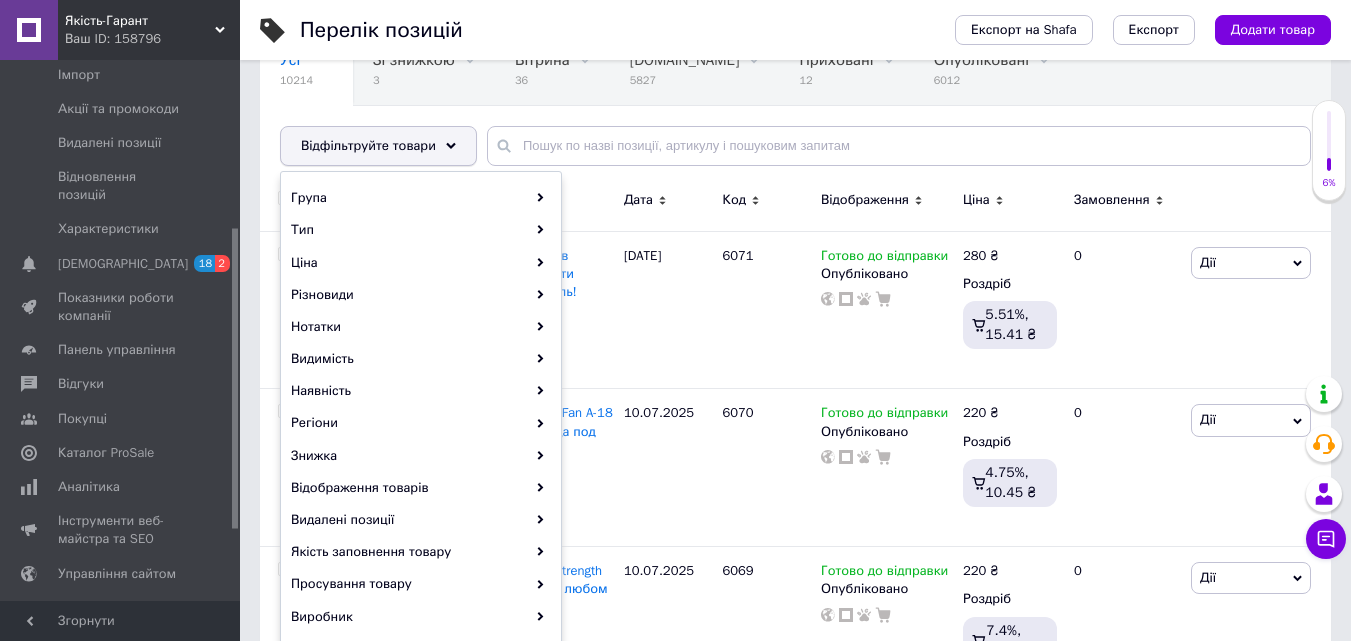 scroll, scrollTop: 300, scrollLeft: 0, axis: vertical 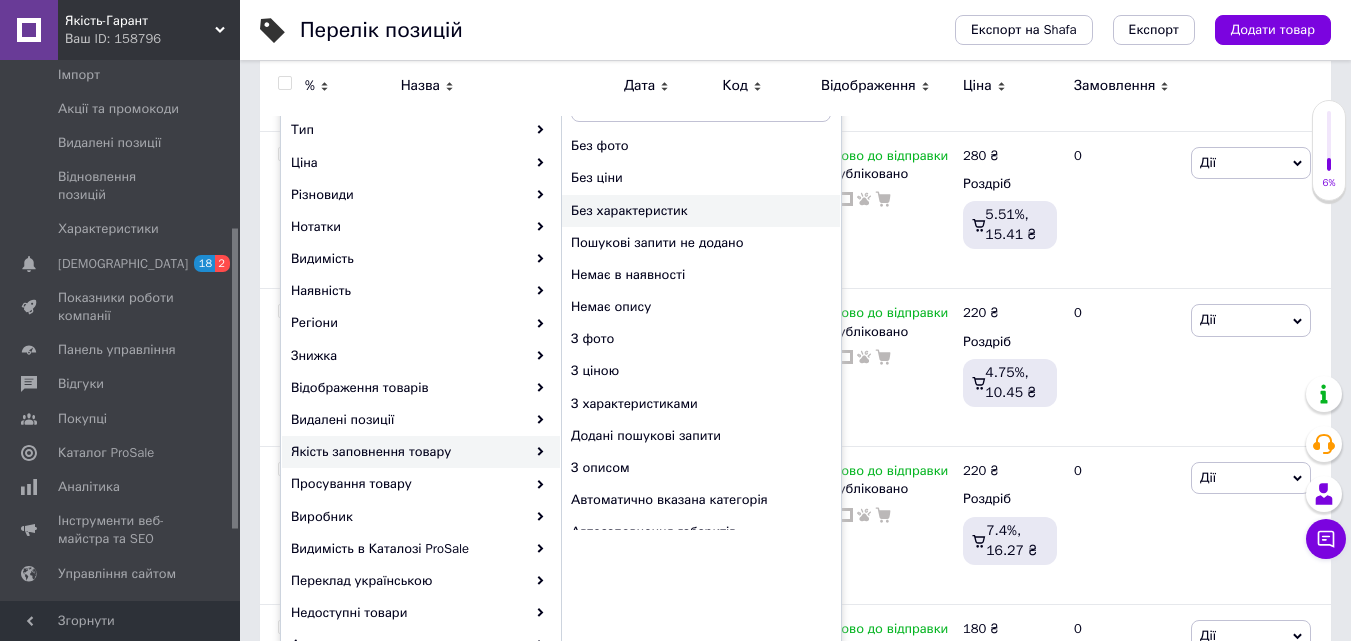 click on "Без характеристик" at bounding box center (688, 211) 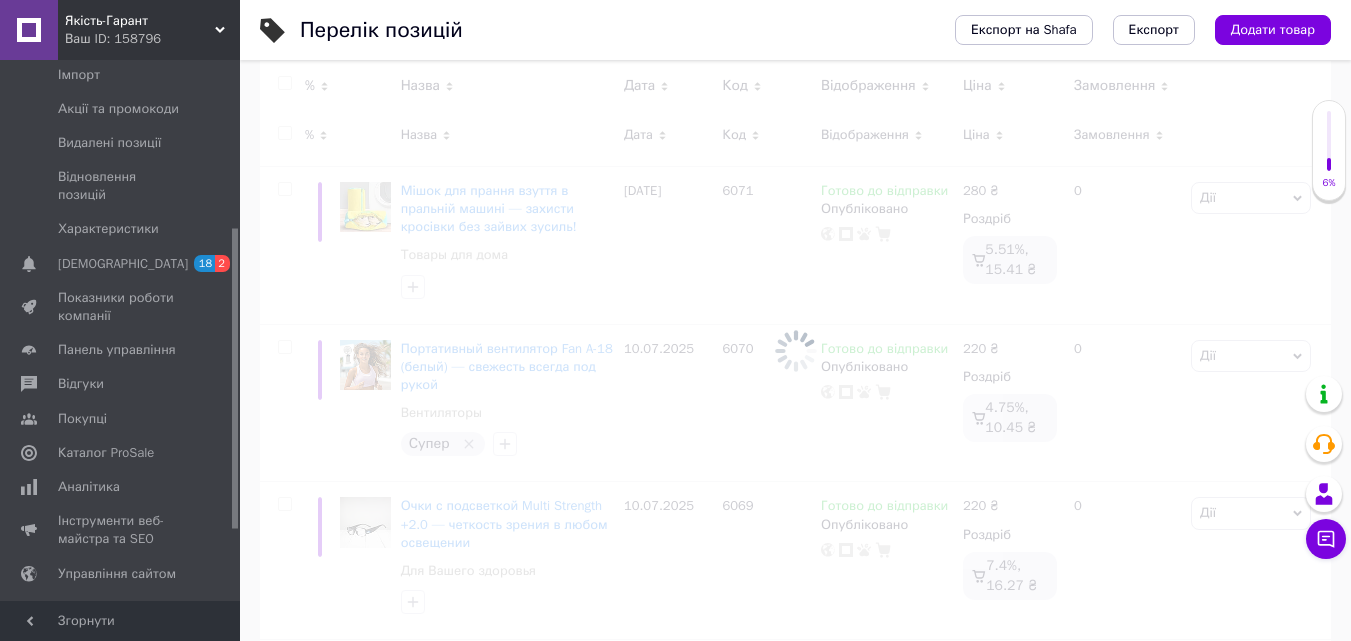 scroll, scrollTop: 0, scrollLeft: 287, axis: horizontal 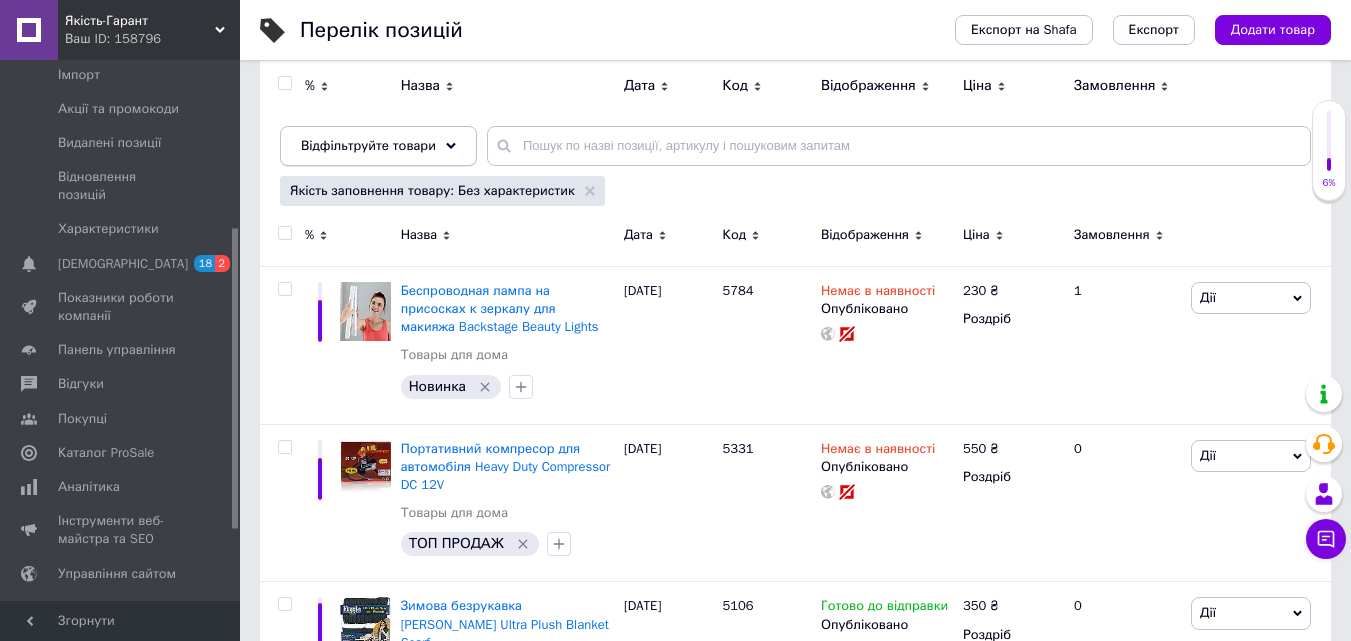click on "Відфільтруйте товари" at bounding box center [368, 145] 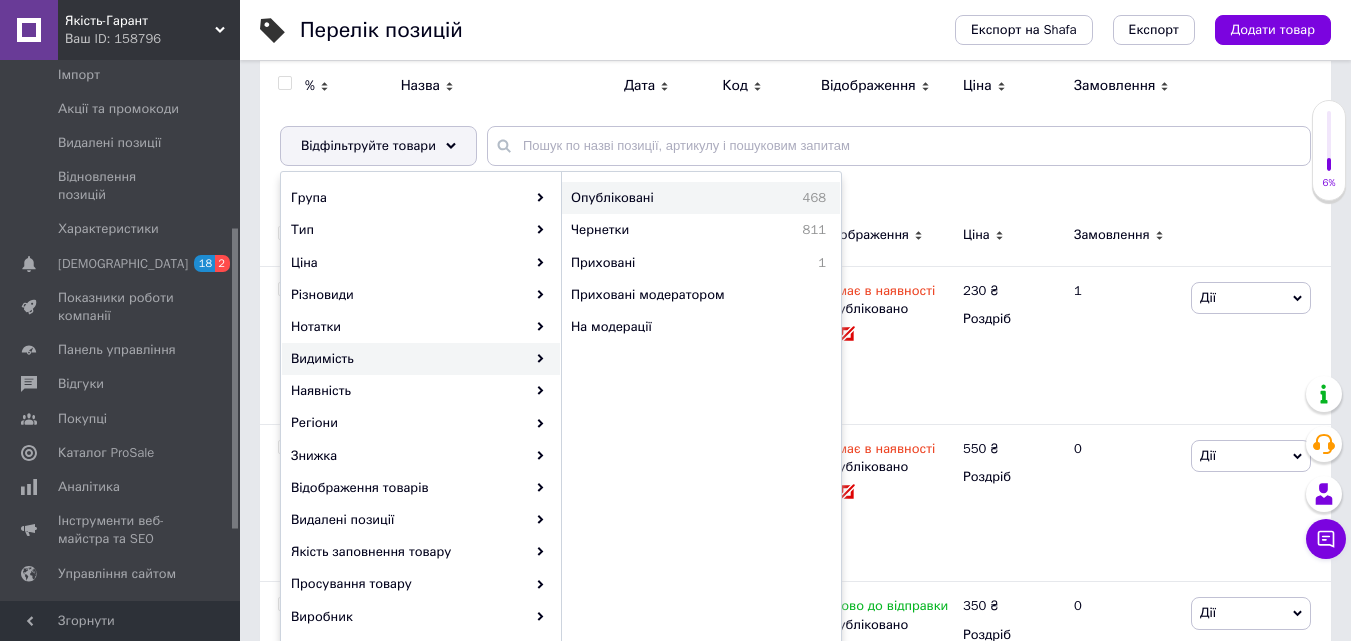 click on "Опубліковані" at bounding box center [662, 198] 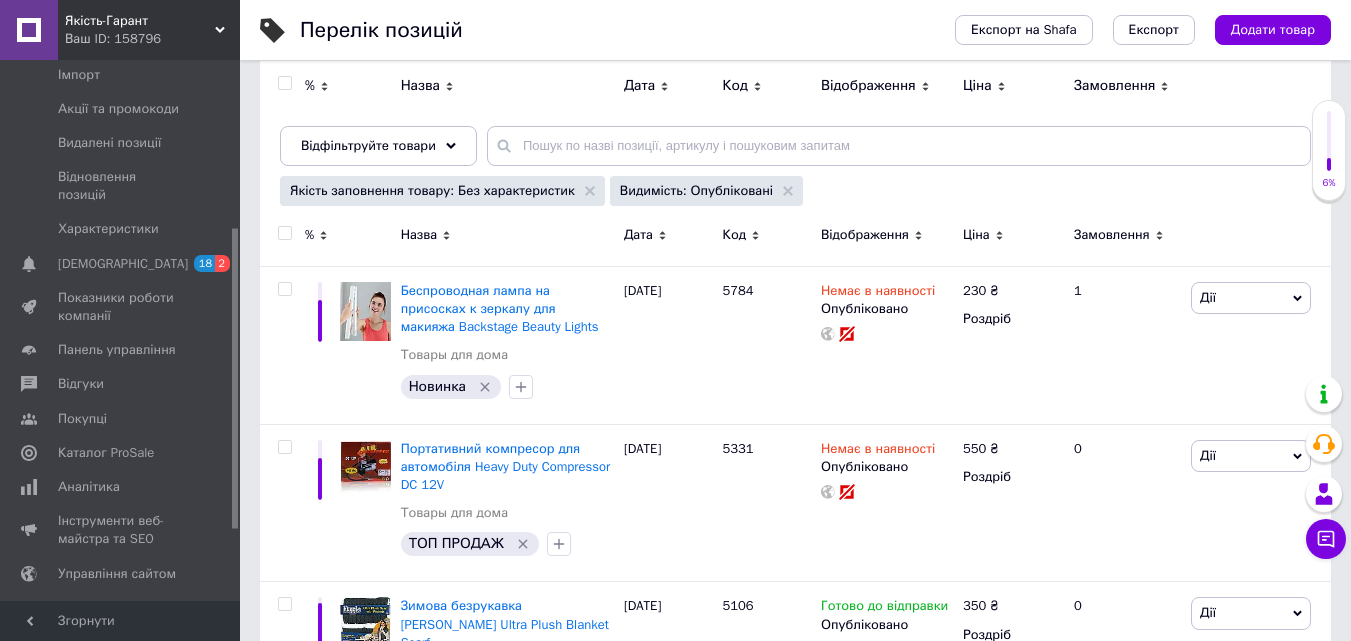 click at bounding box center [284, 233] 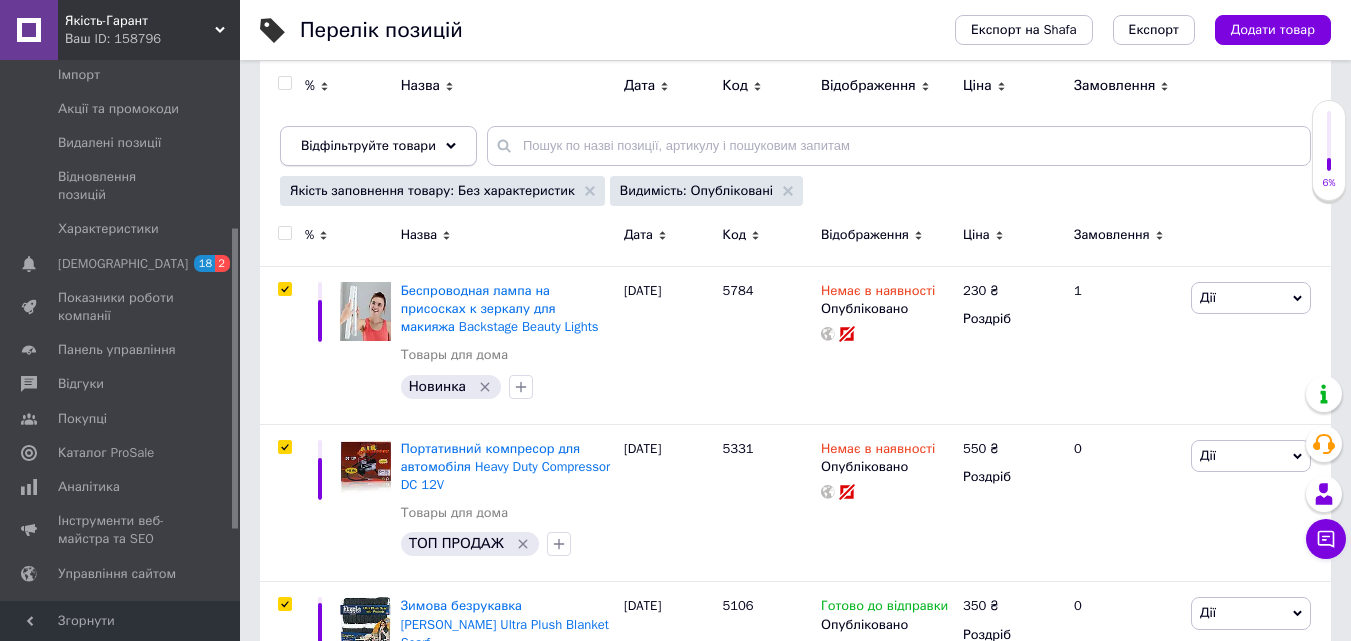 checkbox on "true" 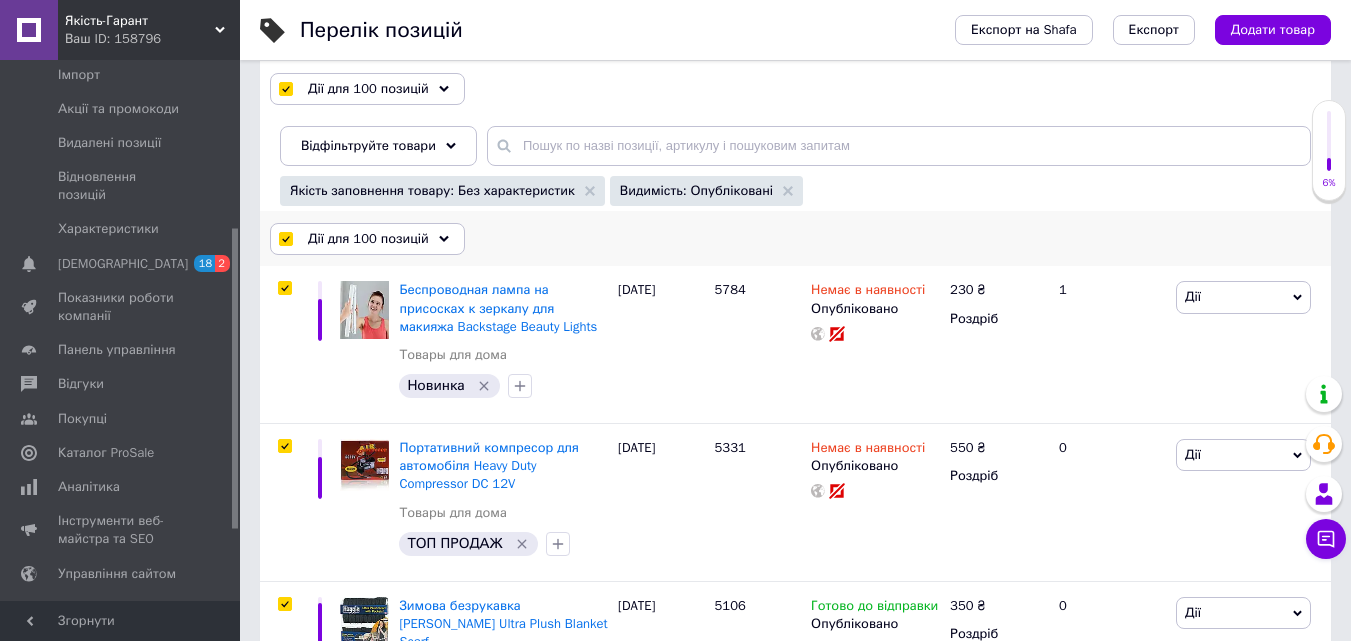 click at bounding box center [285, 239] 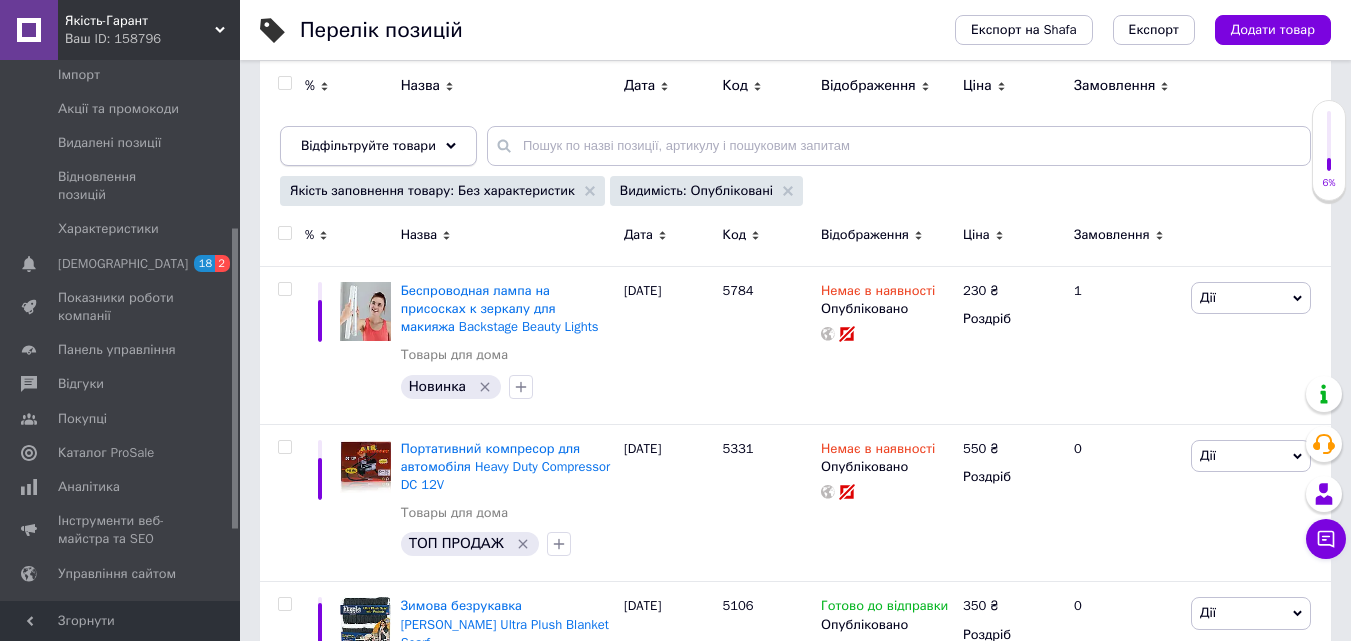 checkbox on "false" 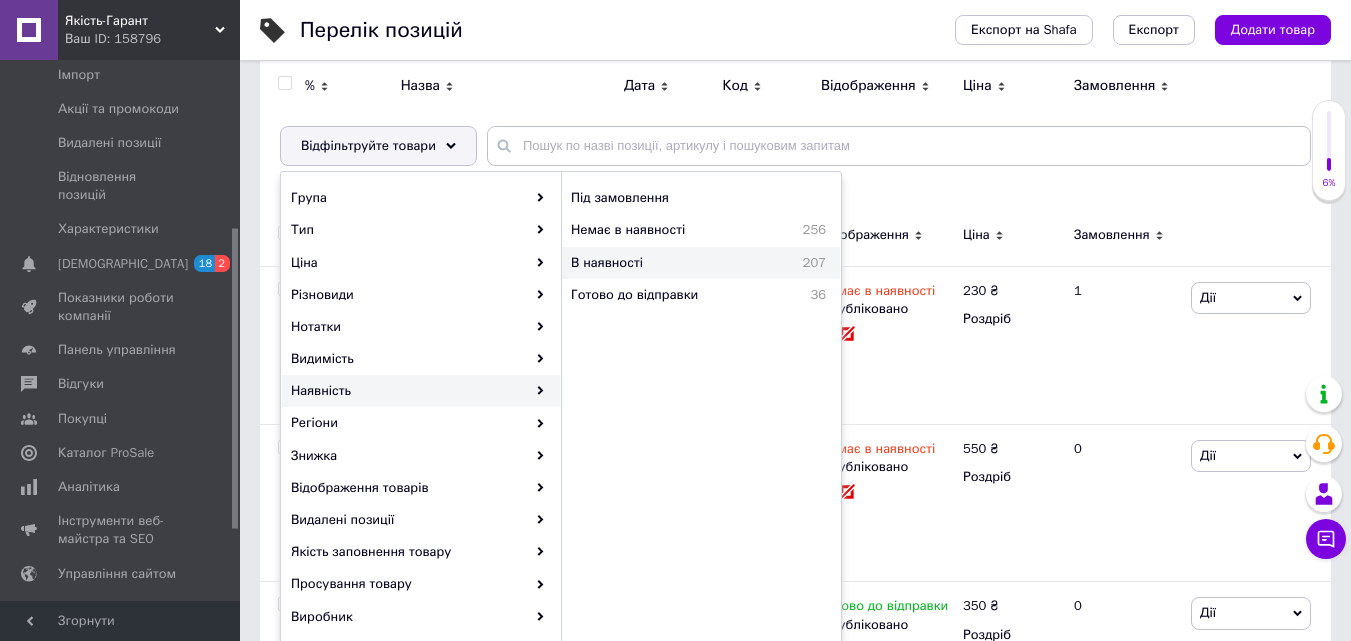 click on "В наявності" at bounding box center [658, 263] 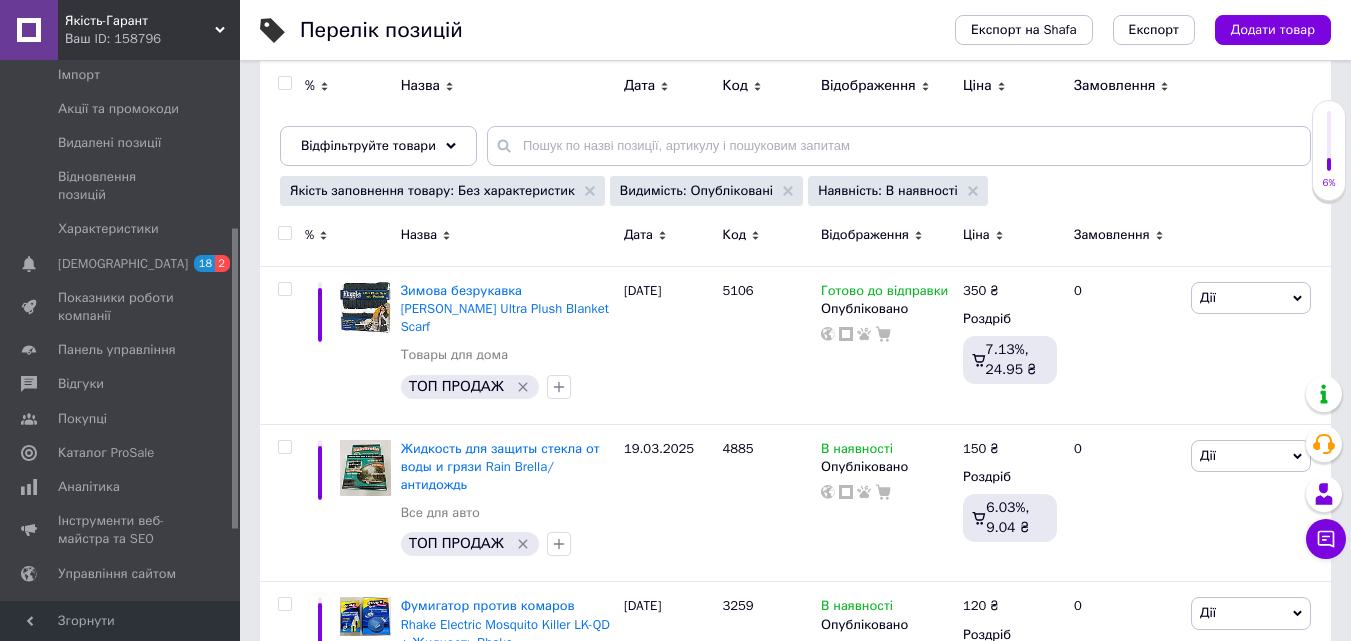 scroll, scrollTop: 15300, scrollLeft: 0, axis: vertical 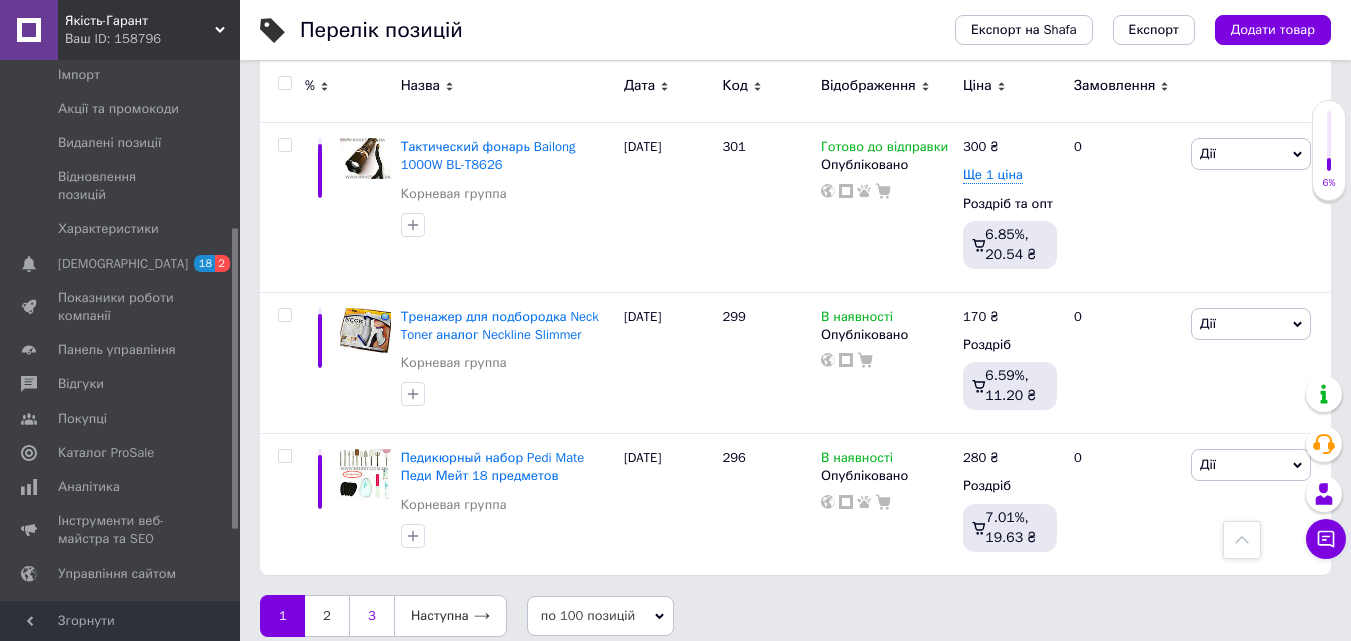 click on "3" at bounding box center (371, 616) 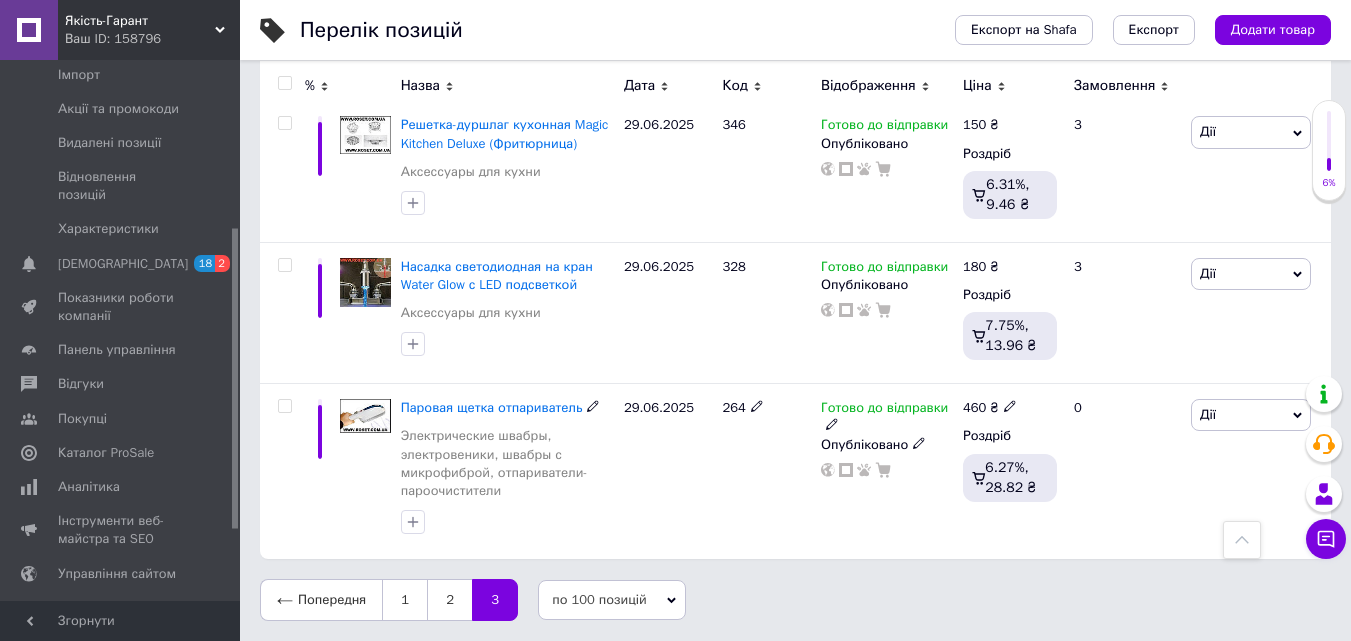 scroll, scrollTop: 965, scrollLeft: 0, axis: vertical 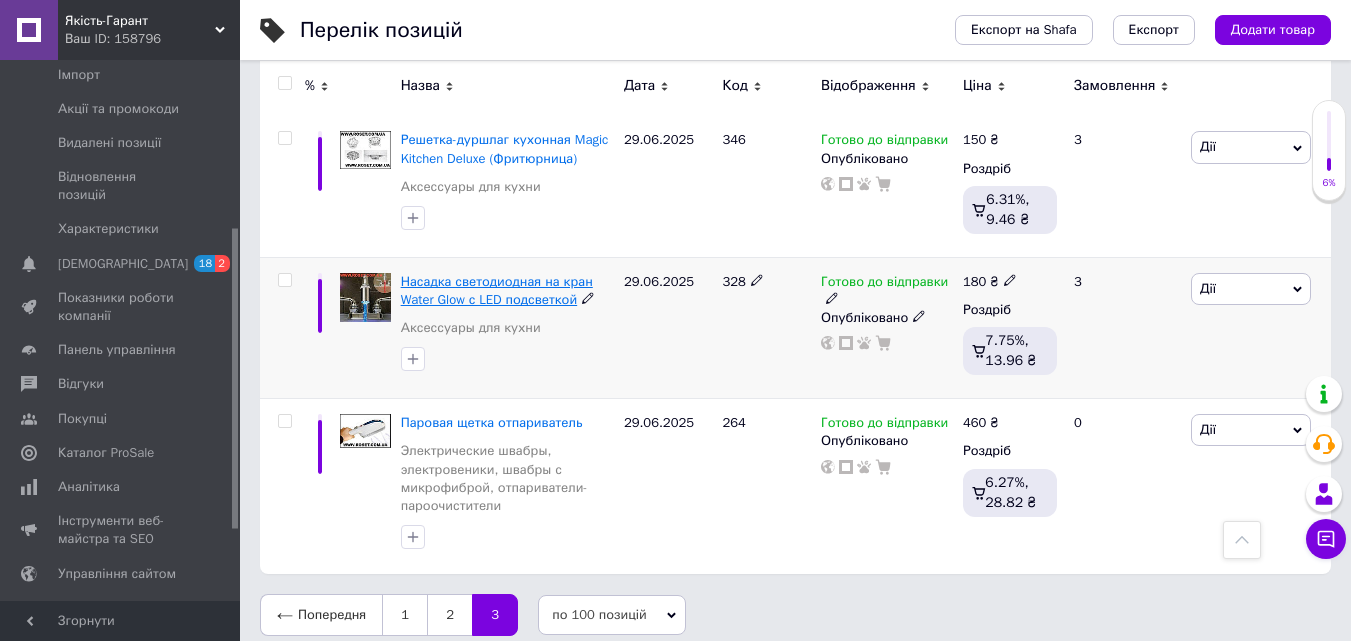 click on "Насадка светодиодная  на кран Water Glow с LED подсветкой" at bounding box center [497, 290] 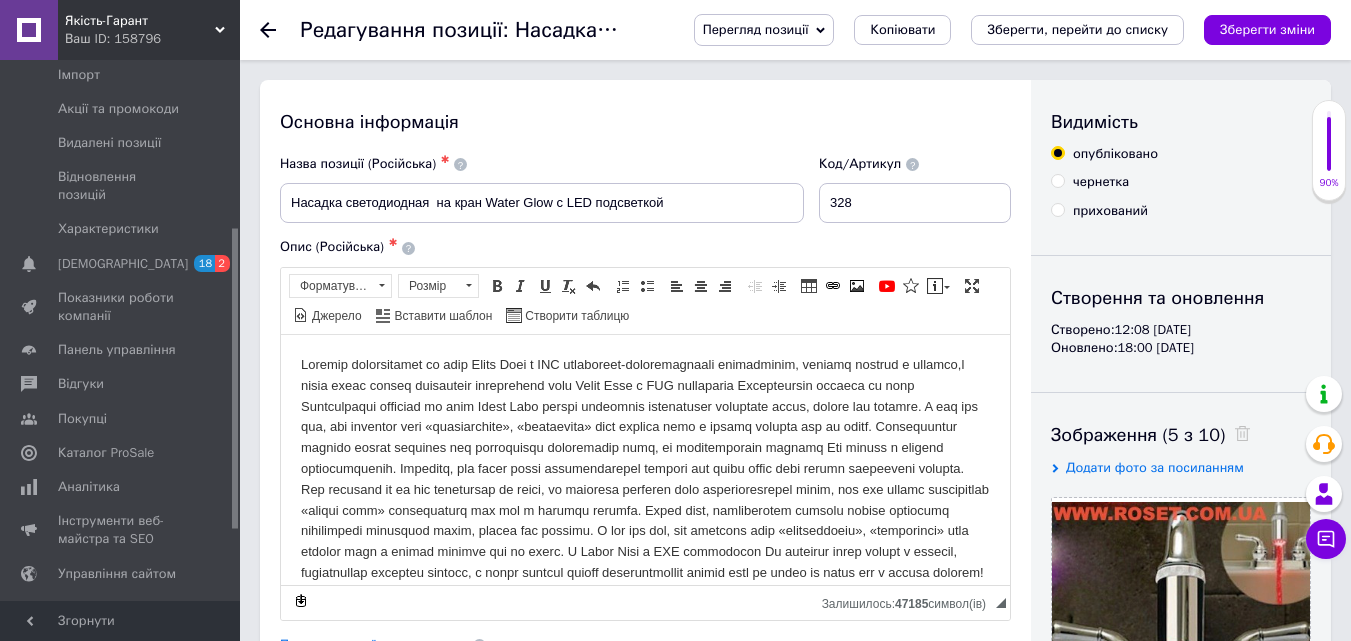 scroll, scrollTop: 0, scrollLeft: 0, axis: both 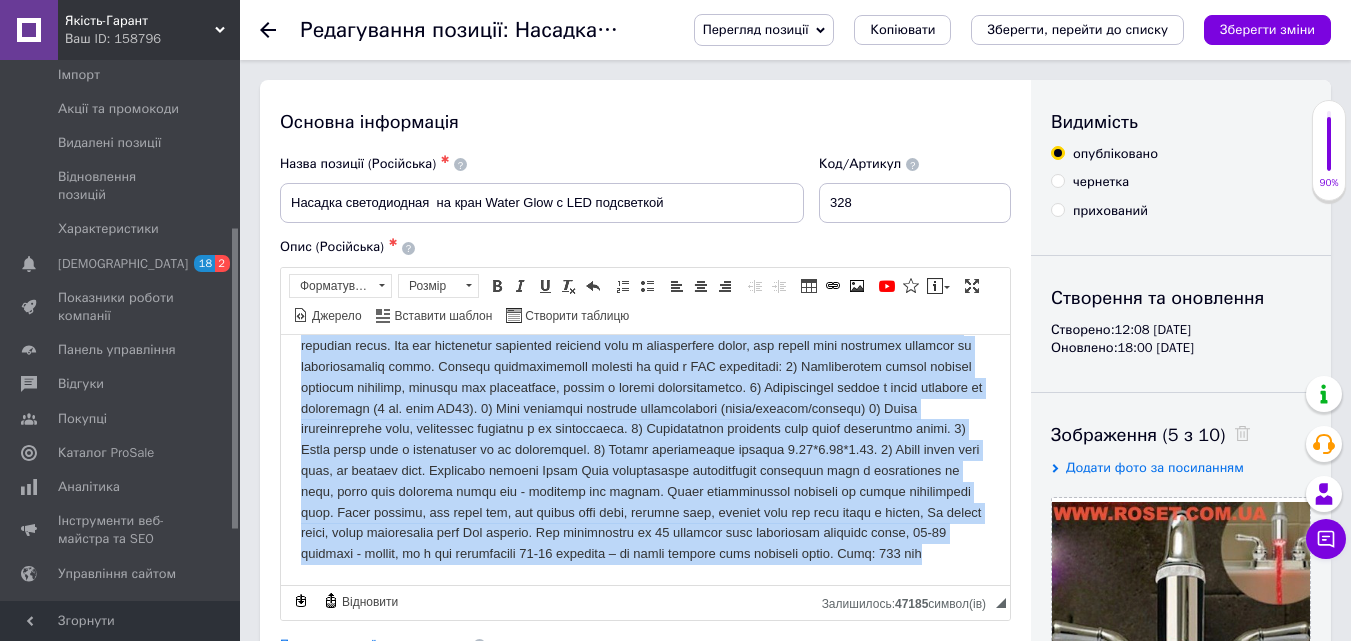 drag, startPoint x: 294, startPoint y: 360, endPoint x: 1006, endPoint y: 592, distance: 748.8444 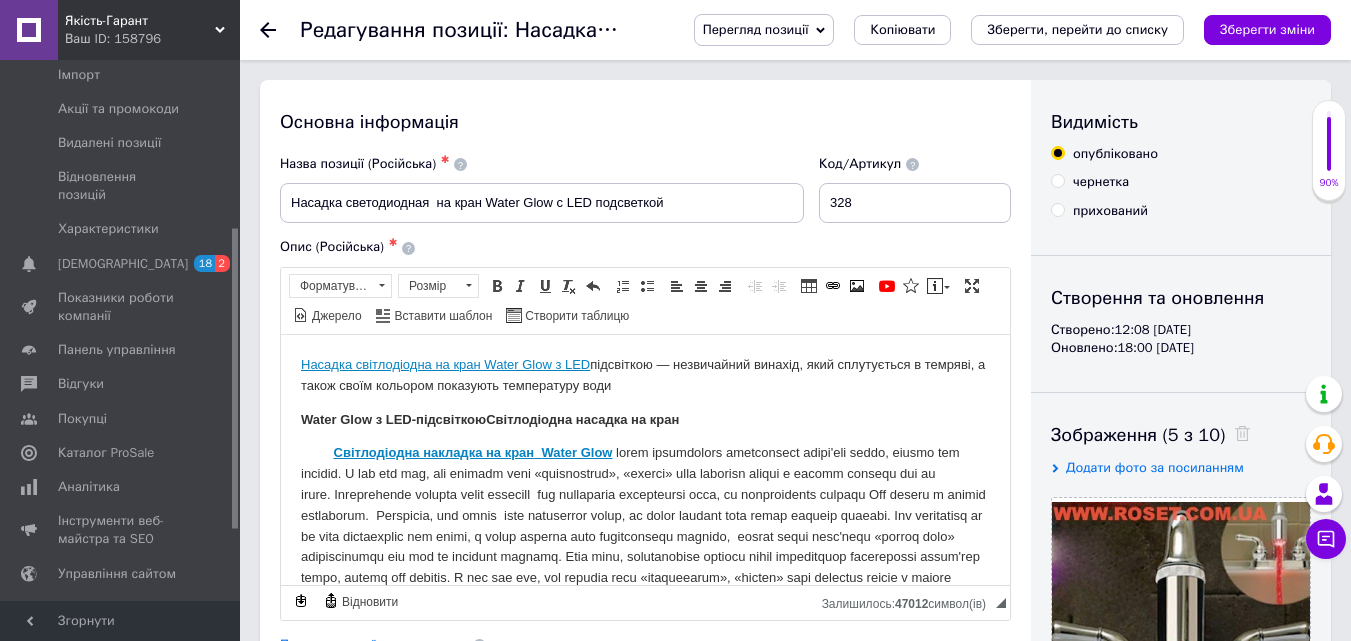 scroll, scrollTop: 736, scrollLeft: 0, axis: vertical 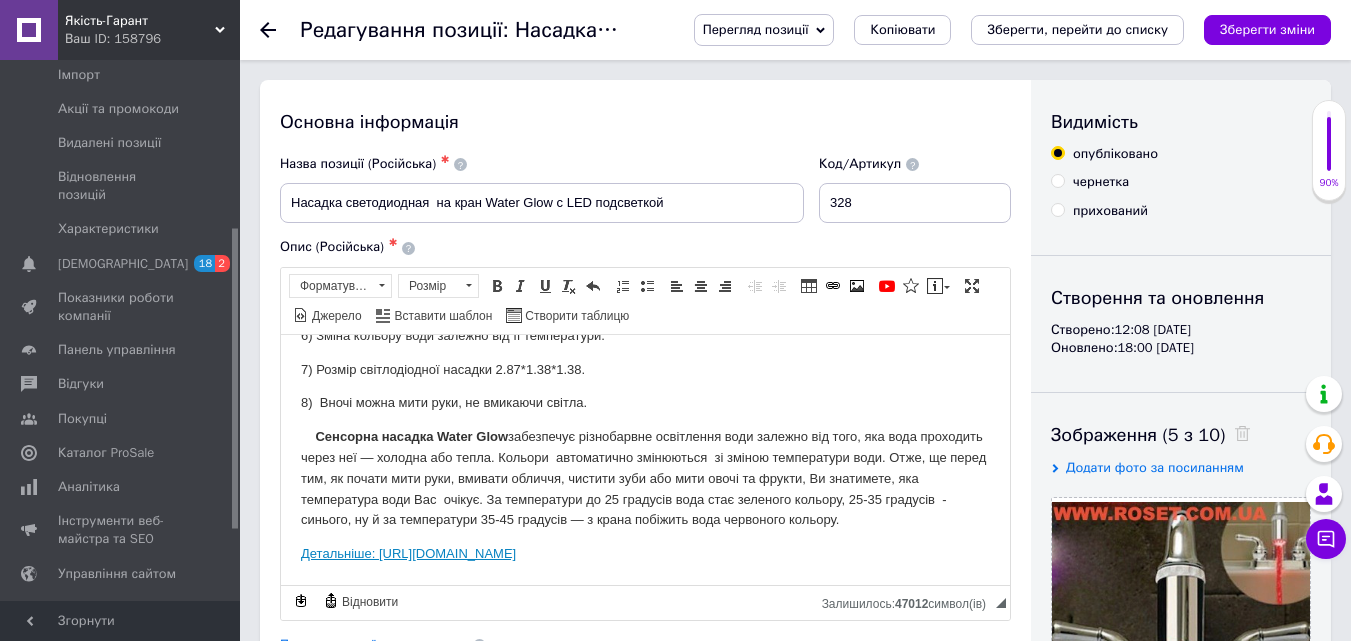 drag, startPoint x: 832, startPoint y: 578, endPoint x: 533, endPoint y: 908, distance: 445.31 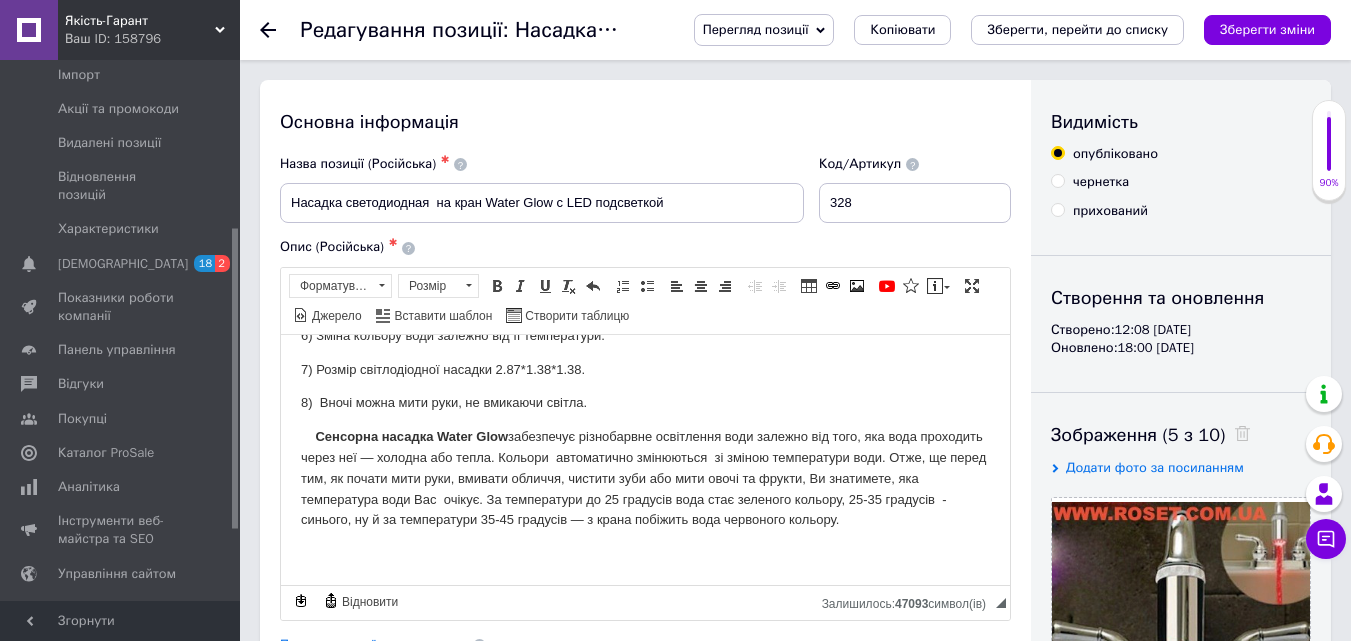 scroll, scrollTop: 300, scrollLeft: 0, axis: vertical 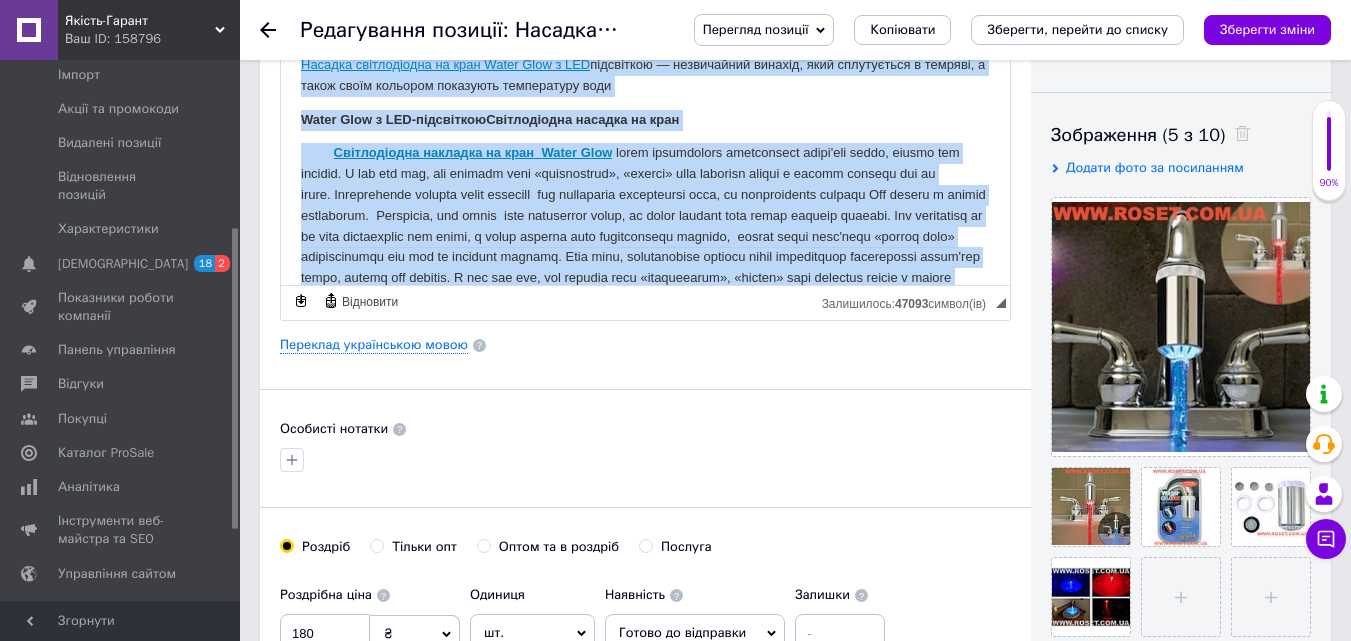 drag, startPoint x: 672, startPoint y: 251, endPoint x: 232, endPoint y: 34, distance: 490.60065 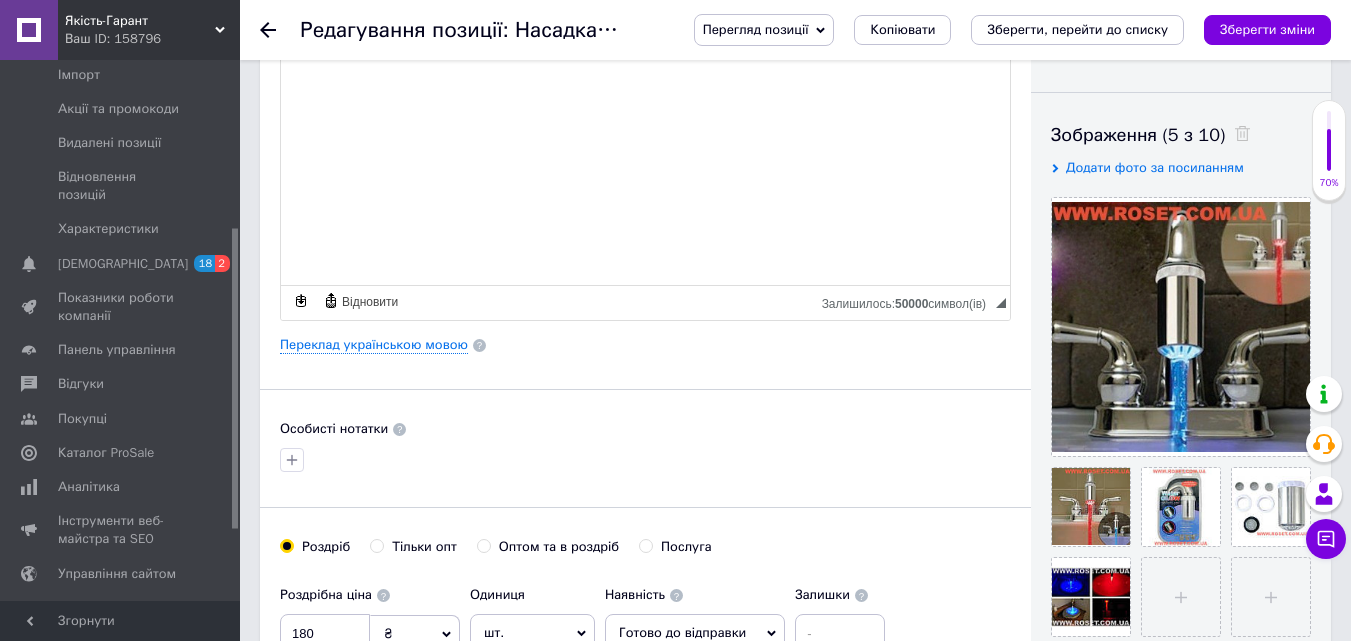 scroll, scrollTop: 0, scrollLeft: 0, axis: both 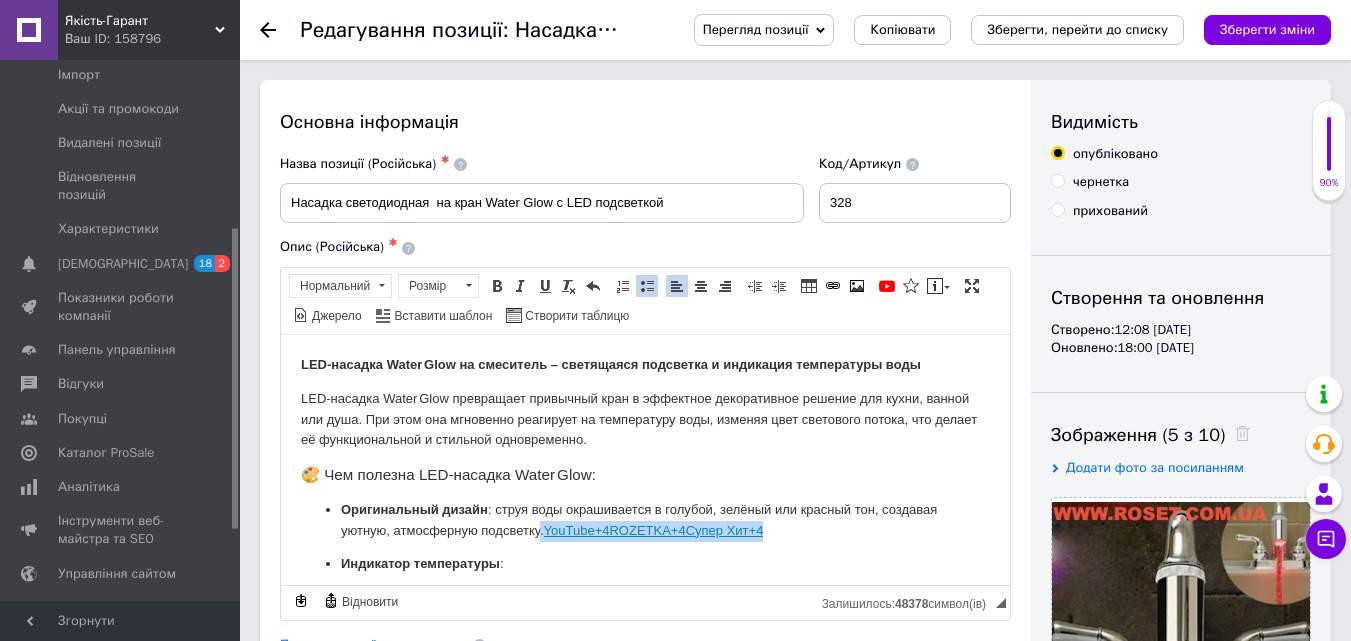 drag, startPoint x: 849, startPoint y: 533, endPoint x: 627, endPoint y: 543, distance: 222.22511 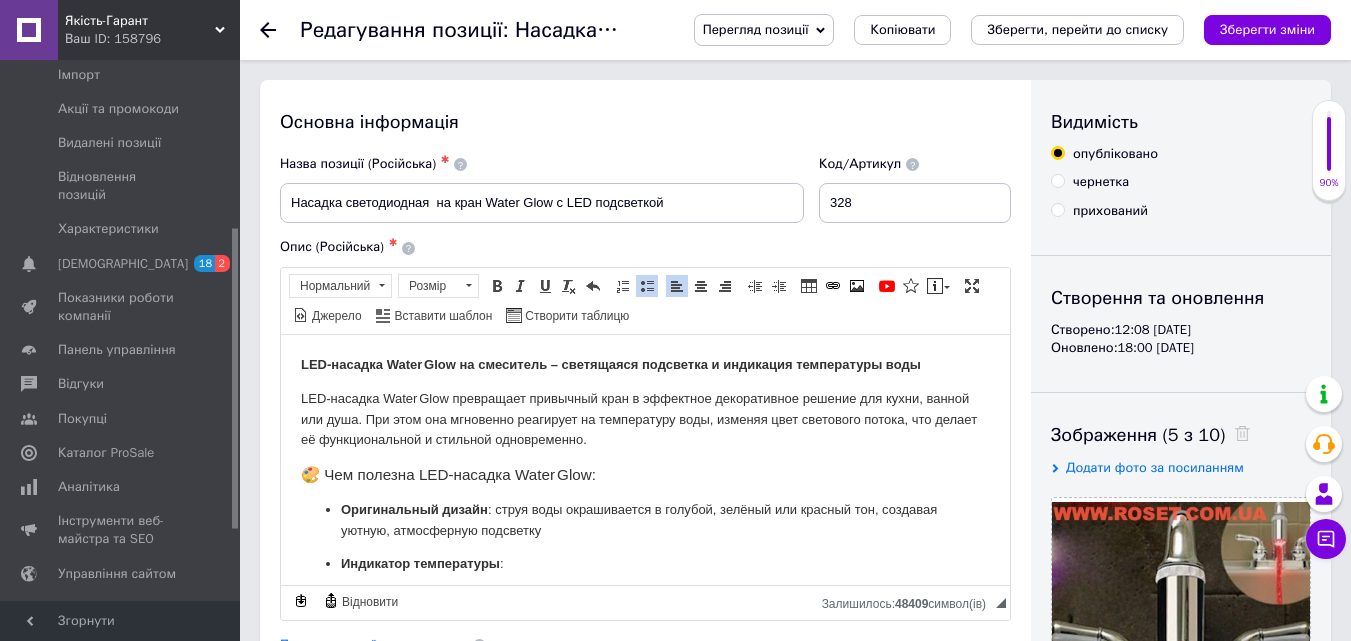 scroll, scrollTop: 200, scrollLeft: 0, axis: vertical 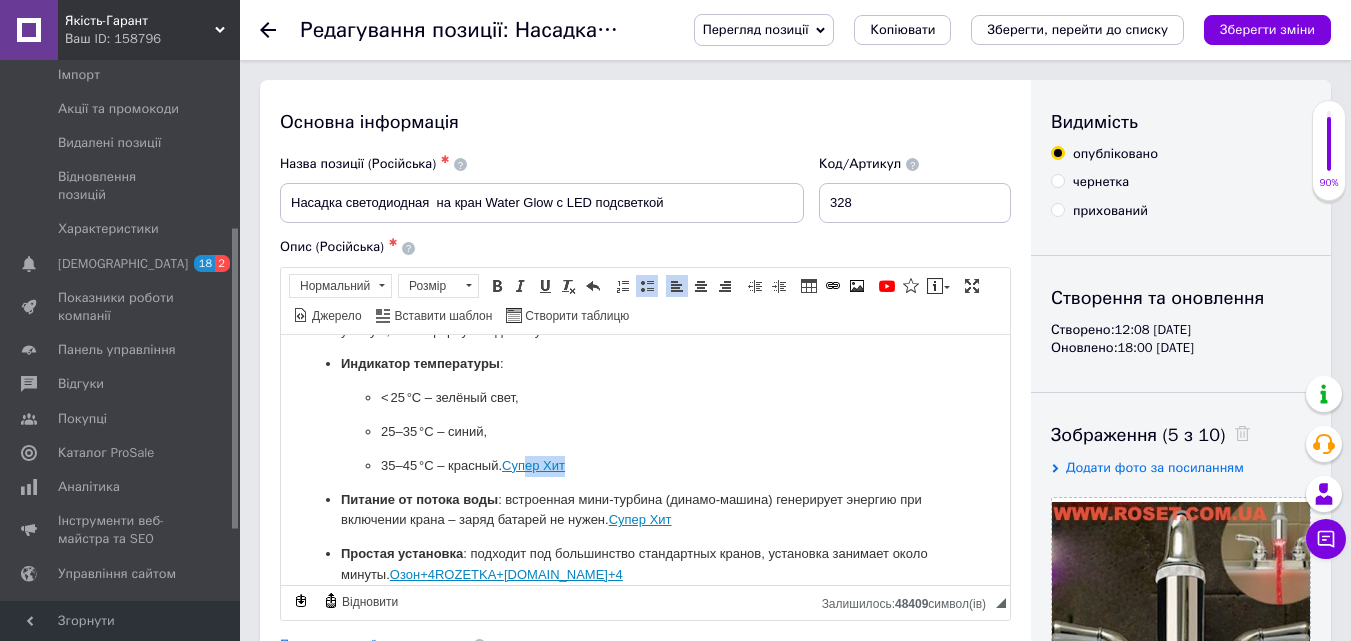 drag, startPoint x: 588, startPoint y: 457, endPoint x: 529, endPoint y: 465, distance: 59.5399 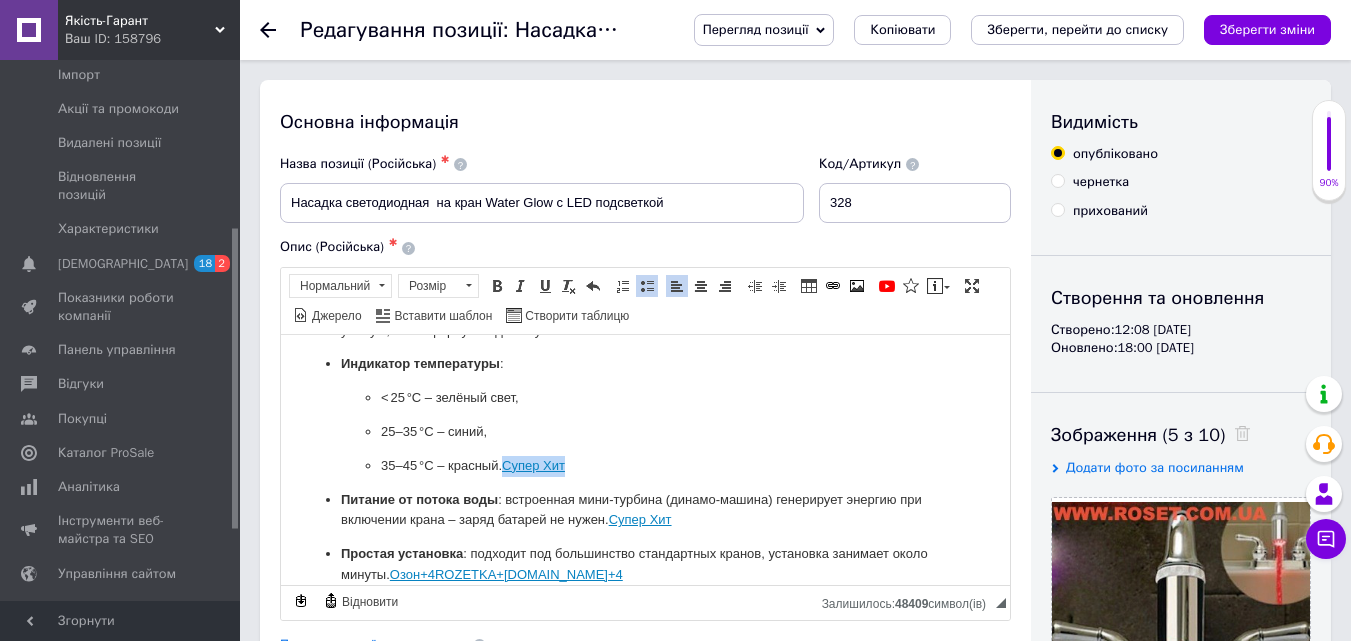 drag, startPoint x: 615, startPoint y: 466, endPoint x: 657, endPoint y: 508, distance: 59.39697 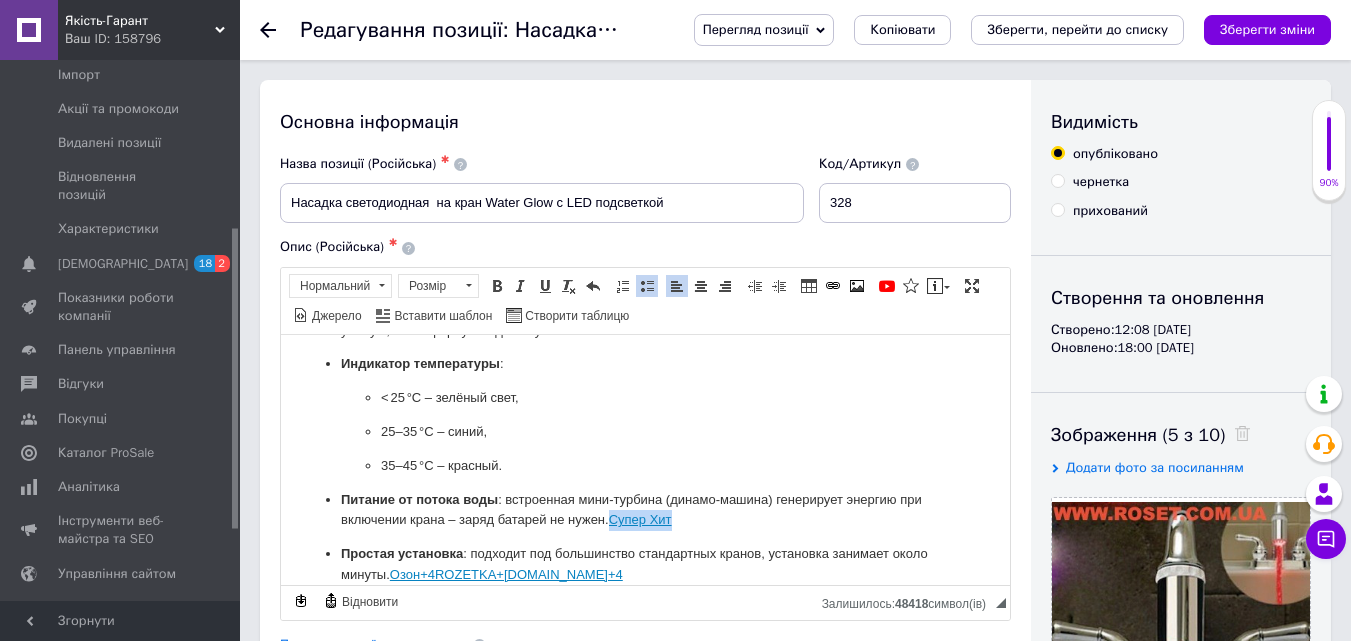 drag, startPoint x: 690, startPoint y: 520, endPoint x: 614, endPoint y: 519, distance: 76.00658 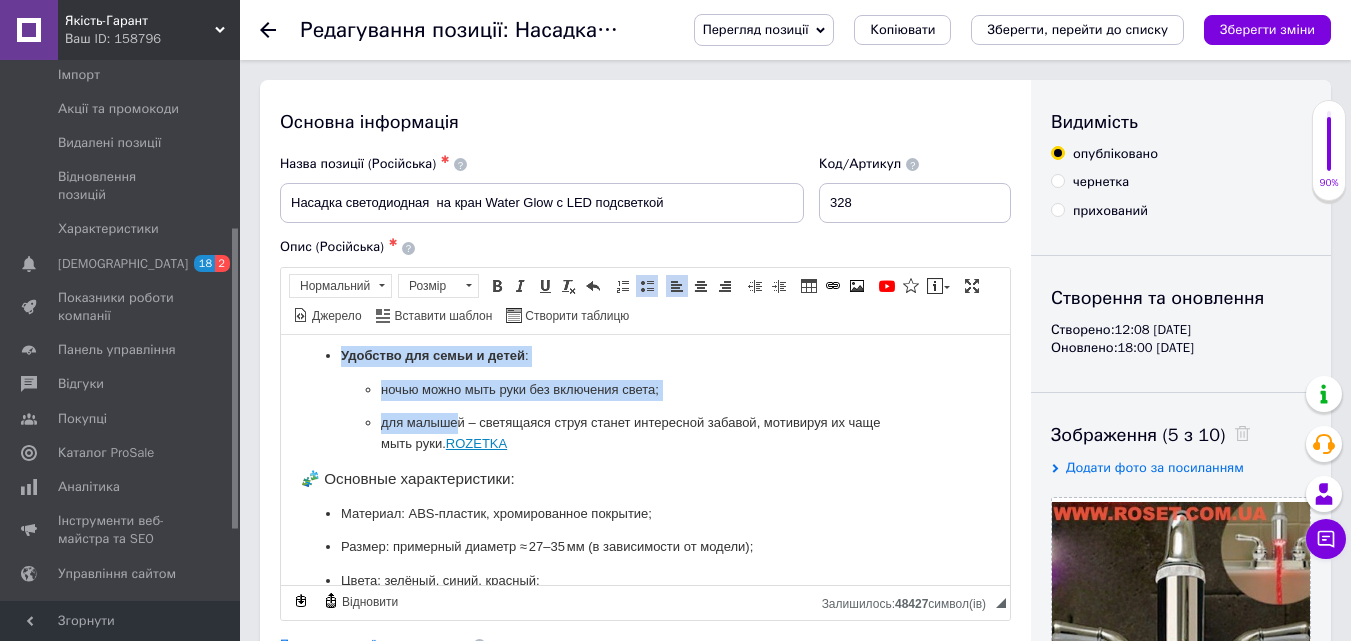 drag, startPoint x: 588, startPoint y: 575, endPoint x: 457, endPoint y: 420, distance: 202.94334 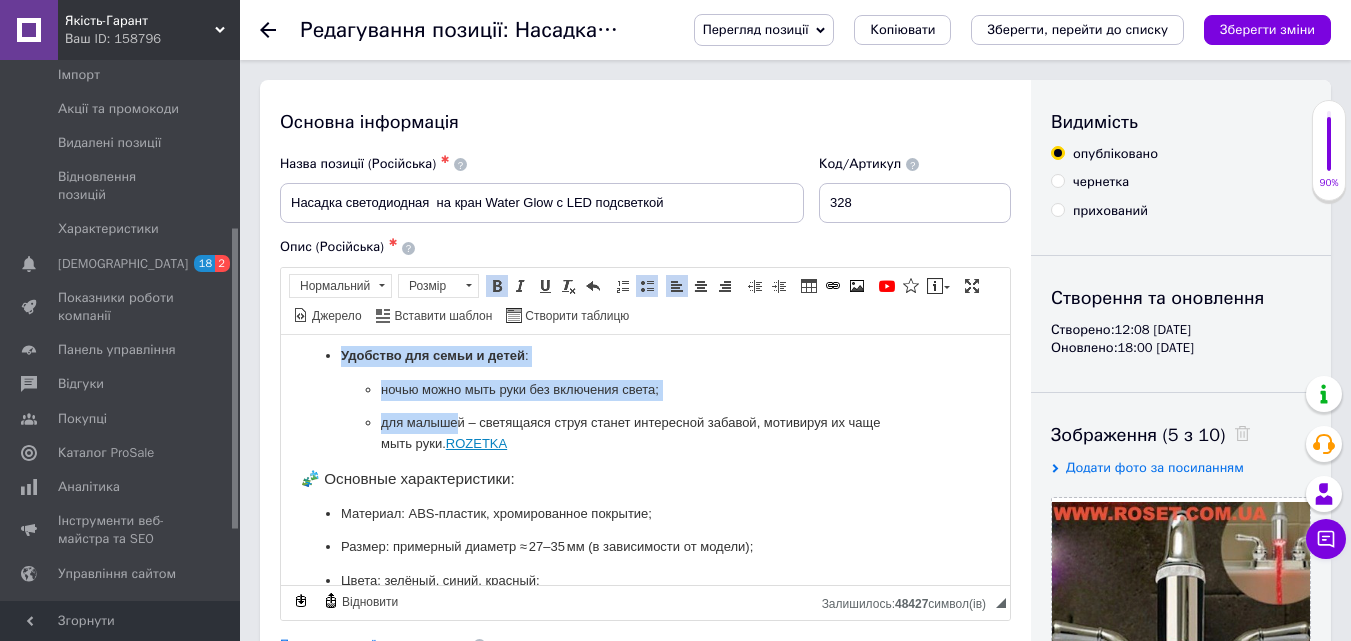 scroll, scrollTop: 253, scrollLeft: 0, axis: vertical 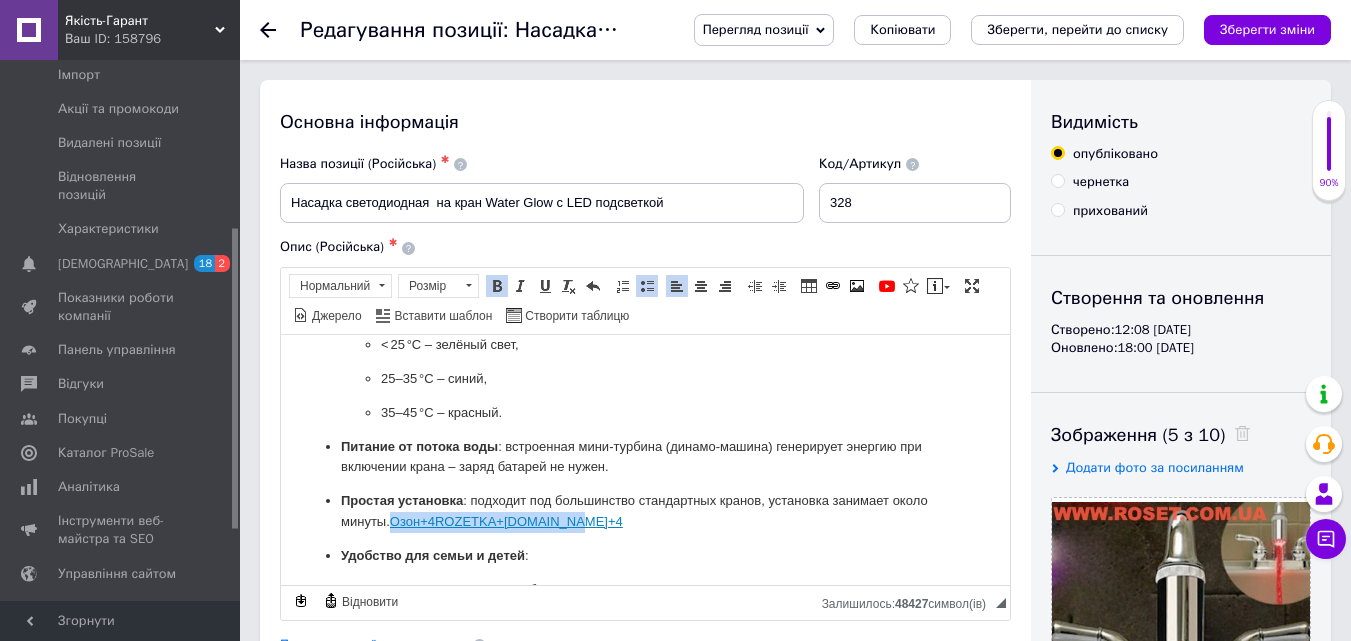 drag, startPoint x: 606, startPoint y: 522, endPoint x: 393, endPoint y: 519, distance: 213.02112 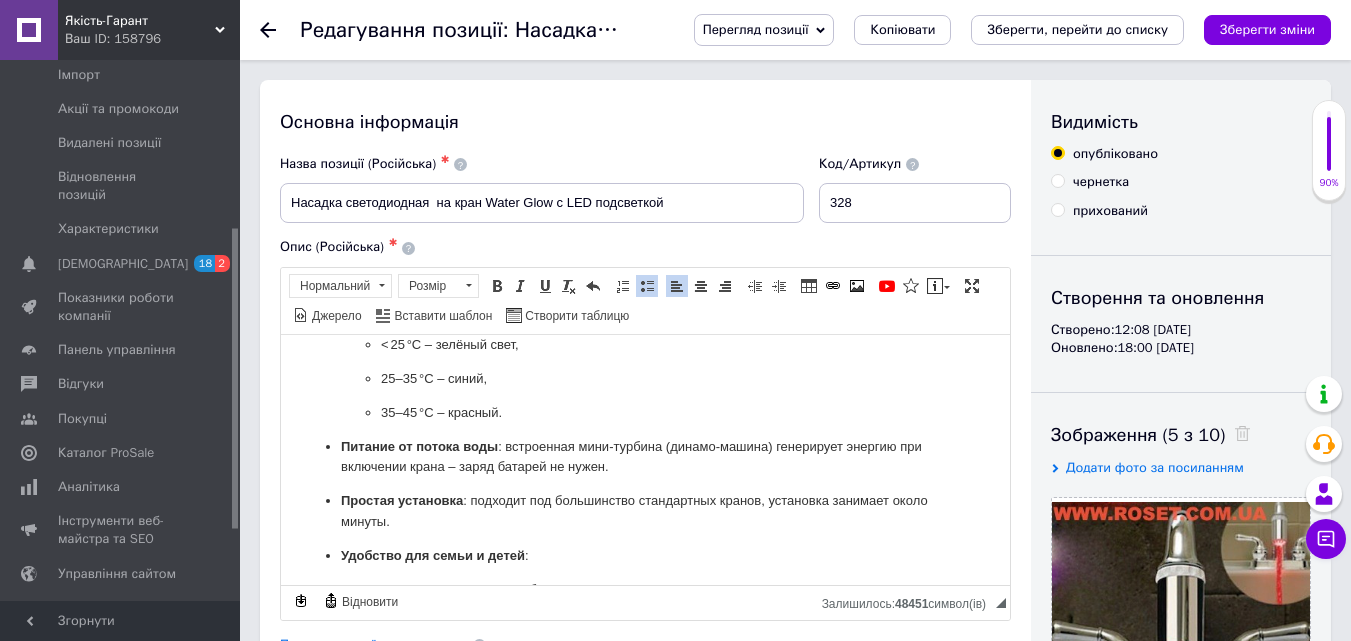 scroll, scrollTop: 353, scrollLeft: 0, axis: vertical 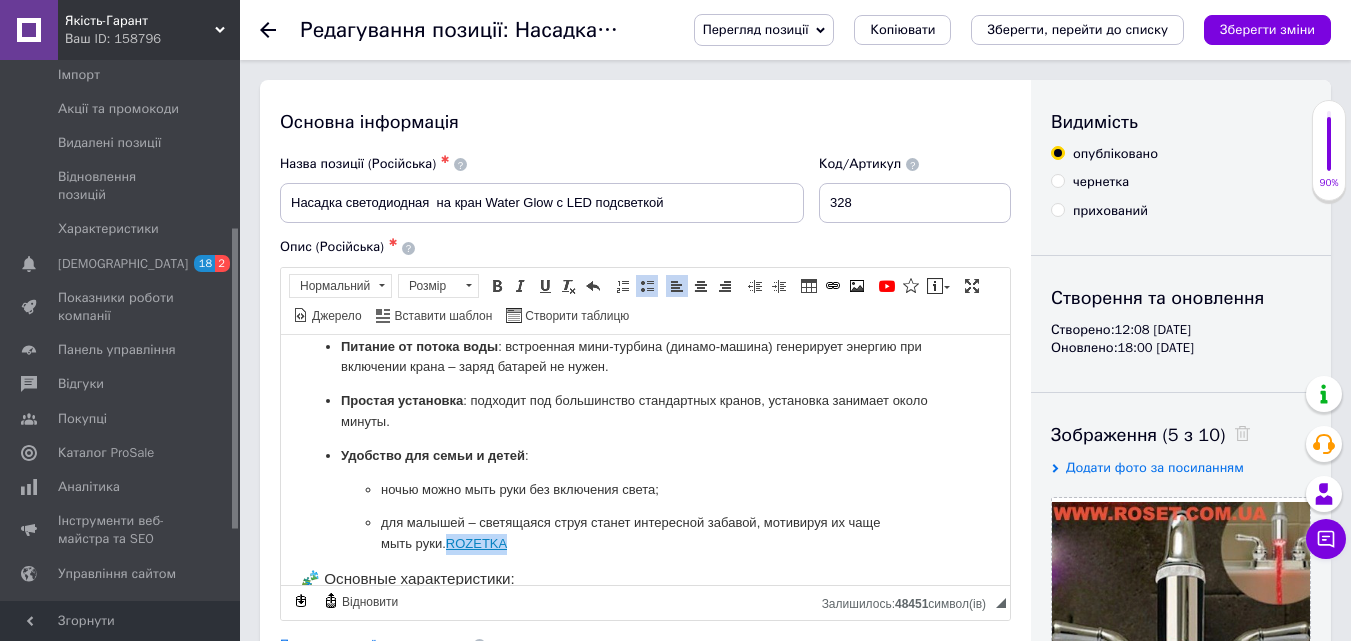 drag, startPoint x: 509, startPoint y: 538, endPoint x: 446, endPoint y: 539, distance: 63.007935 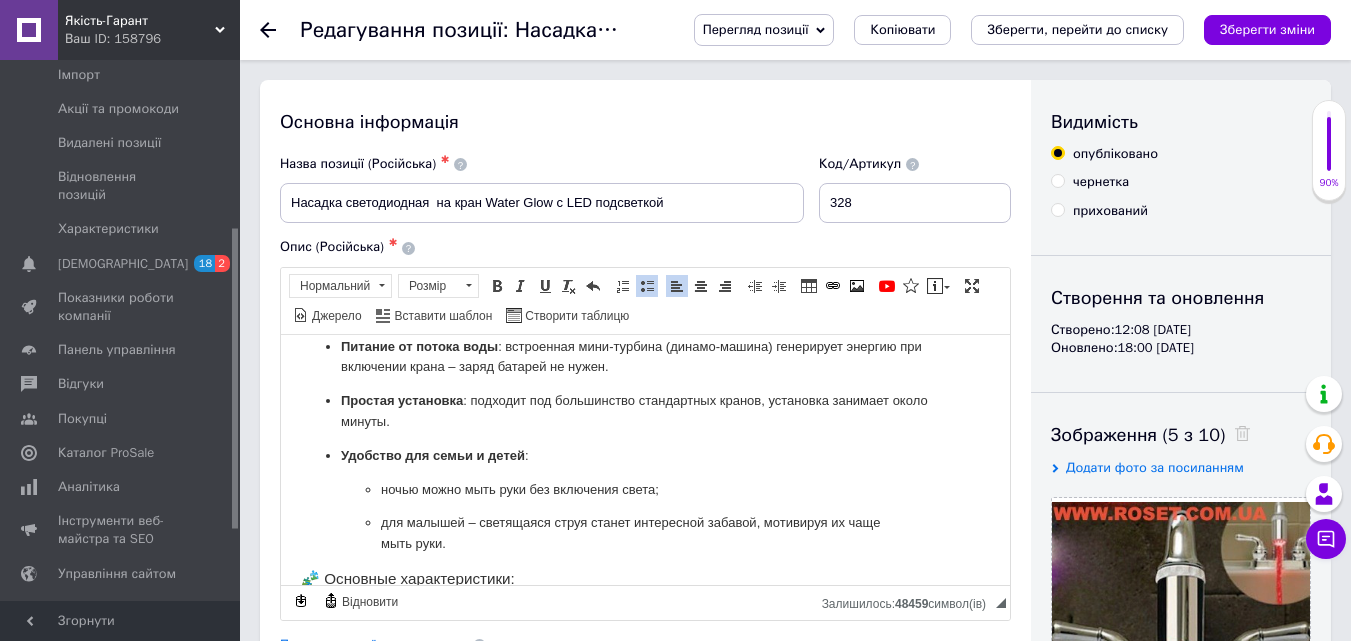 scroll, scrollTop: 553, scrollLeft: 0, axis: vertical 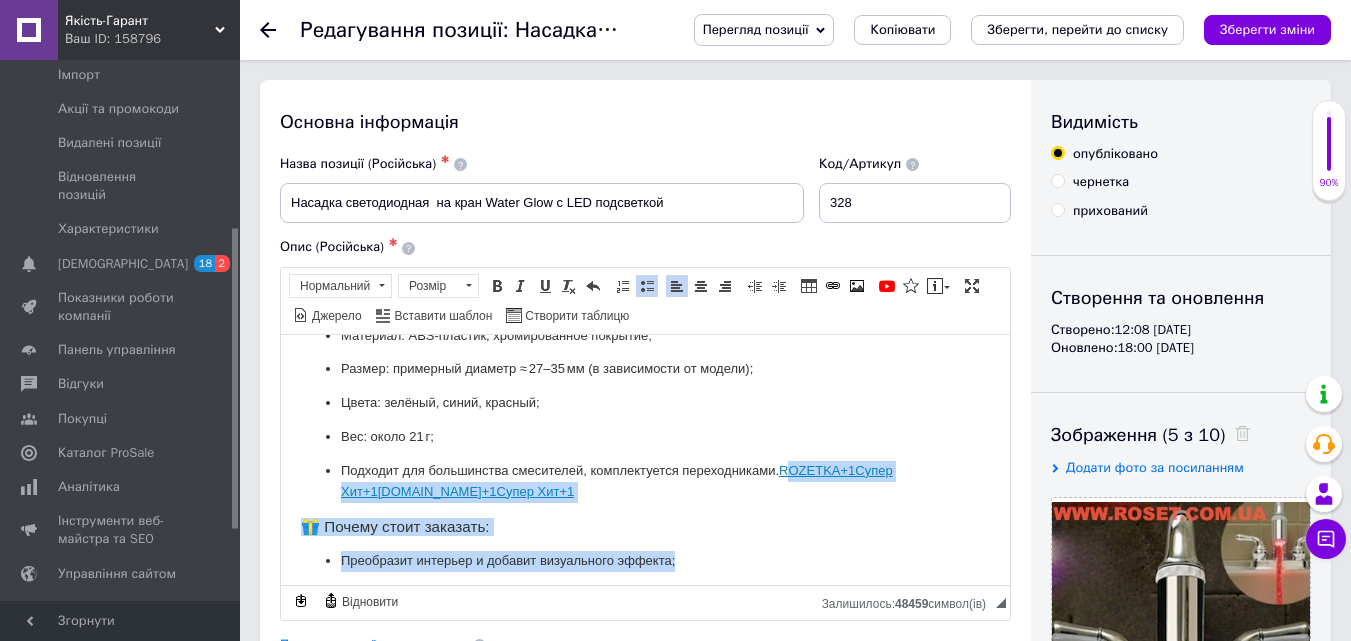 drag, startPoint x: 788, startPoint y: 539, endPoint x: 795, endPoint y: 550, distance: 13.038404 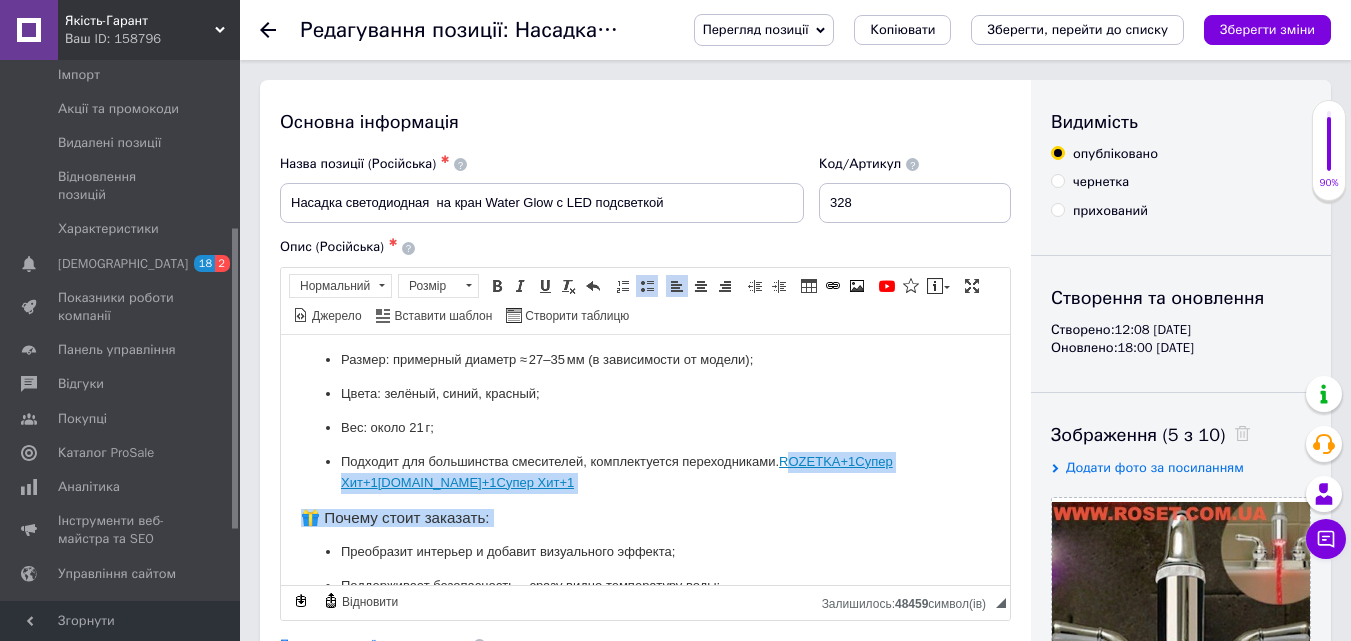 click on "🎁 Почему стоит заказать:" at bounding box center [645, 517] 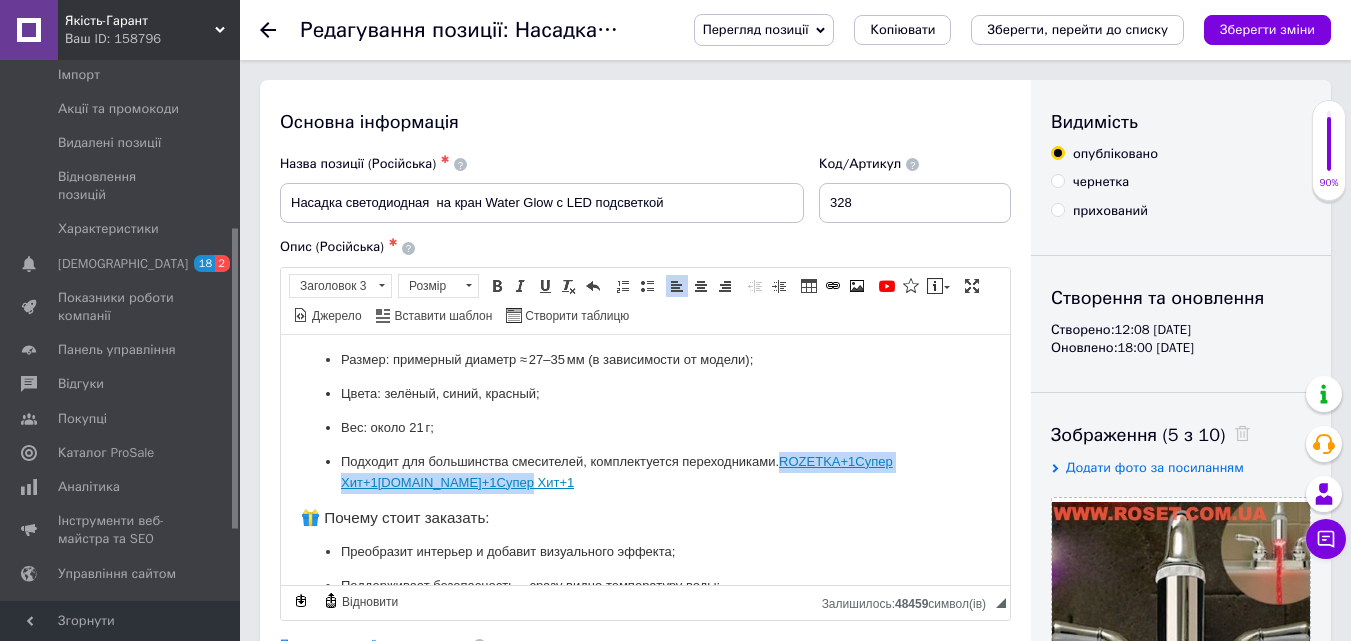 drag, startPoint x: 783, startPoint y: 460, endPoint x: 791, endPoint y: 474, distance: 16.124516 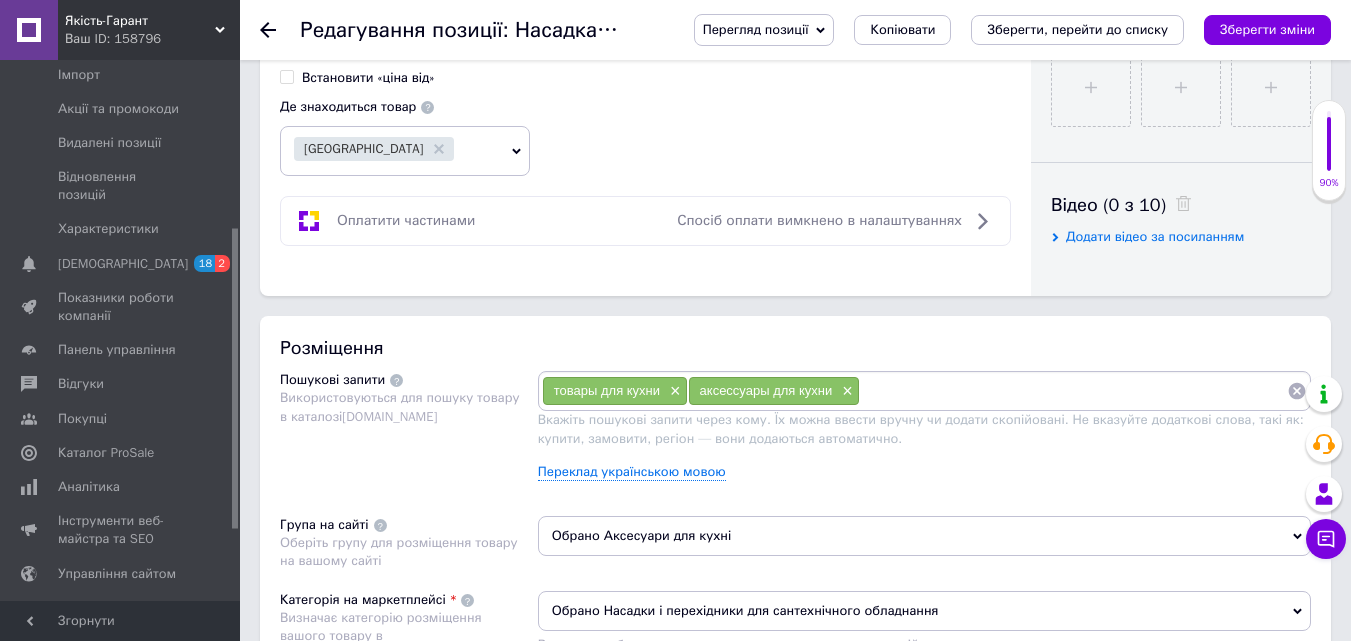 scroll, scrollTop: 1000, scrollLeft: 0, axis: vertical 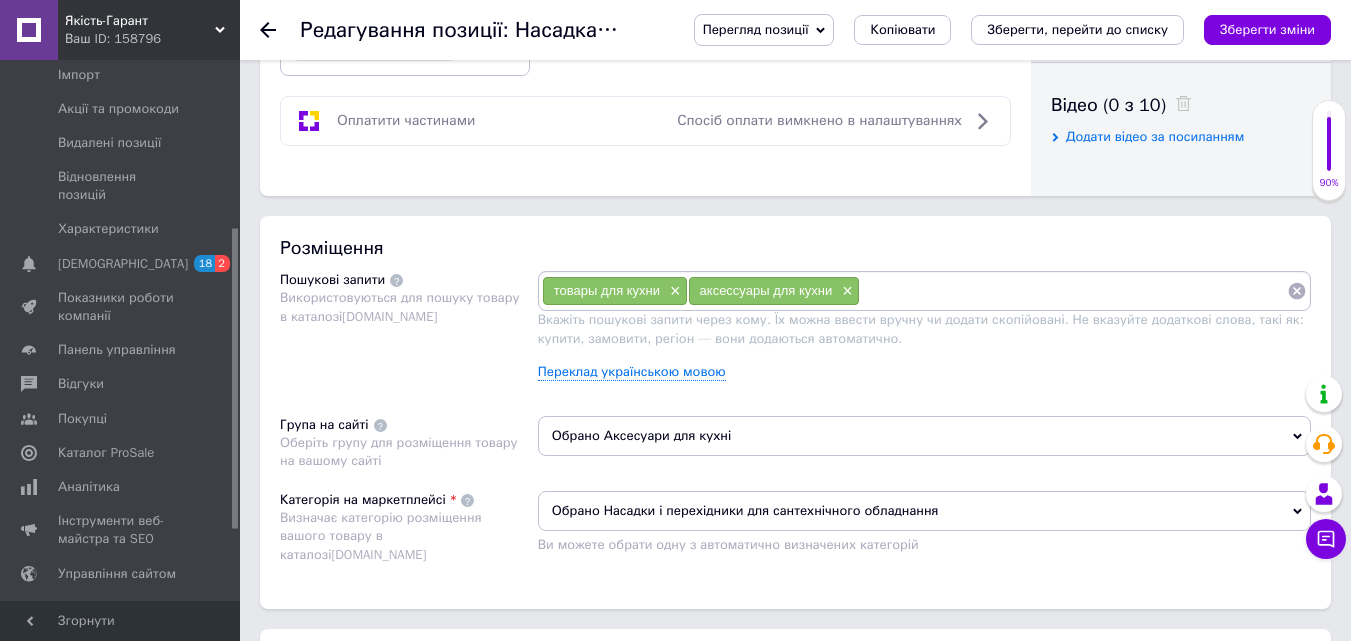 click at bounding box center [1073, 291] 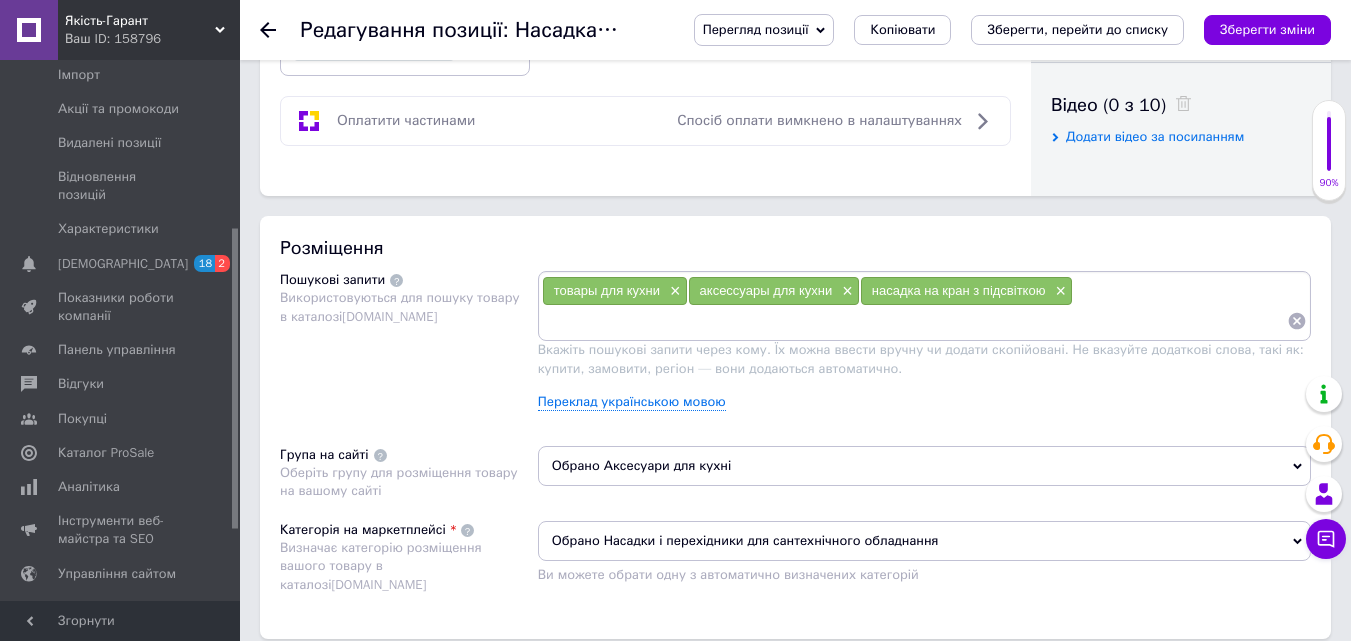 click on "товары для кухни ×" at bounding box center [615, 291] 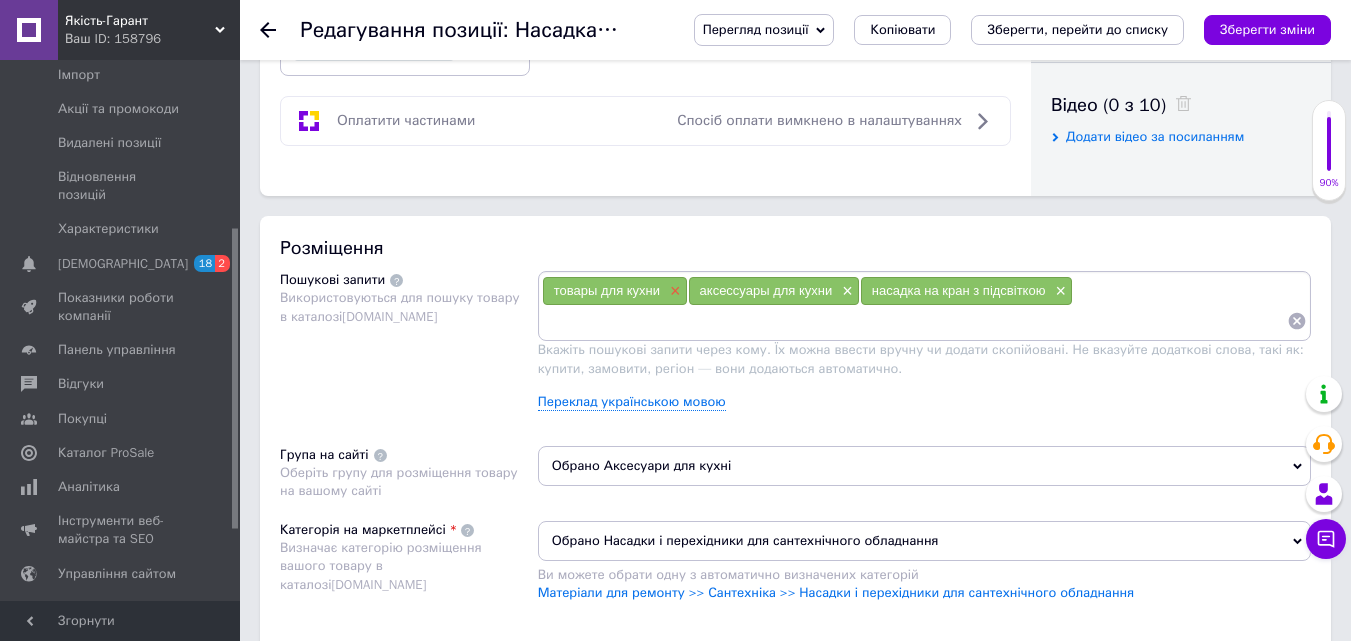 click on "×" at bounding box center (673, 291) 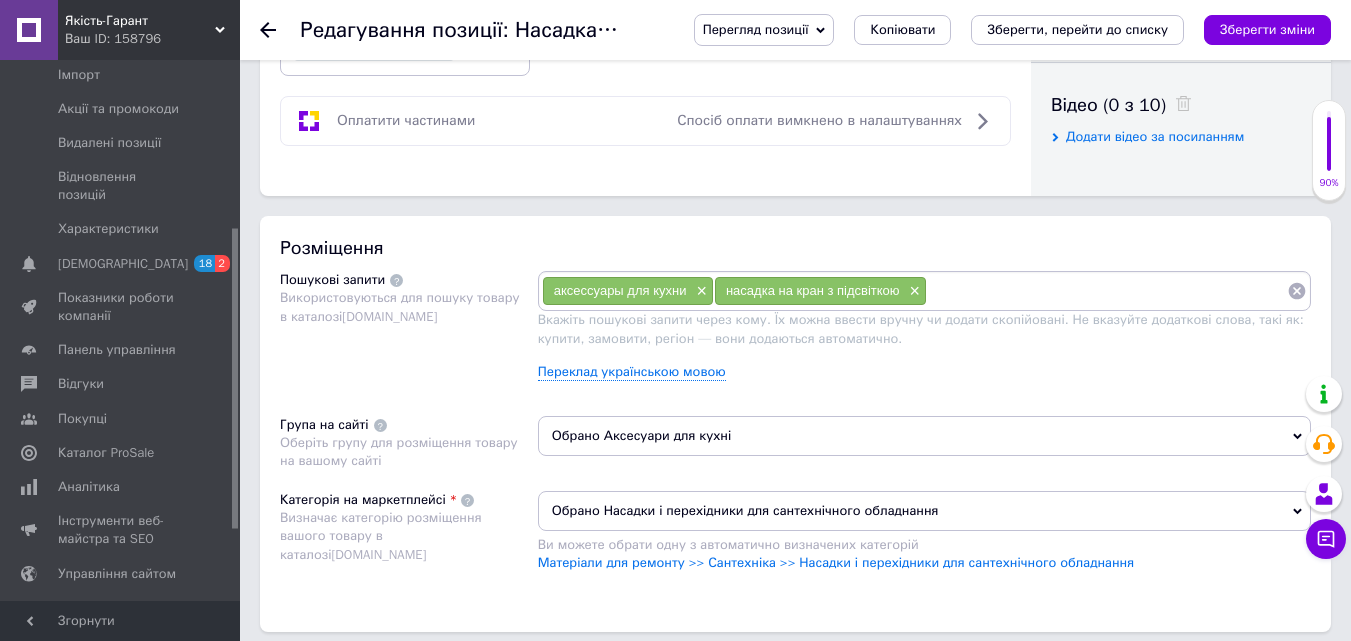 click at bounding box center [1107, 291] 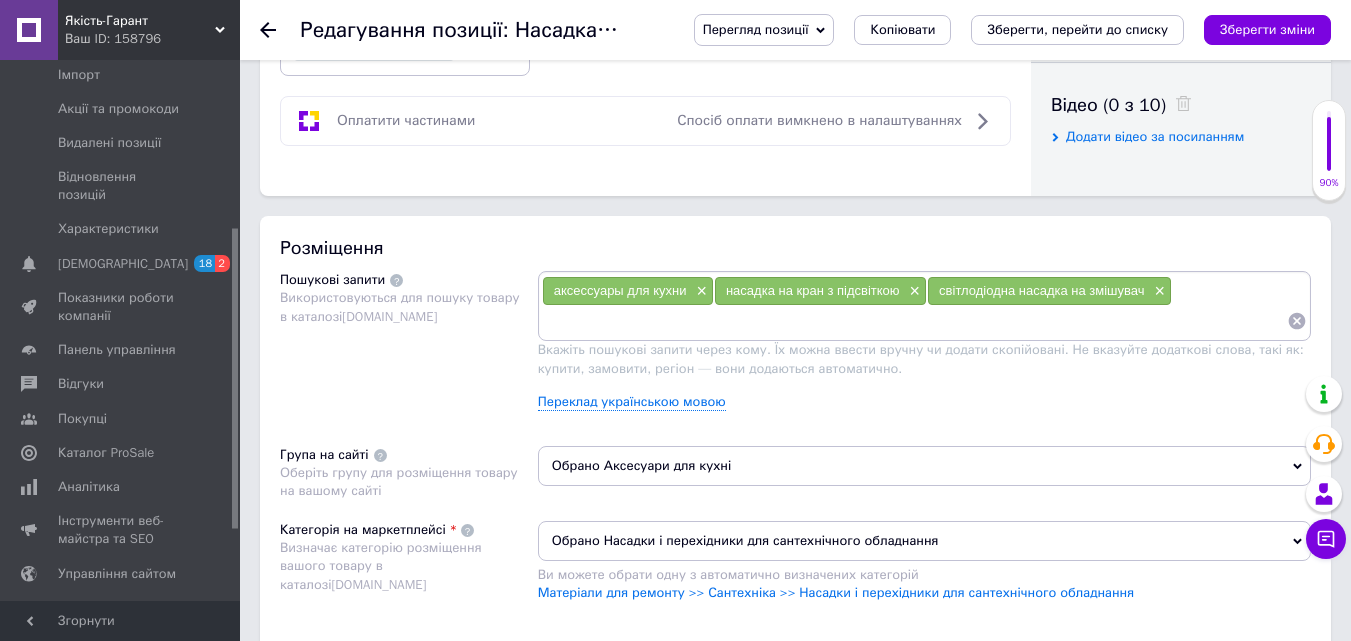 paste on "насадка на змішувач з LED підсвіткою" 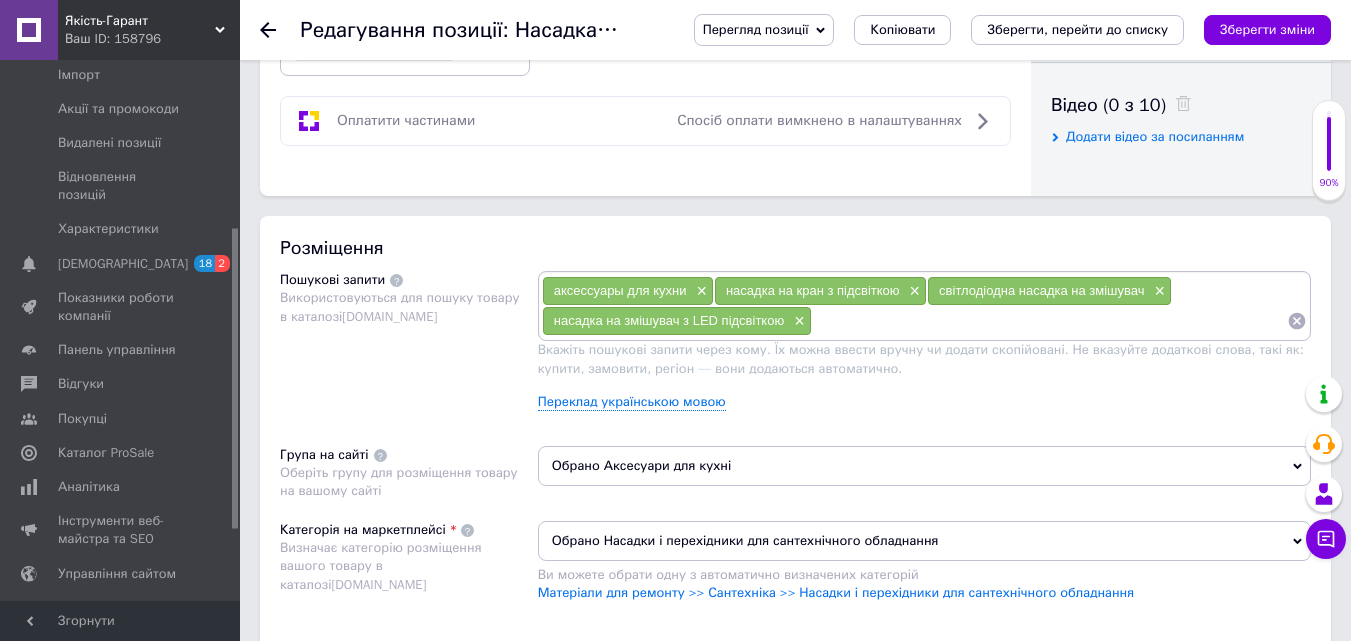 paste on "підсвічування води з крана" 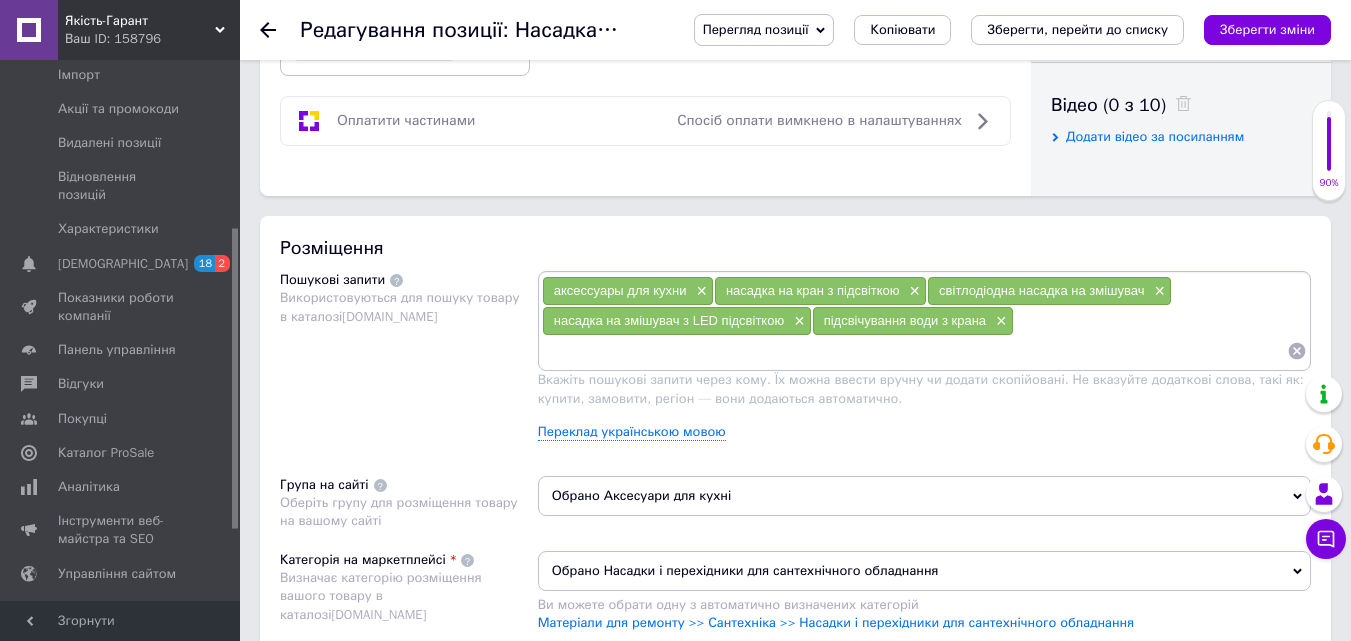 paste on "LED насадка для ванної" 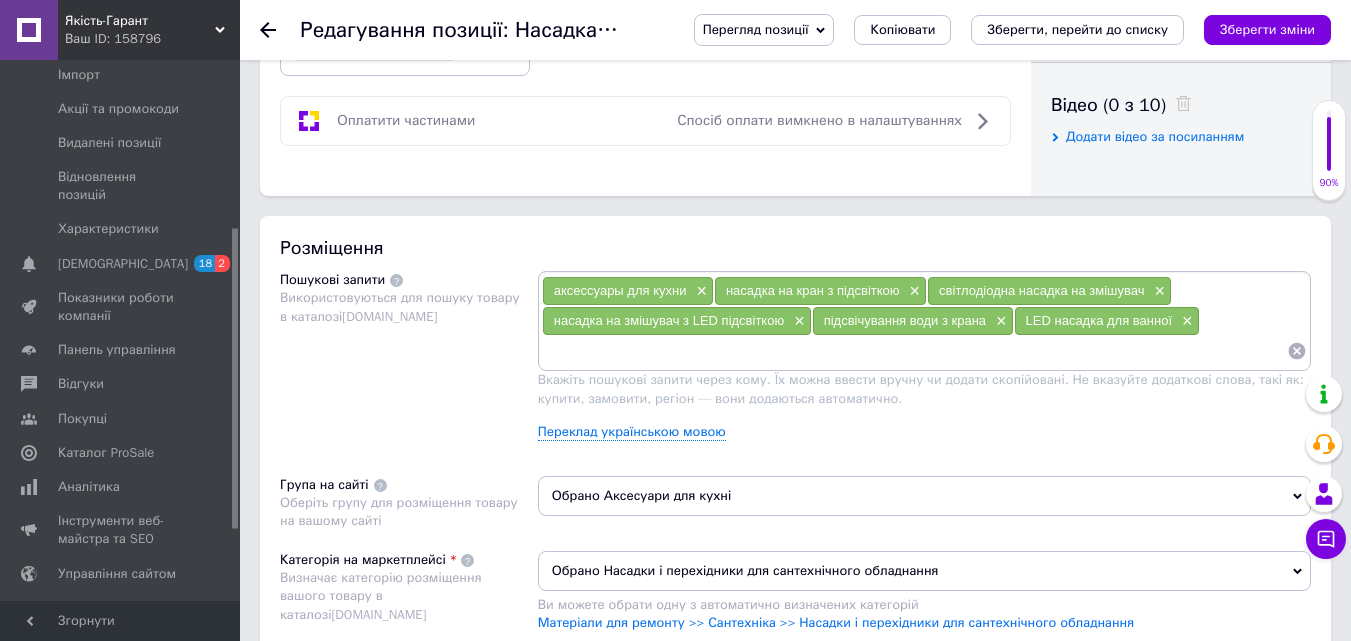 paste on "LED насадка для ванної" 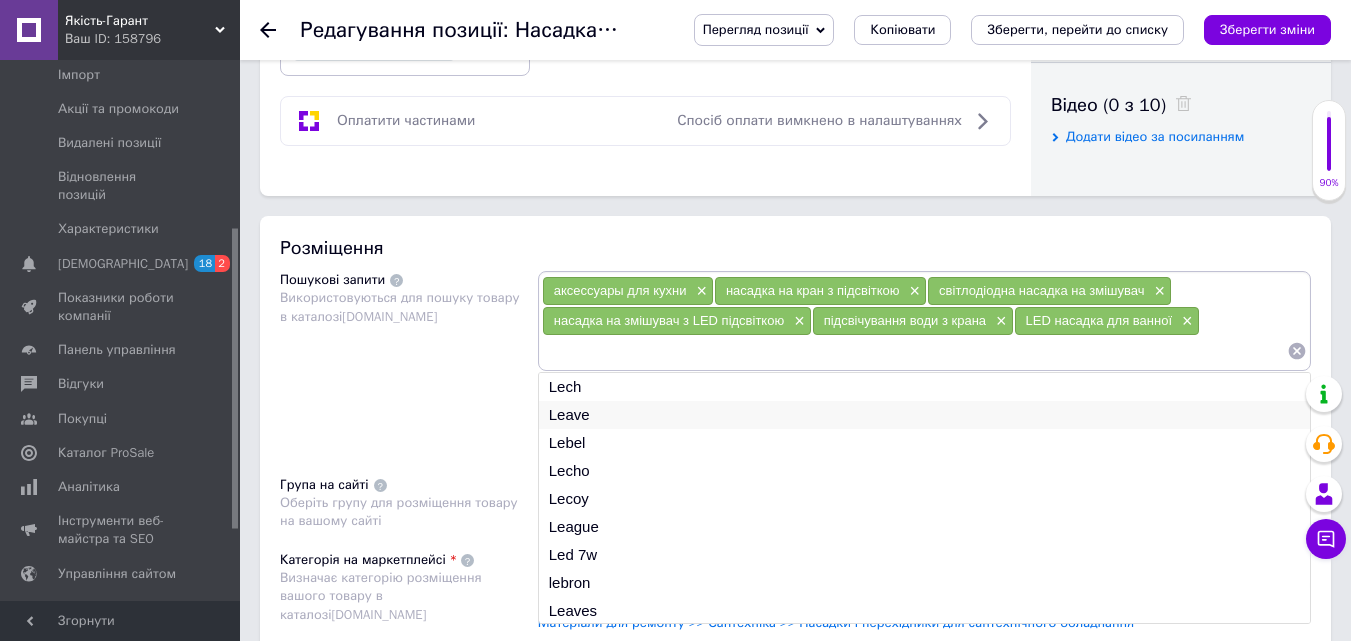 paste on "светящийся кран насадка" 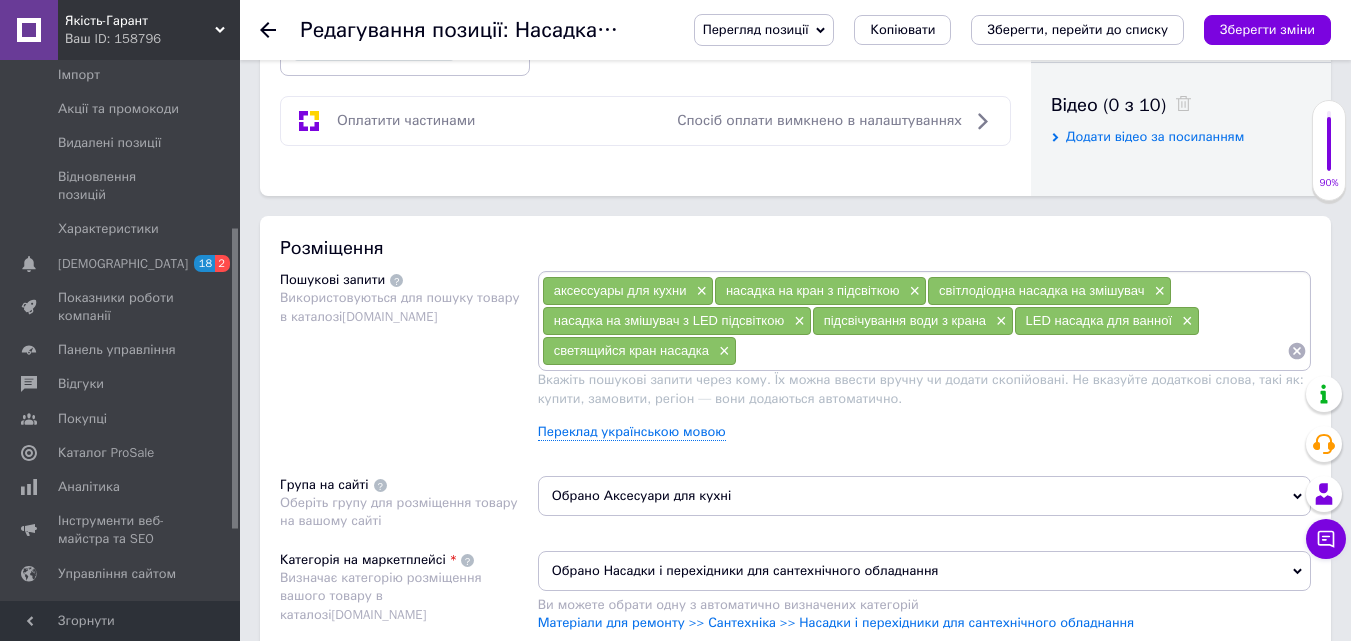 paste on "насадка на кран с подсветкой" 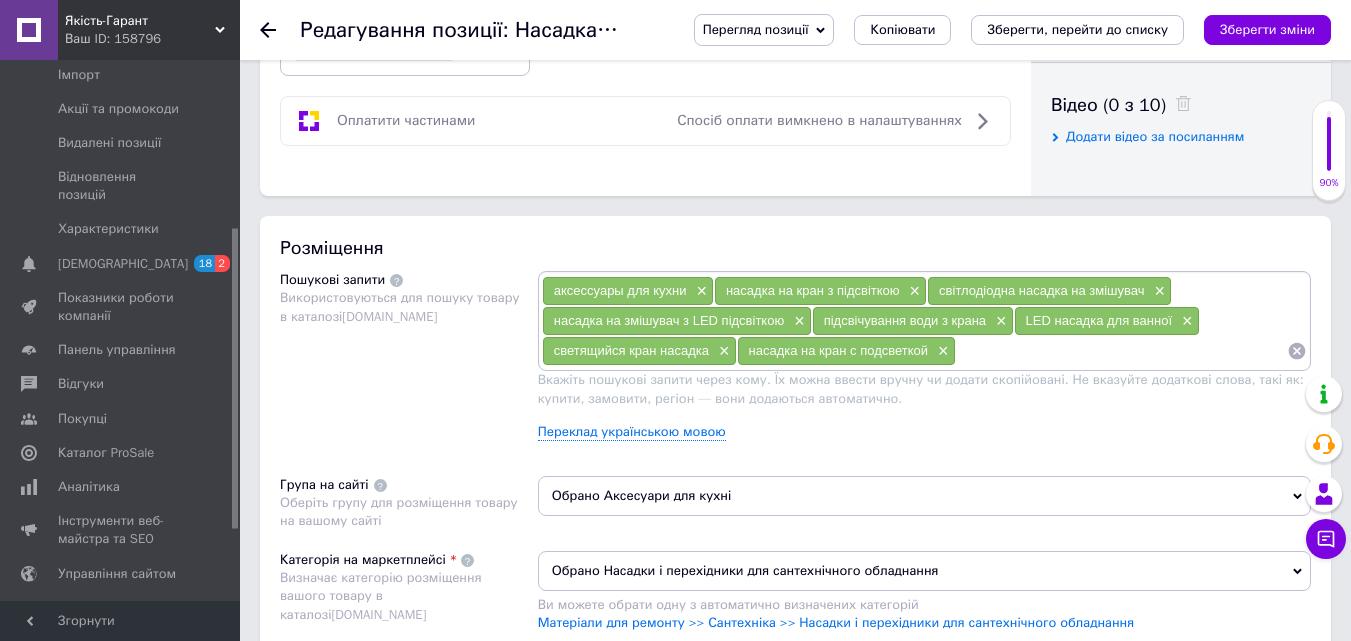 paste on "насадка Water Glow купить" 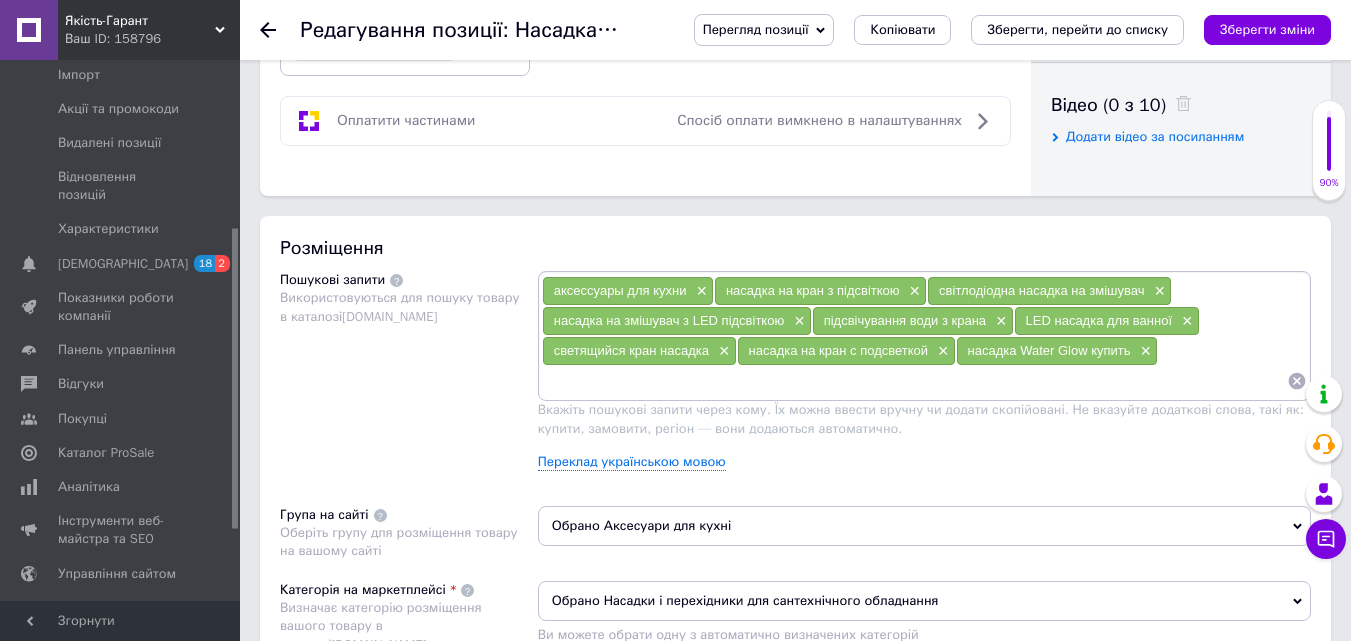 paste on "насадка с индикацией температуры" 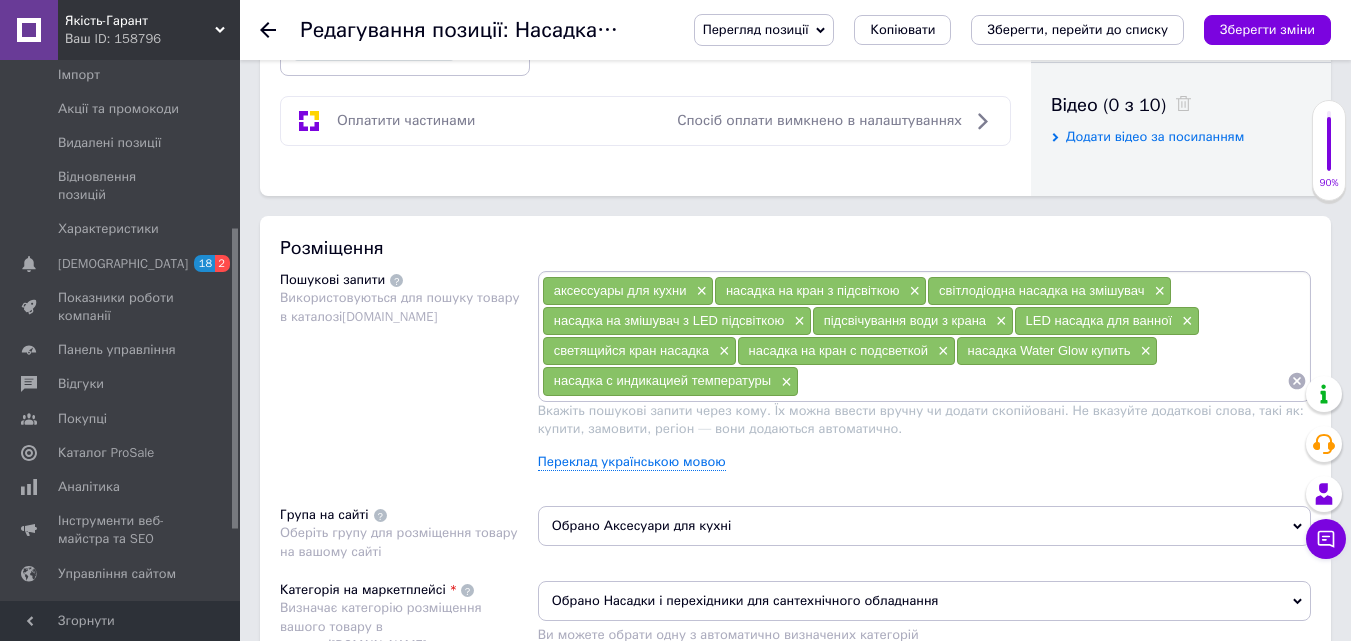 paste on "светодиодная насадка на смеситель" 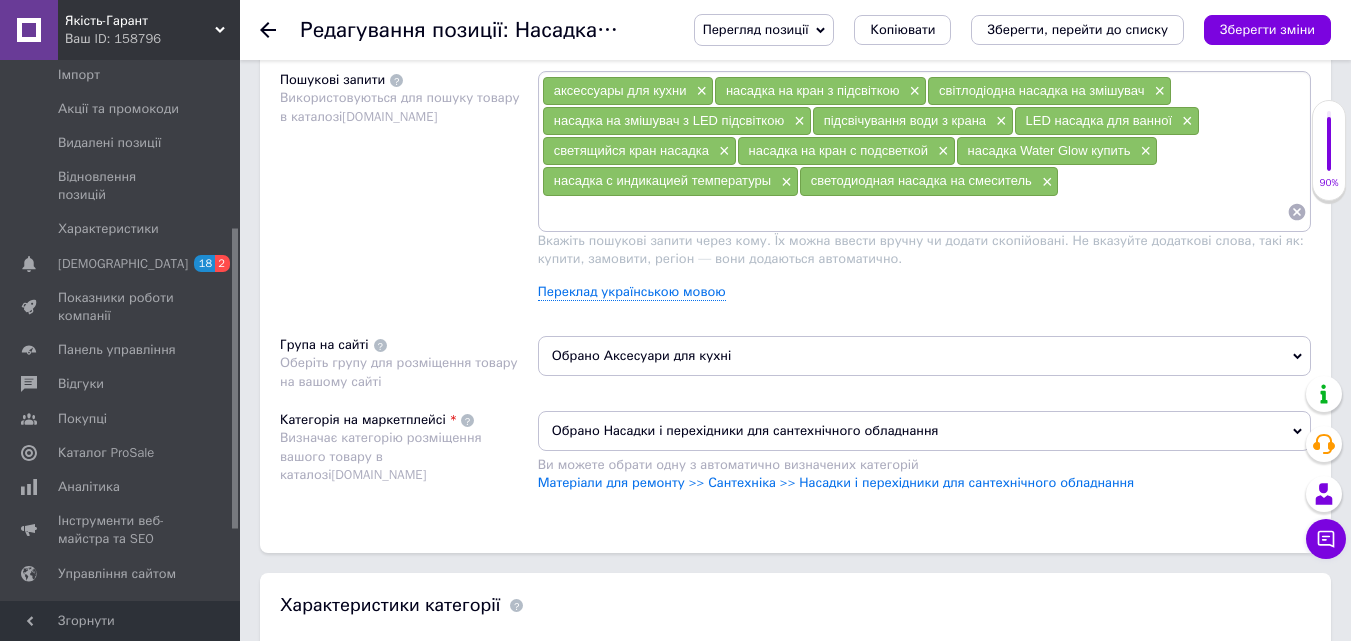scroll, scrollTop: 1300, scrollLeft: 0, axis: vertical 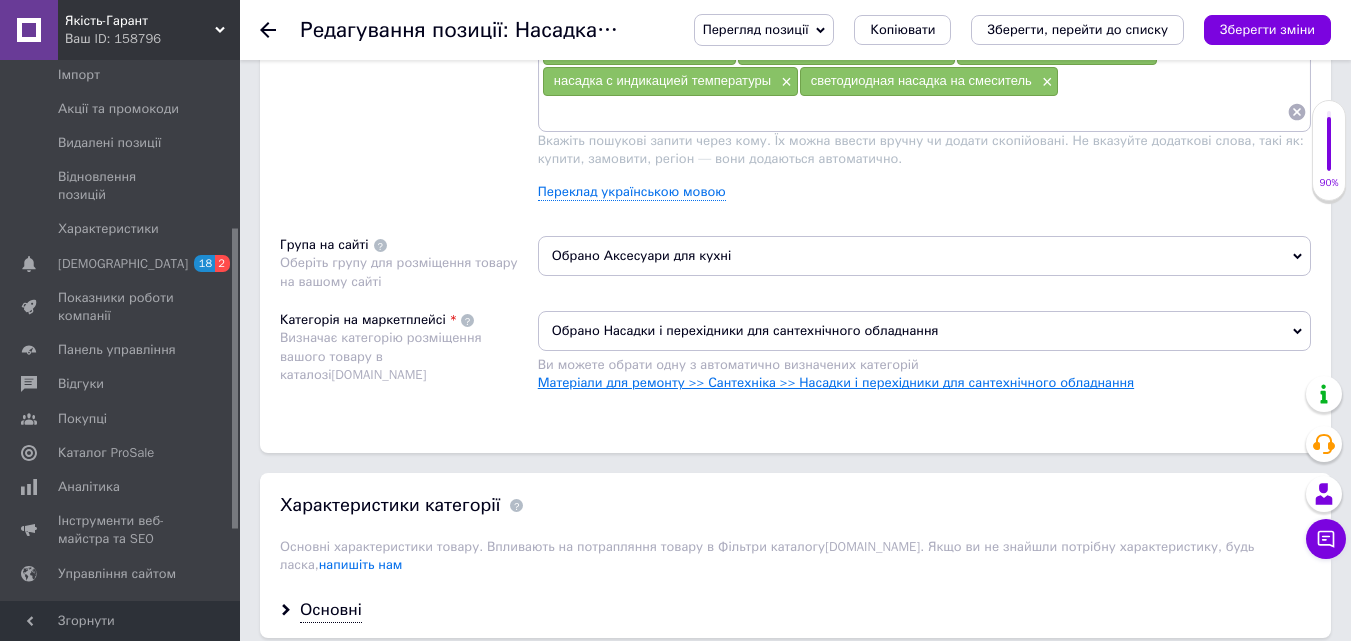 click on "Матеріали для ремонту >> Сантехніка >> Насадки і перехідники для сантехнічного обладнання" at bounding box center [836, 382] 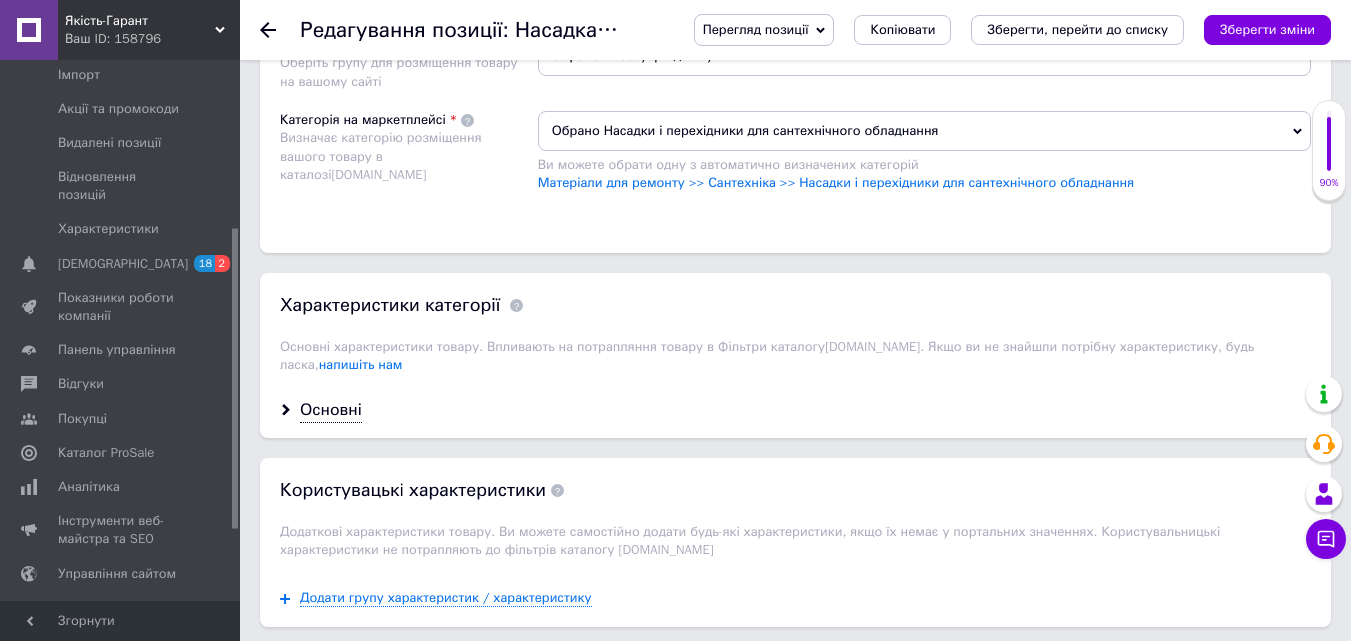 scroll, scrollTop: 1700, scrollLeft: 0, axis: vertical 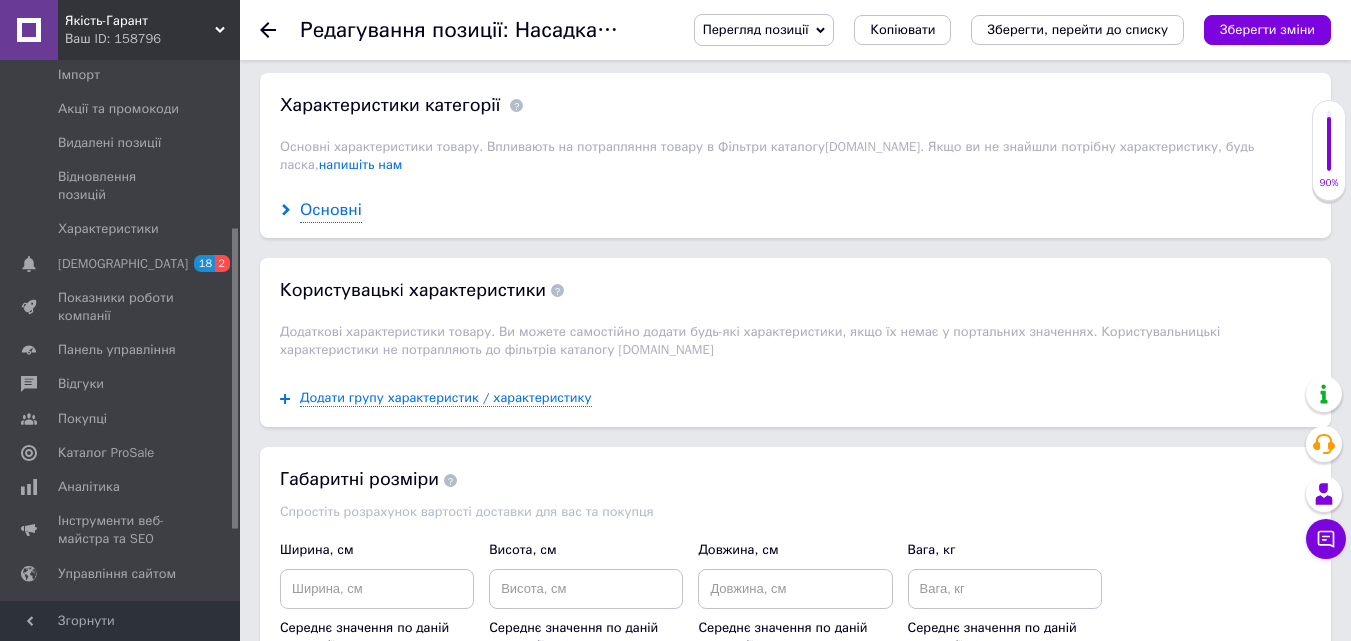 click on "Основні" at bounding box center (331, 210) 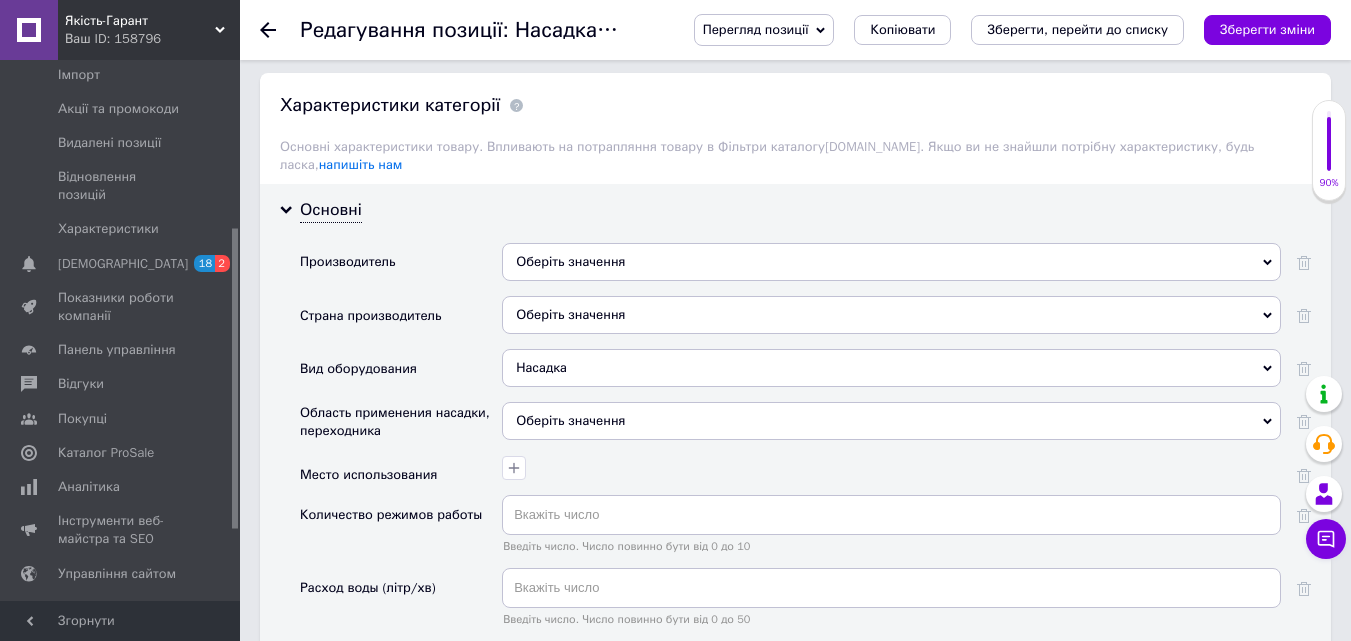 click on "Оберіть значення" at bounding box center (891, 262) 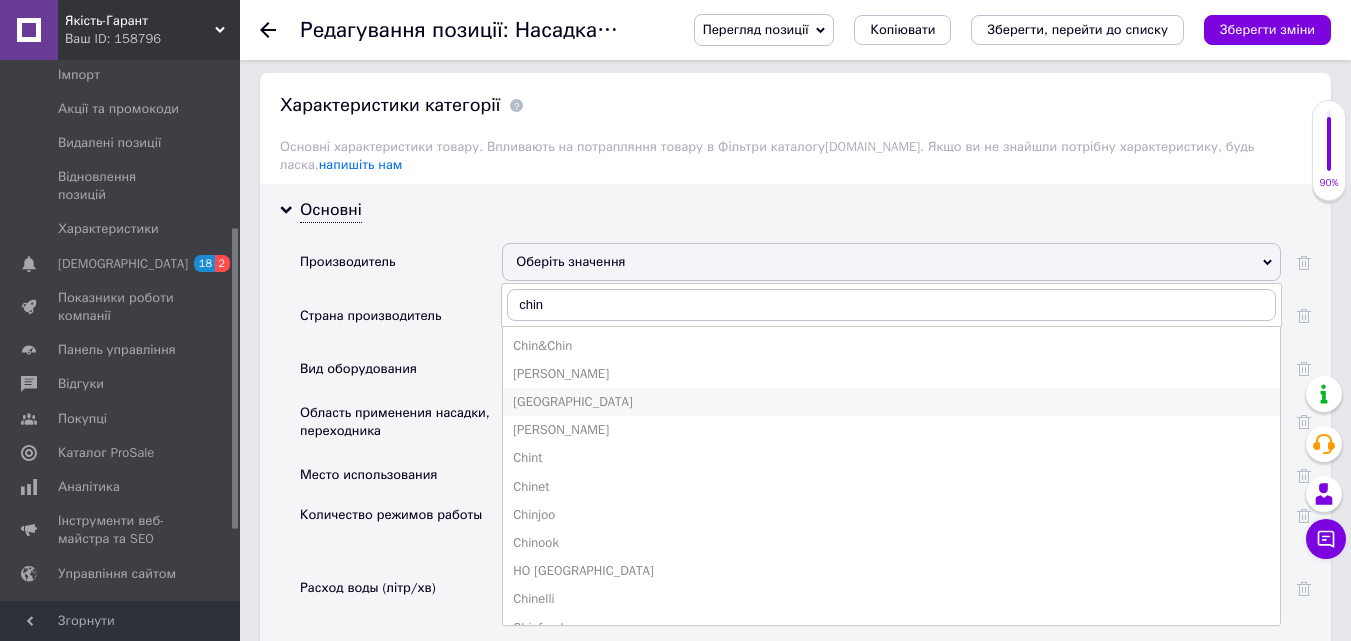 click on "[GEOGRAPHIC_DATA]" at bounding box center [891, 402] 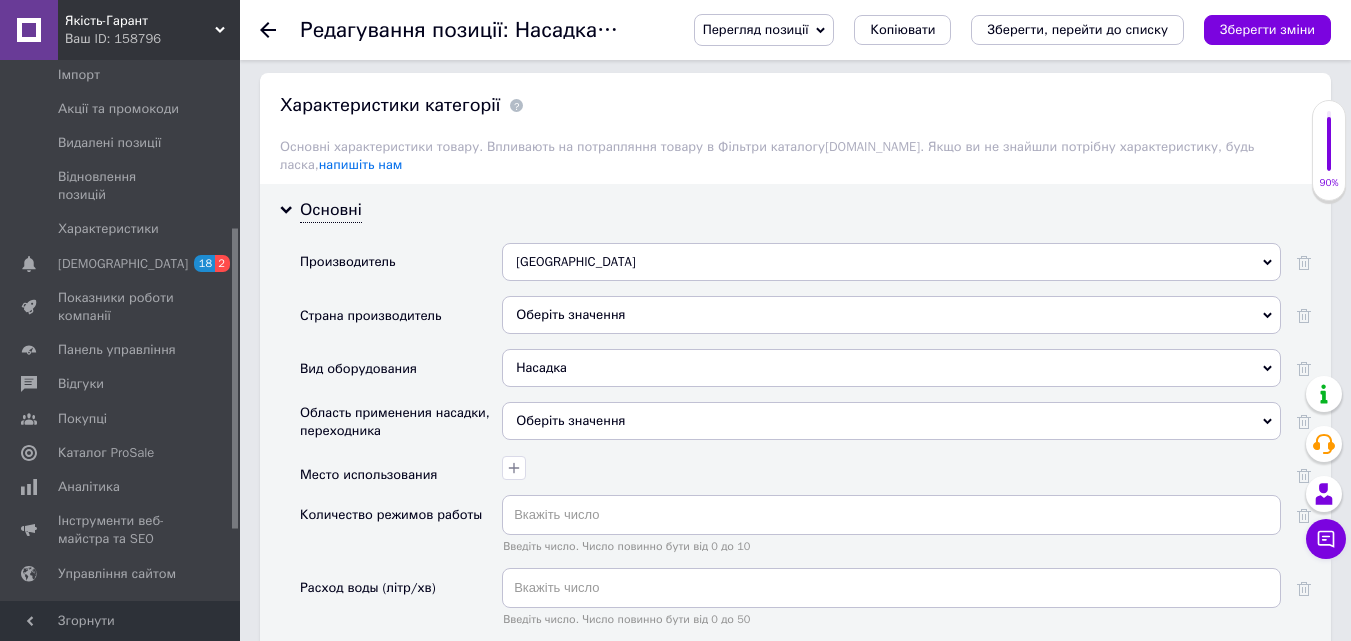 click on "Оберіть значення" at bounding box center (891, 315) 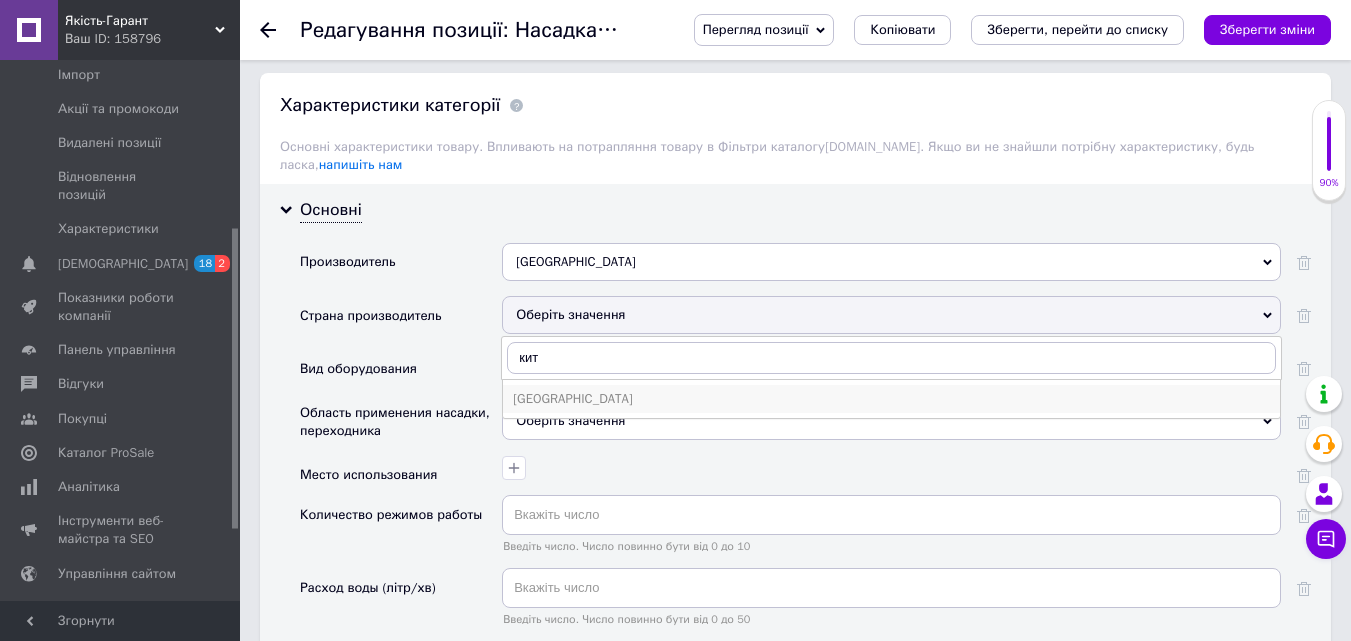 click on "[GEOGRAPHIC_DATA]" at bounding box center [891, 399] 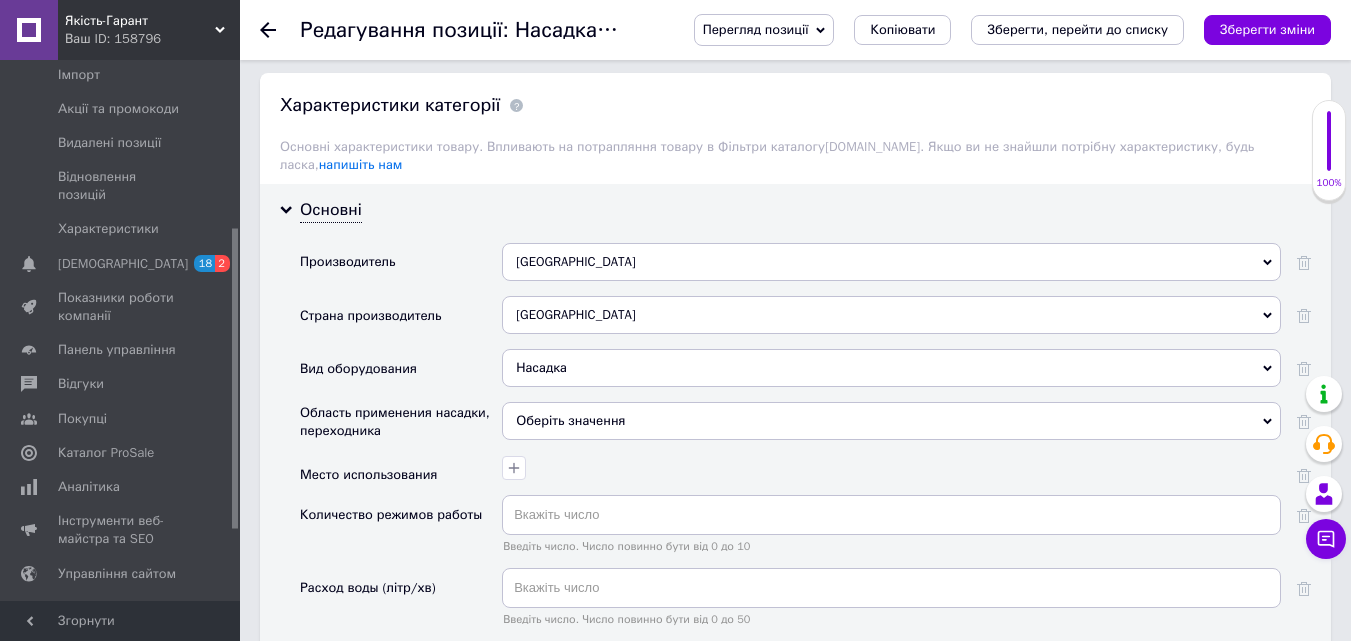 click on "Оберіть значення" at bounding box center (891, 421) 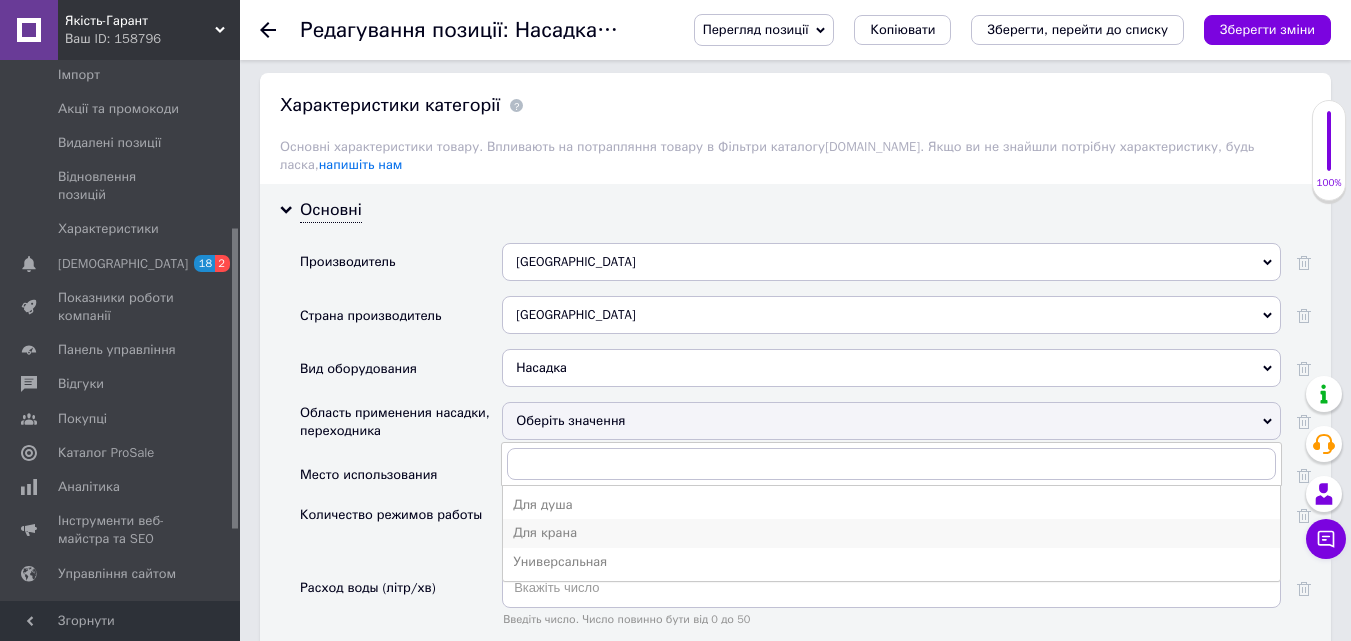 click on "Для крана" at bounding box center [891, 533] 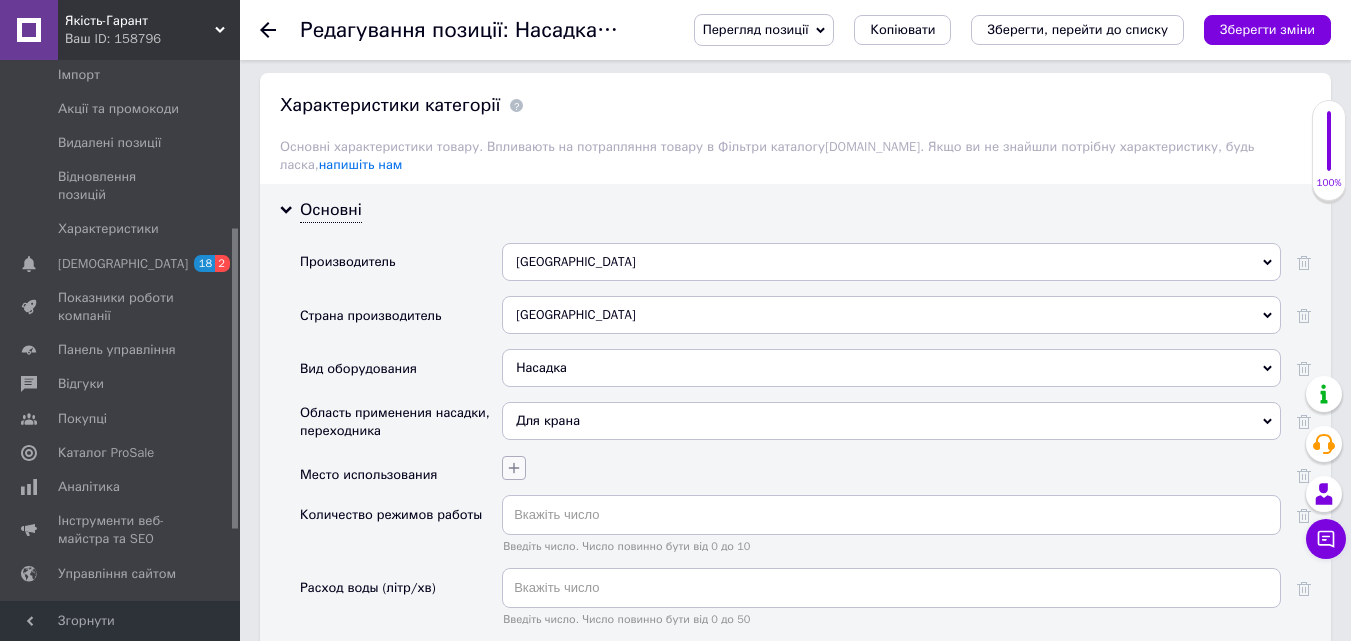 click 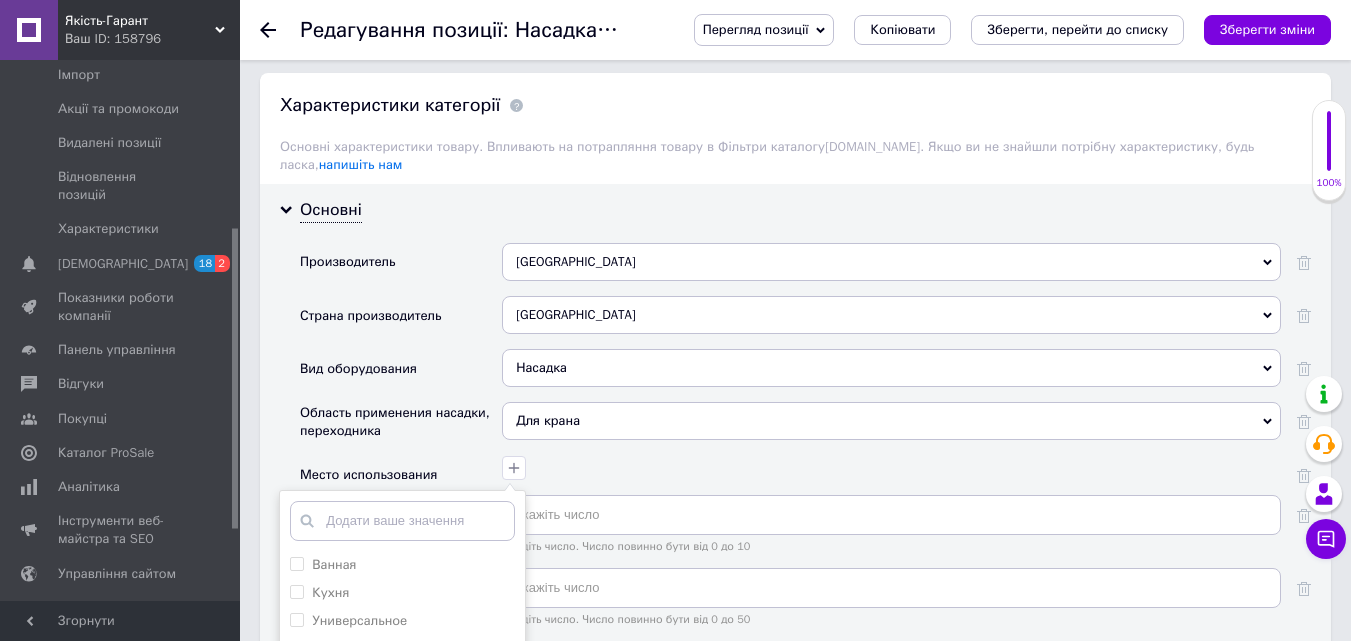 scroll, scrollTop: 1900, scrollLeft: 0, axis: vertical 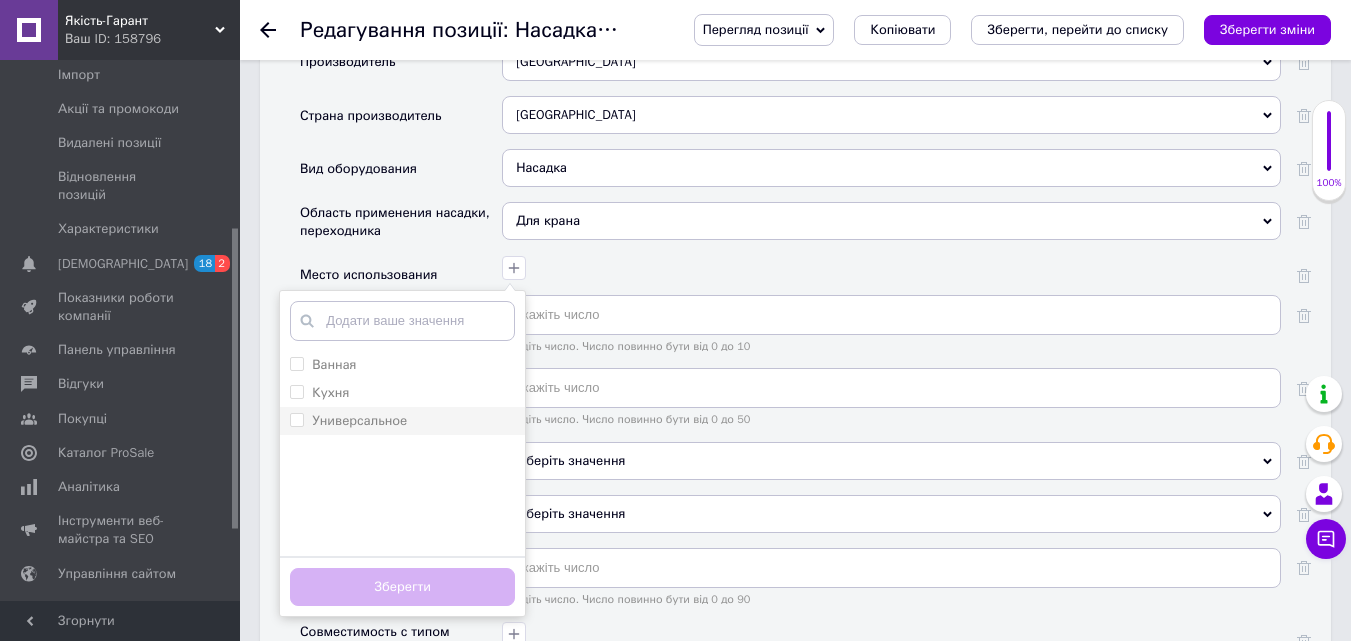 click on "Универсальное" at bounding box center [296, 419] 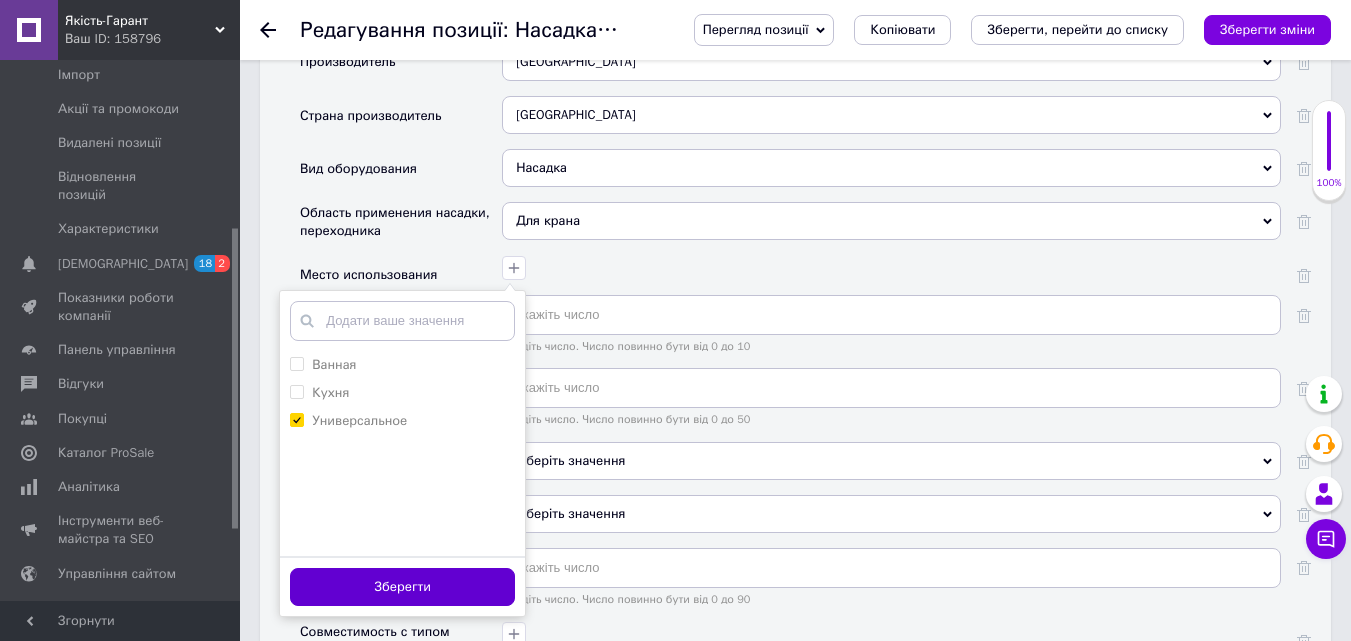 click on "Зберегти" at bounding box center [402, 587] 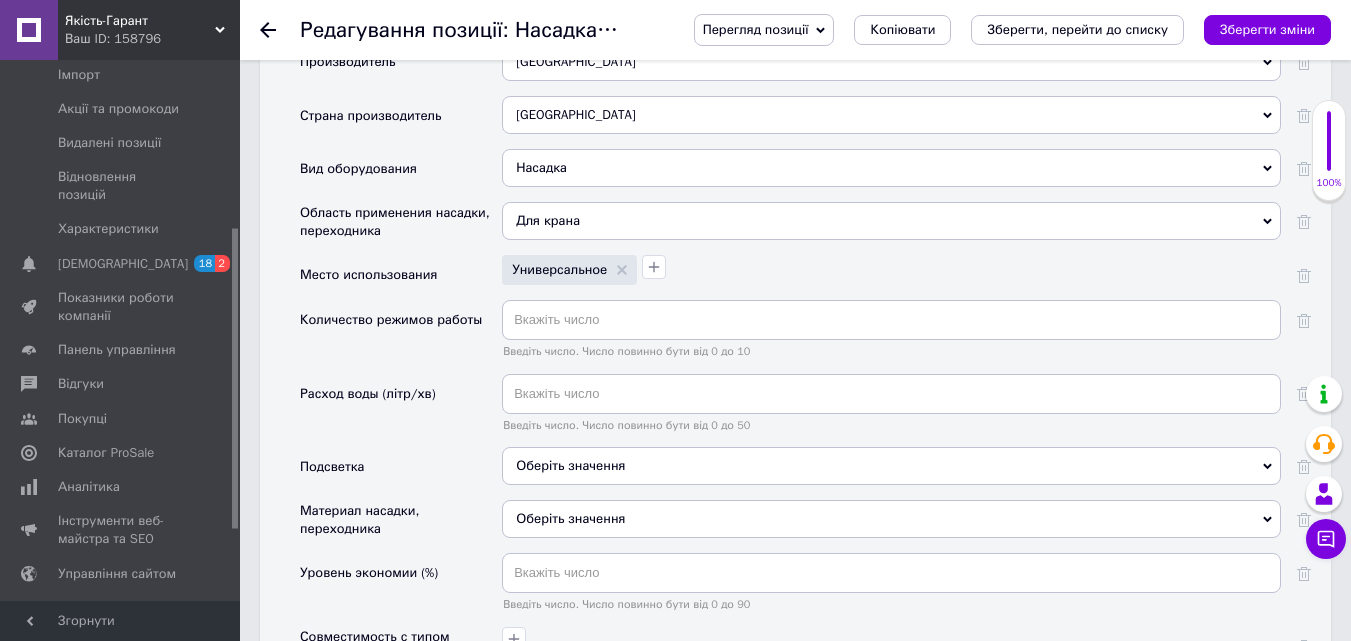 click on "Оберіть значення" at bounding box center [570, 465] 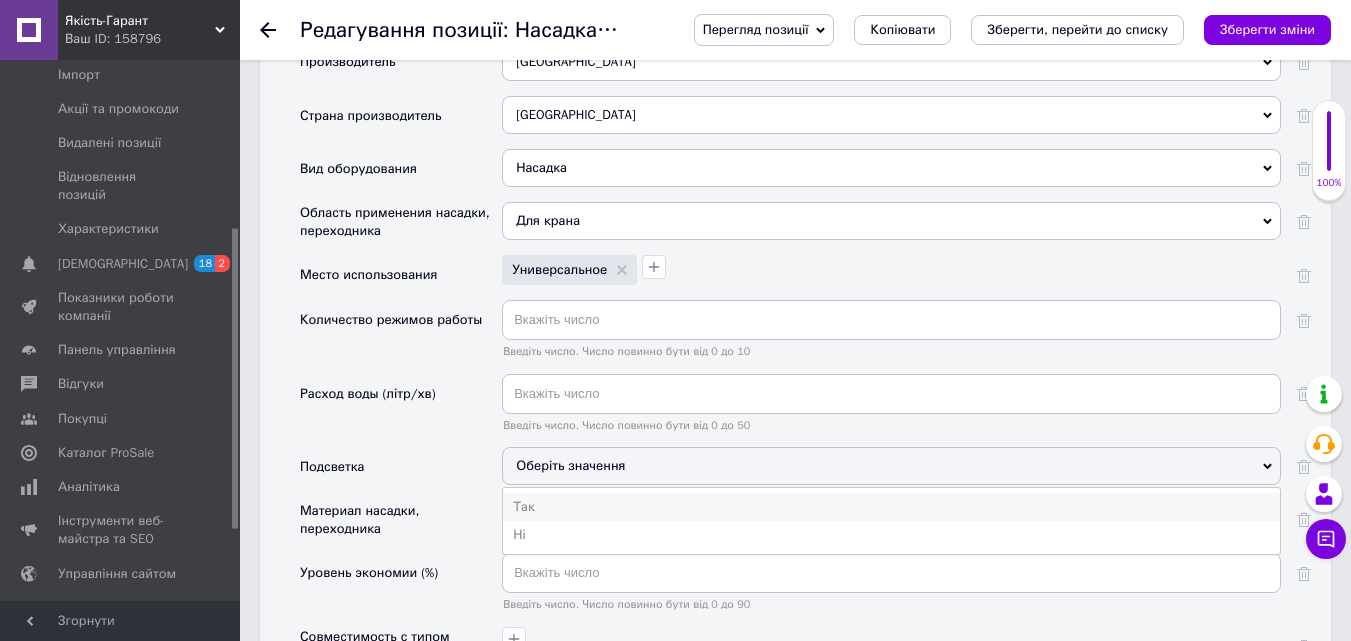 click on "Так" at bounding box center (891, 507) 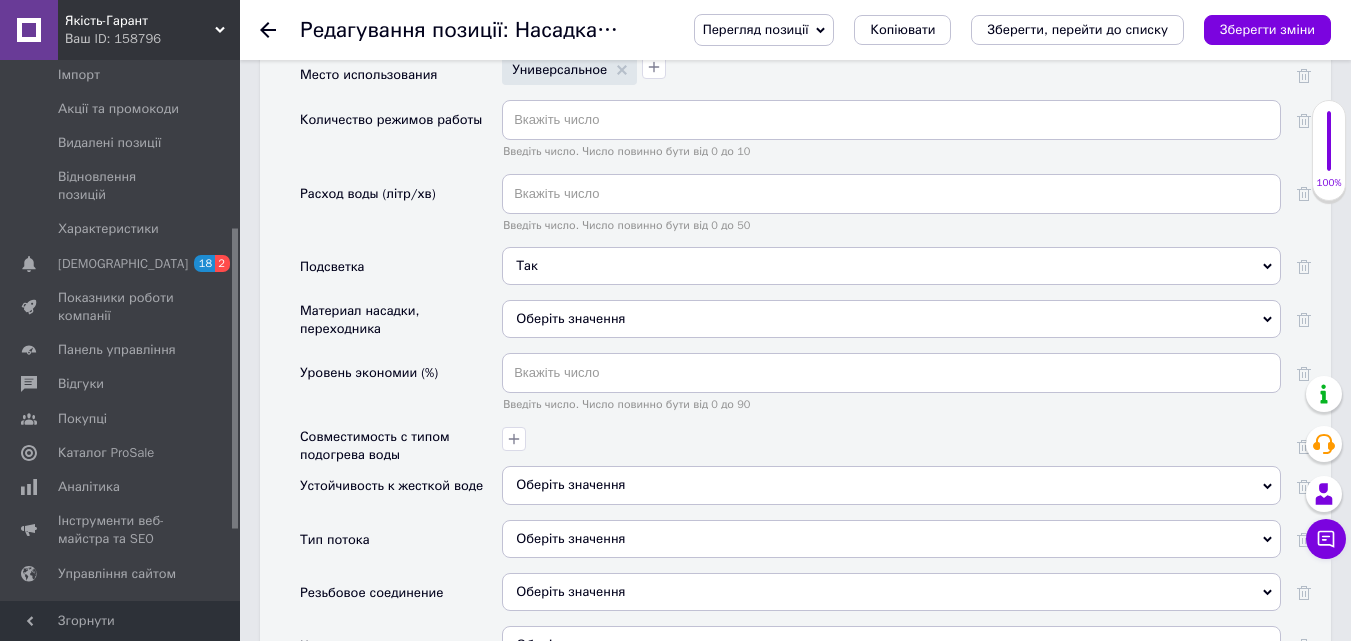 scroll, scrollTop: 2000, scrollLeft: 0, axis: vertical 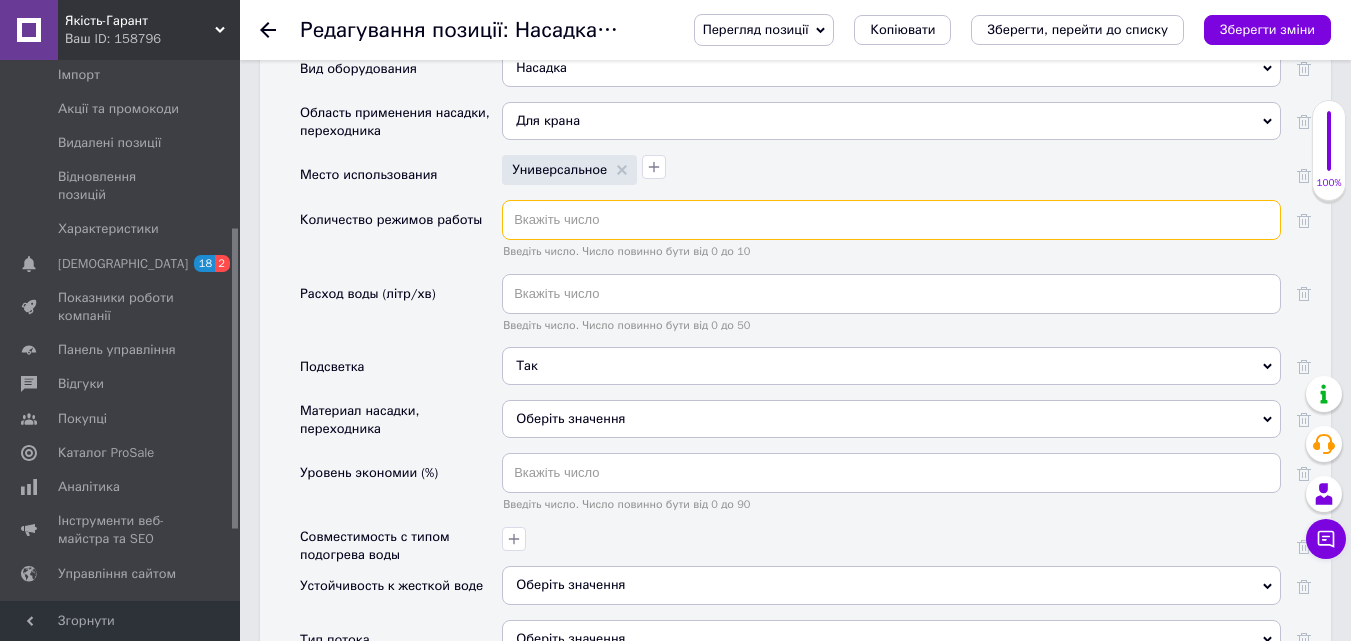 click at bounding box center (891, 220) 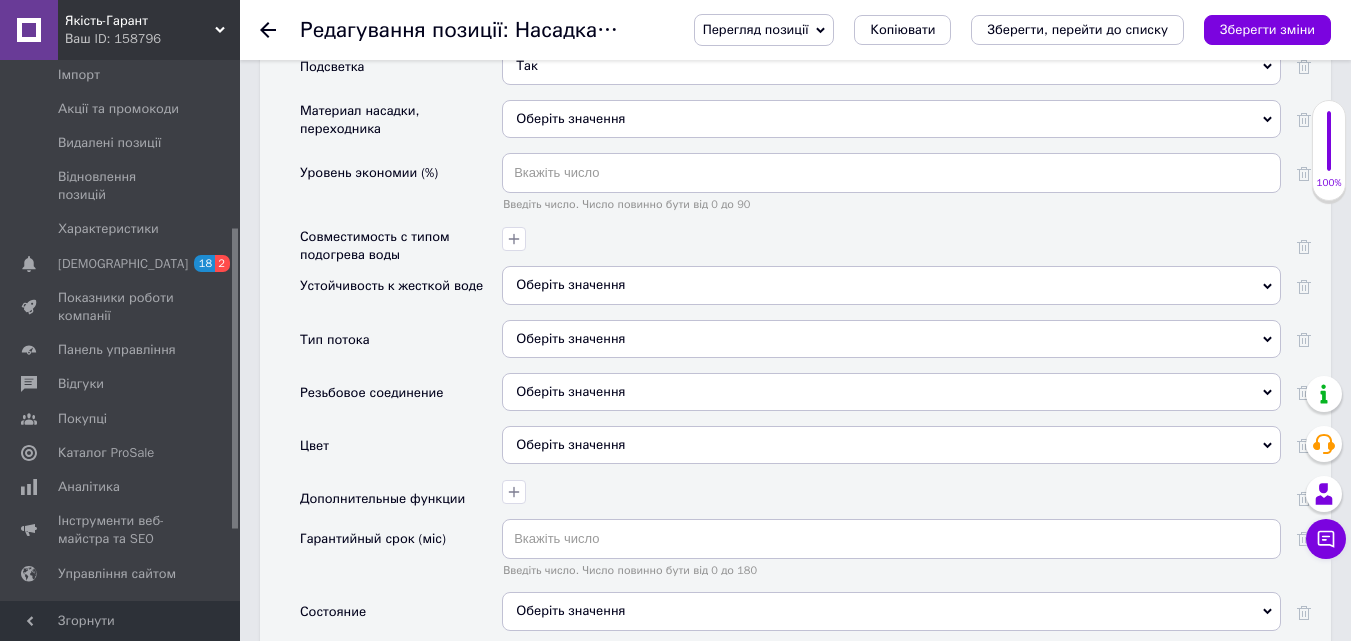 scroll, scrollTop: 2400, scrollLeft: 0, axis: vertical 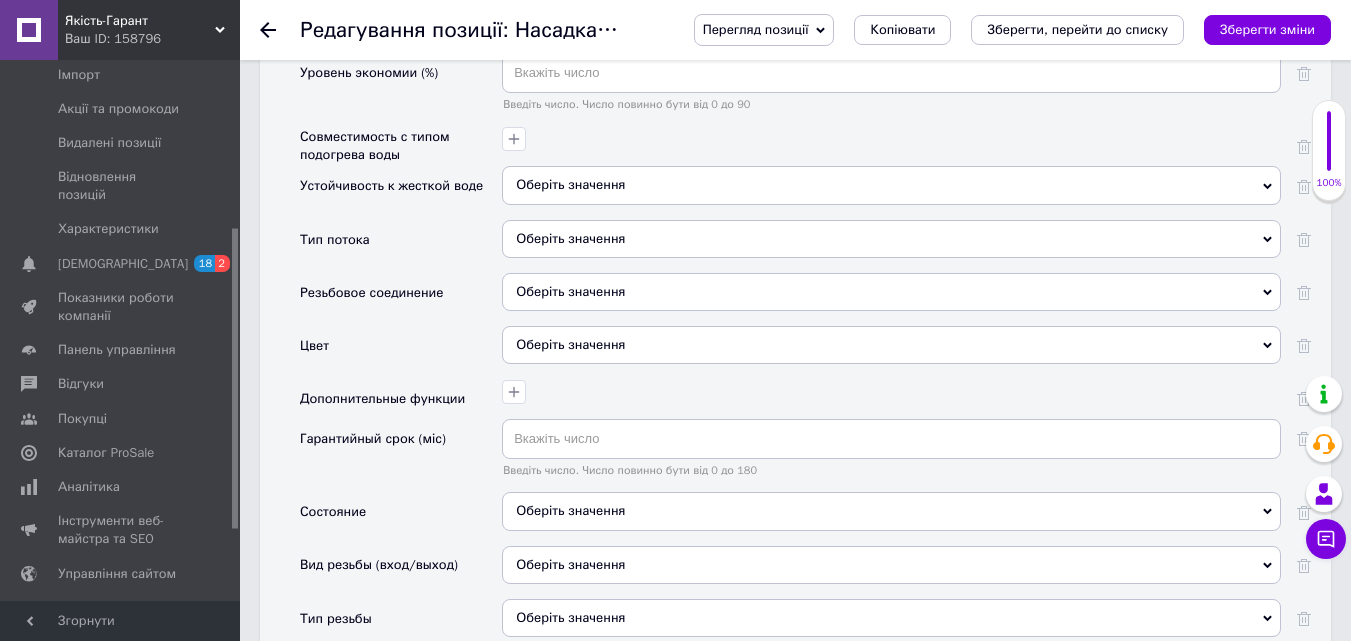 click on "Оберіть значення" at bounding box center (891, 239) 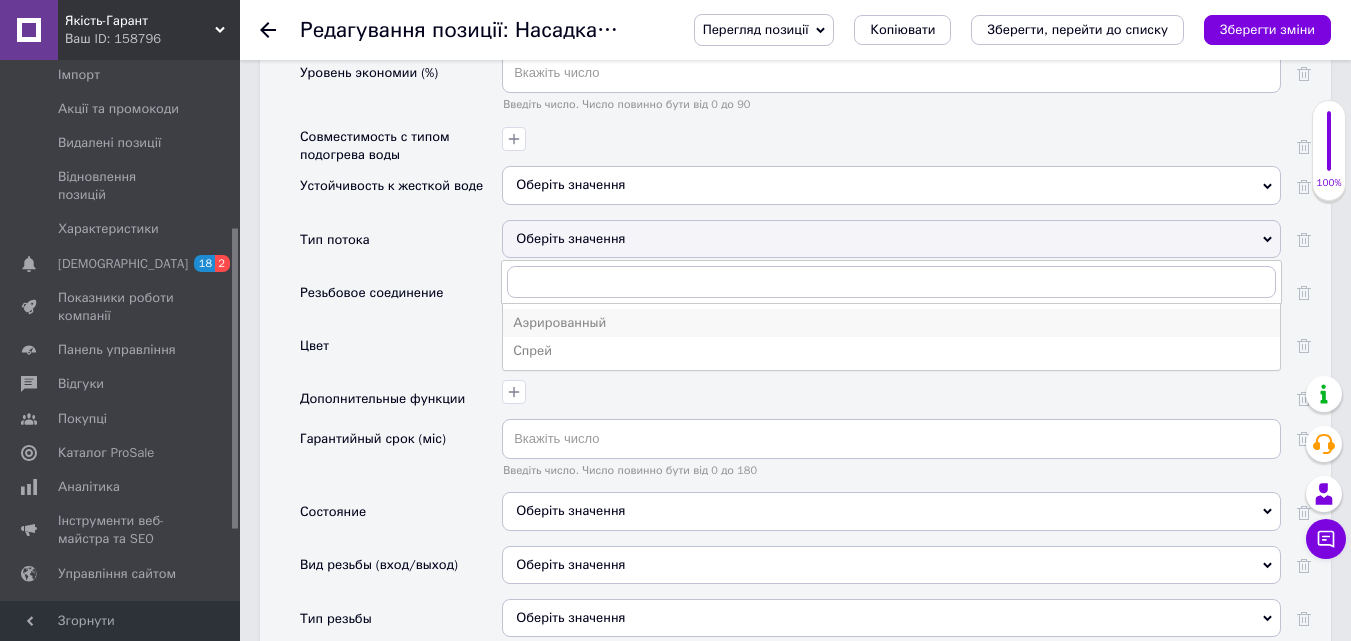click on "Аэрированный" at bounding box center [891, 323] 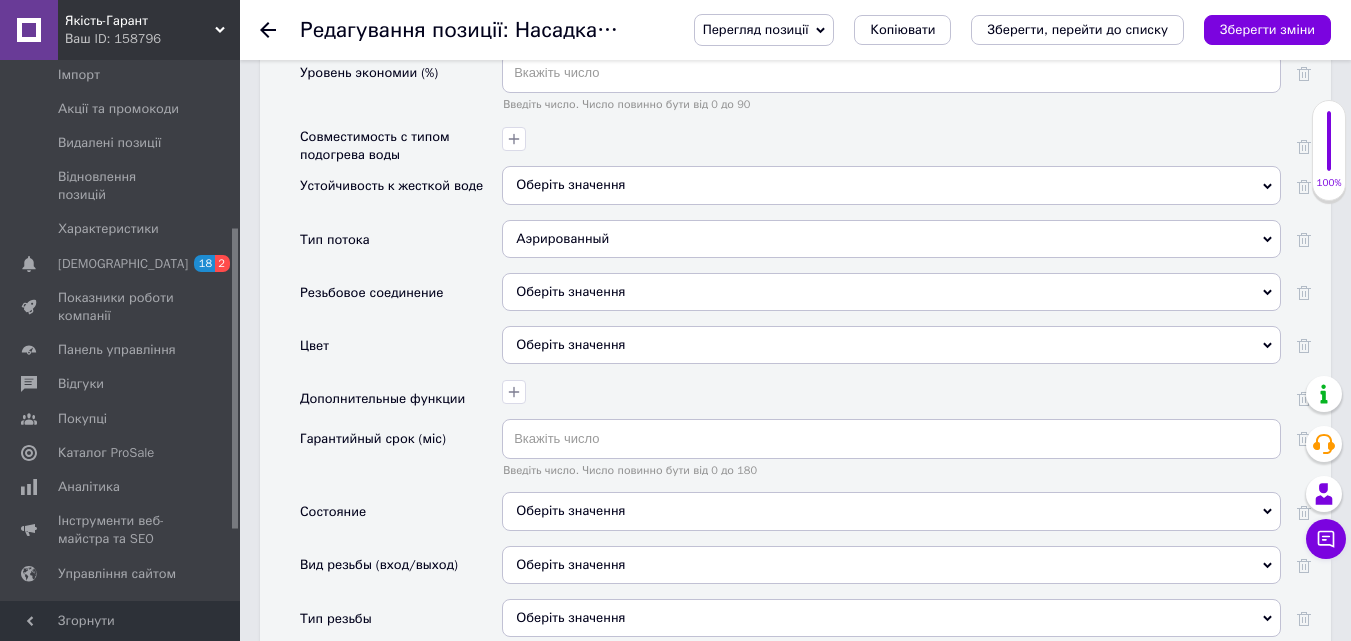 click on "Оберіть значення" at bounding box center (891, 345) 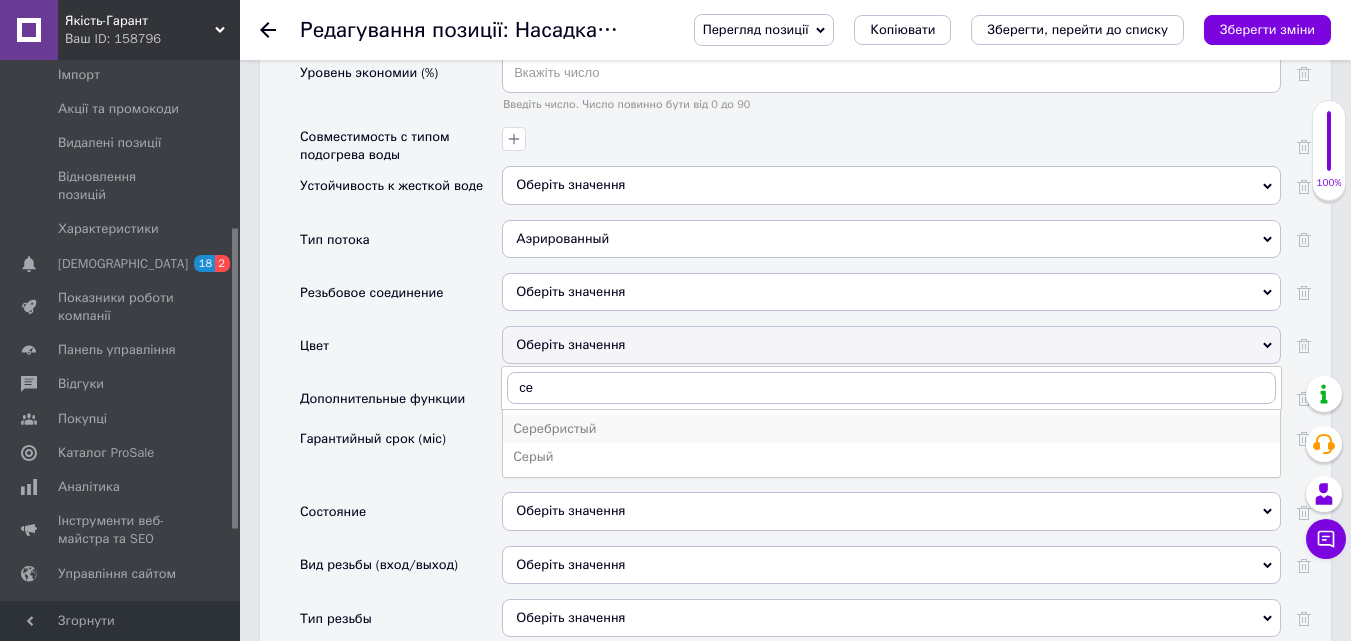 click on "Серебристый" at bounding box center [891, 429] 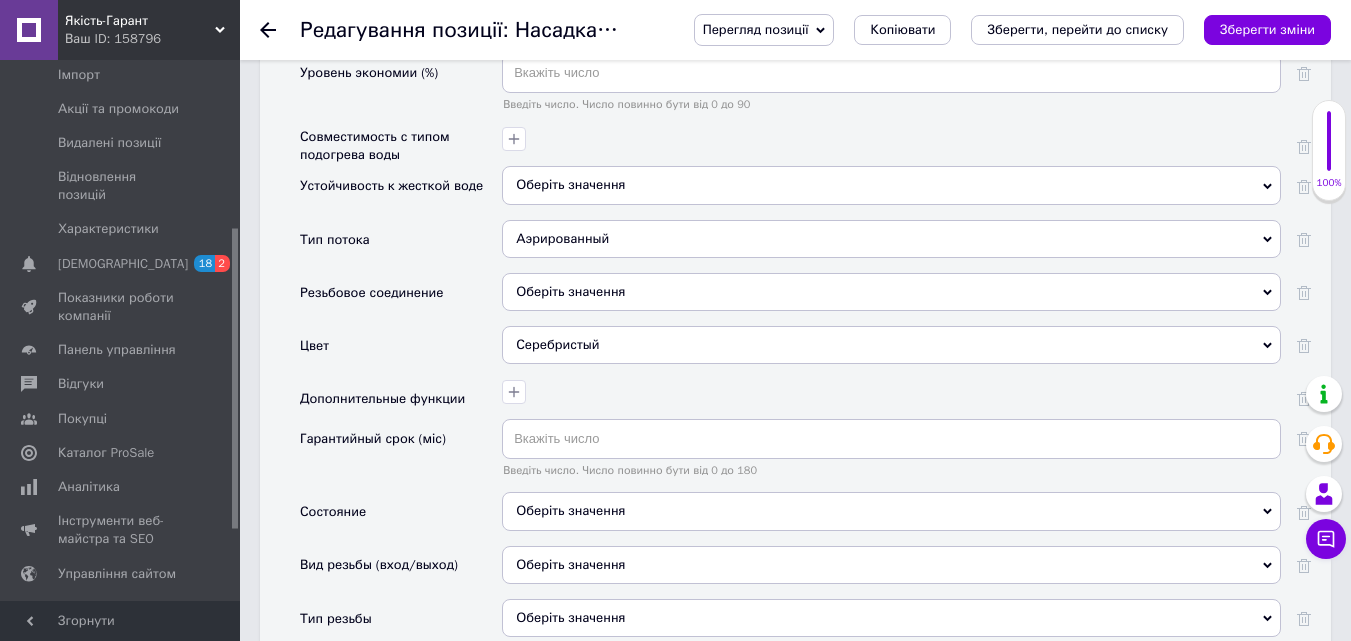 scroll, scrollTop: 2600, scrollLeft: 0, axis: vertical 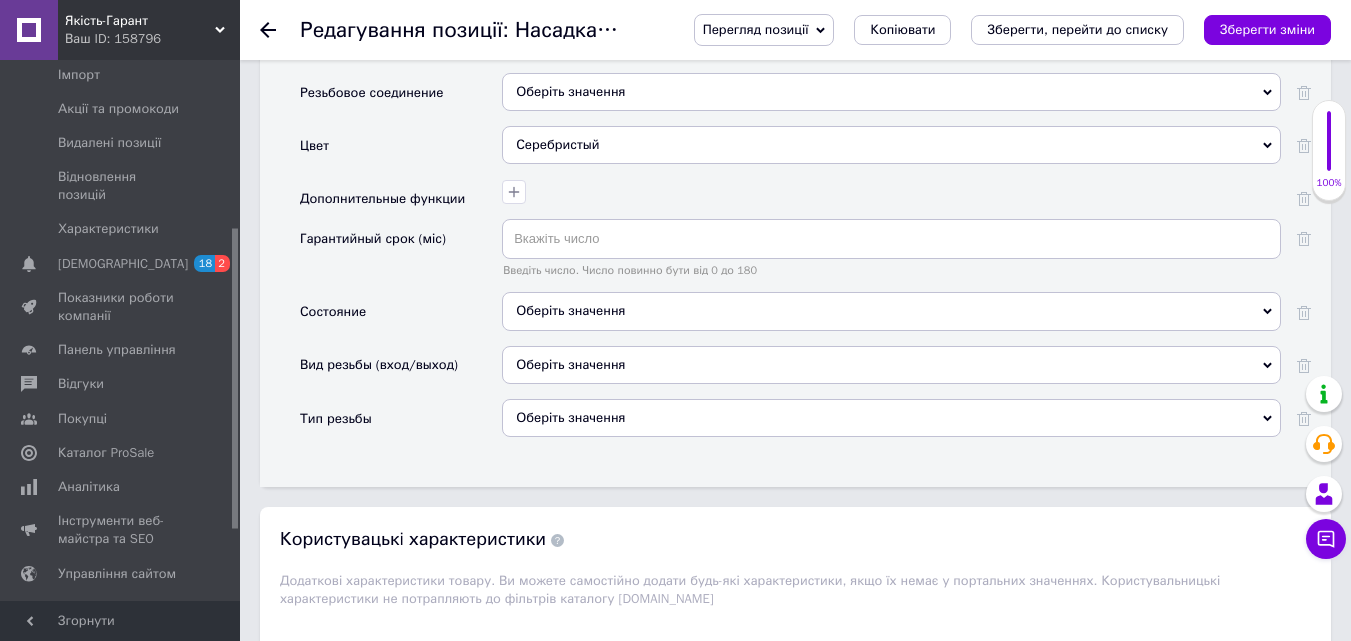 click on "Оберіть значення" at bounding box center (891, 311) 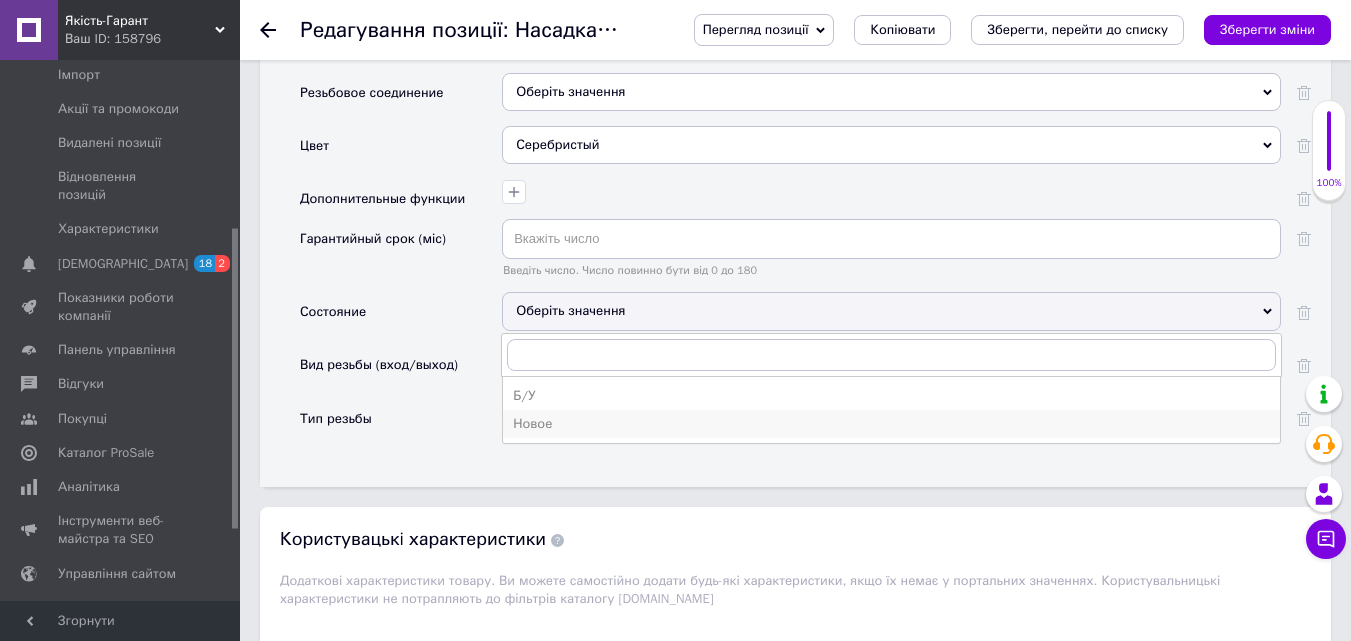 click on "Новое" at bounding box center (891, 424) 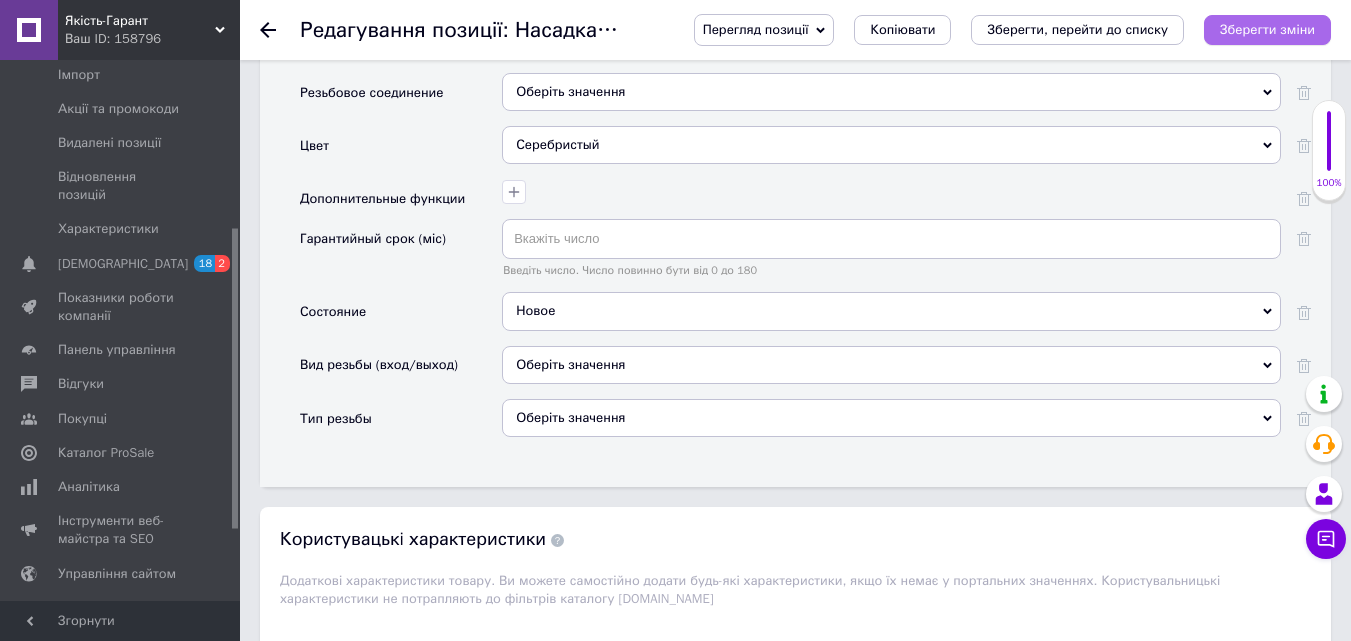 click on "Зберегти зміни" at bounding box center (1267, 29) 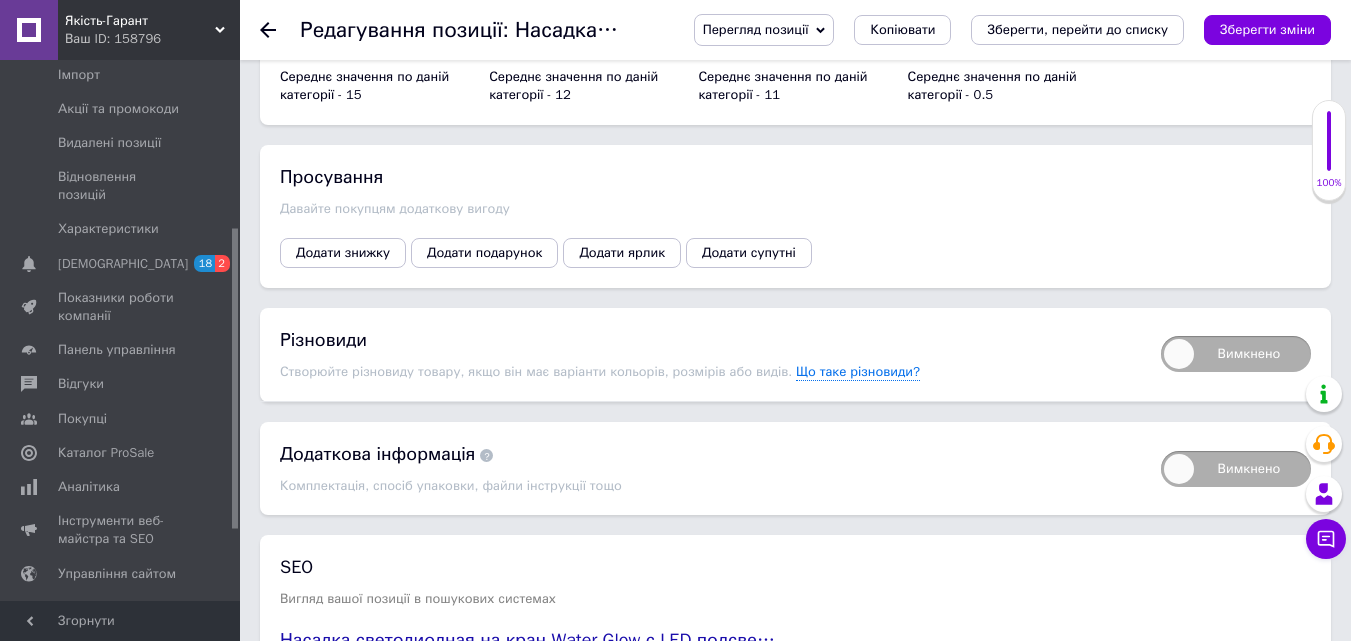scroll, scrollTop: 3586, scrollLeft: 0, axis: vertical 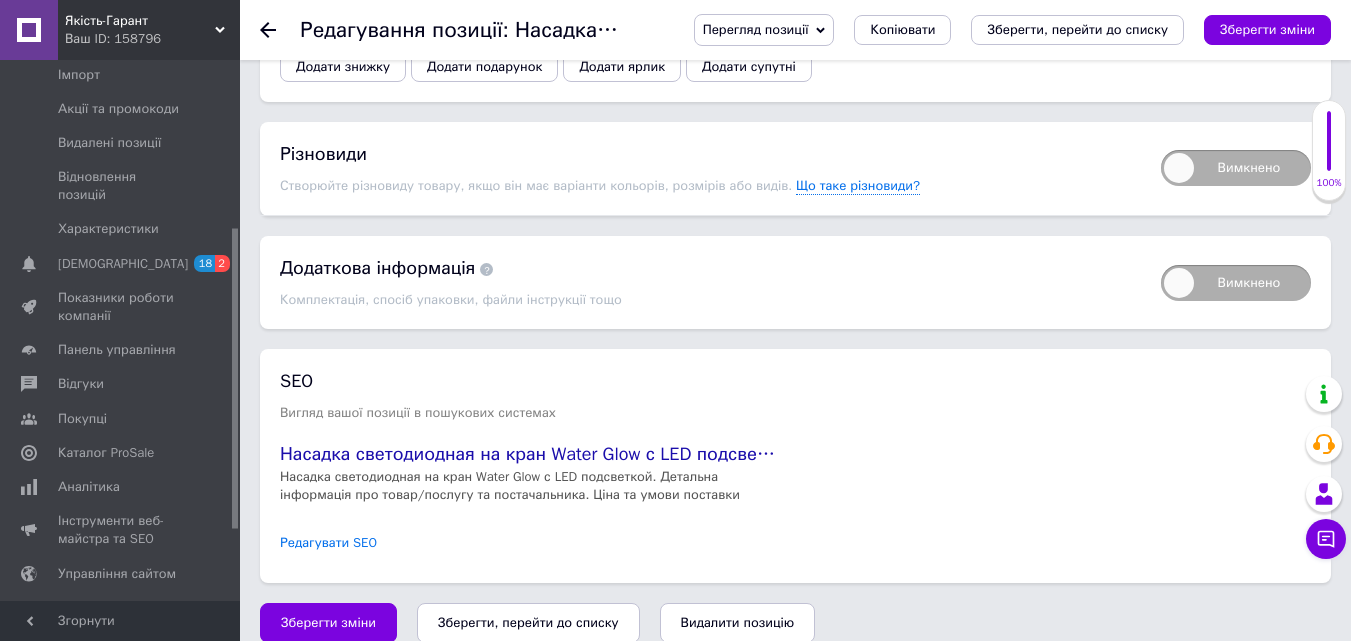 click on "Редагувати SEO" at bounding box center (328, 543) 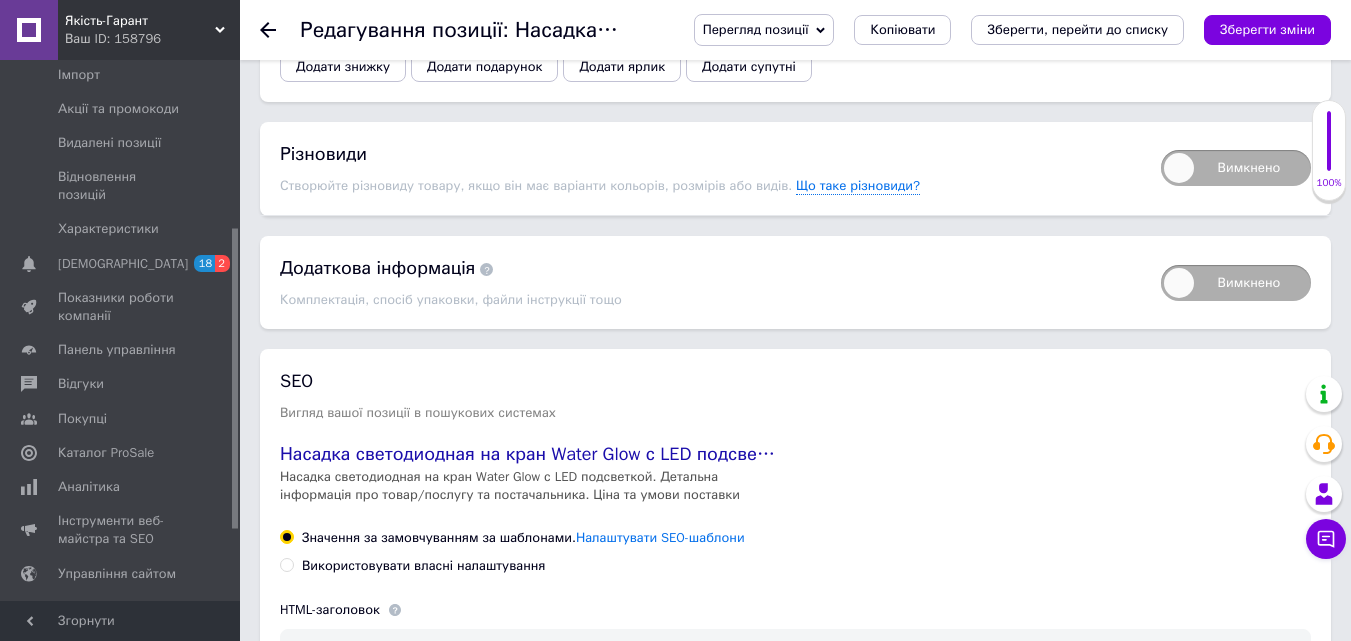 scroll, scrollTop: 3886, scrollLeft: 0, axis: vertical 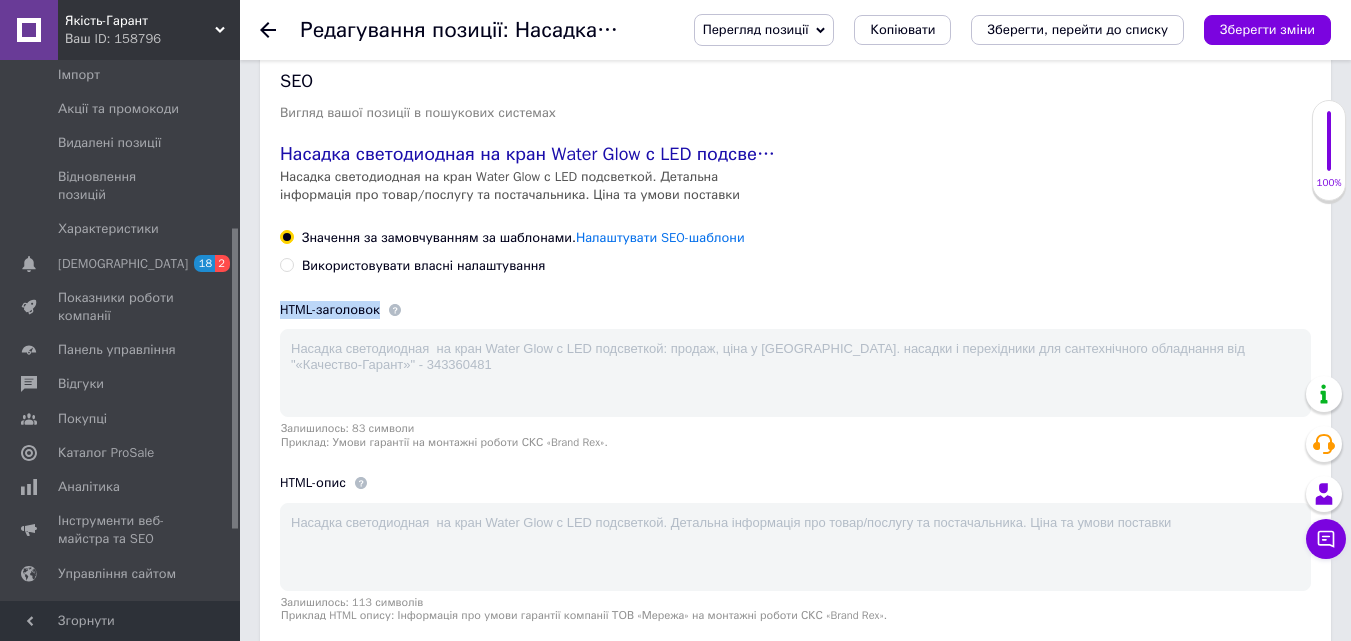 drag, startPoint x: 388, startPoint y: 287, endPoint x: 265, endPoint y: 286, distance: 123.00407 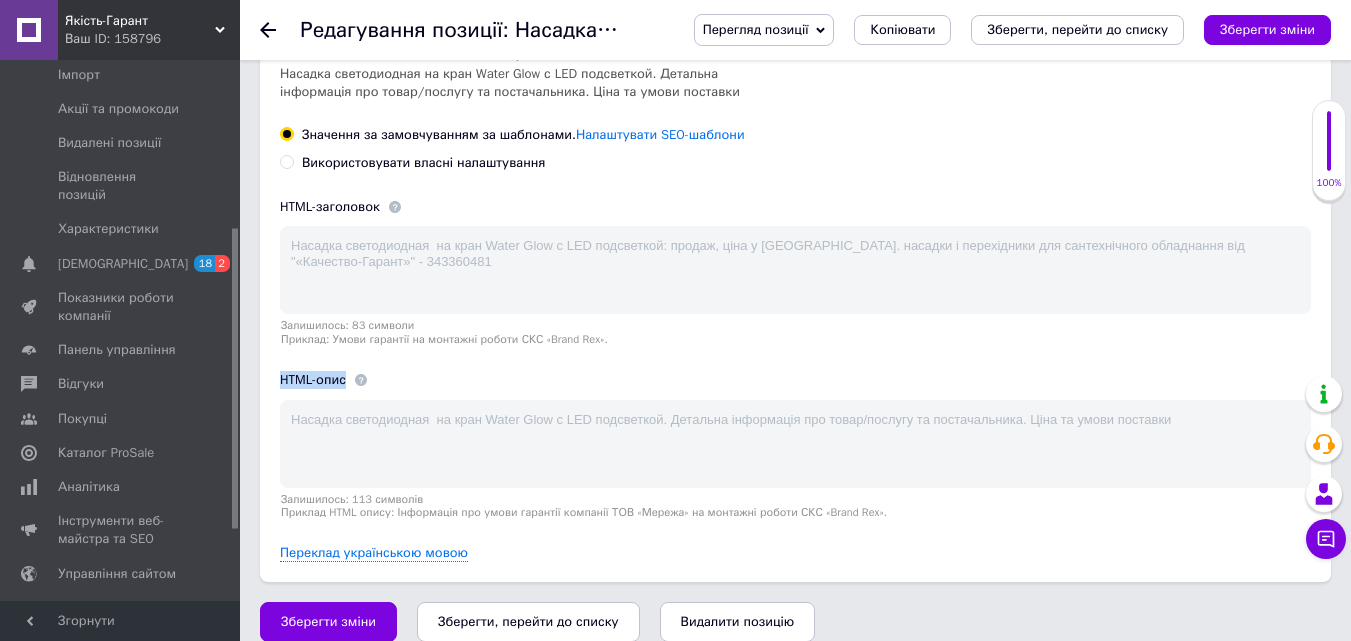 drag, startPoint x: 355, startPoint y: 362, endPoint x: 277, endPoint y: 359, distance: 78.05767 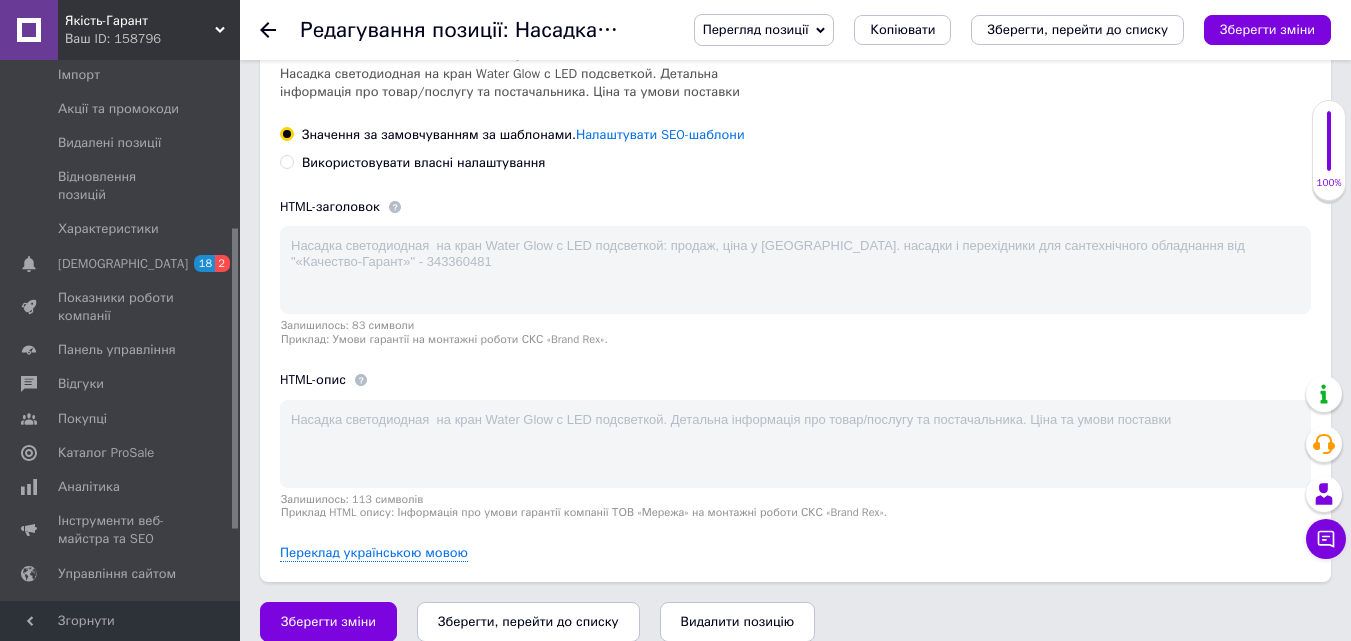 click on "Використовувати власні налаштування" at bounding box center [412, 163] 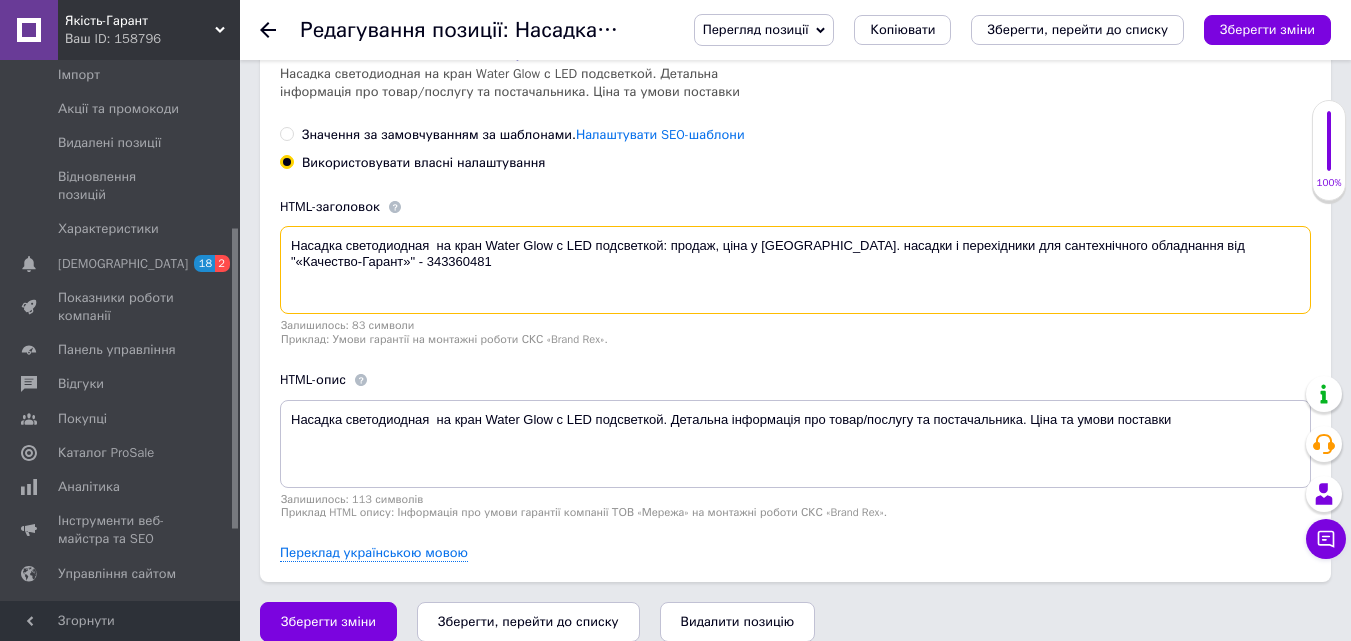 drag, startPoint x: 1129, startPoint y: 221, endPoint x: 1284, endPoint y: 244, distance: 156.69716 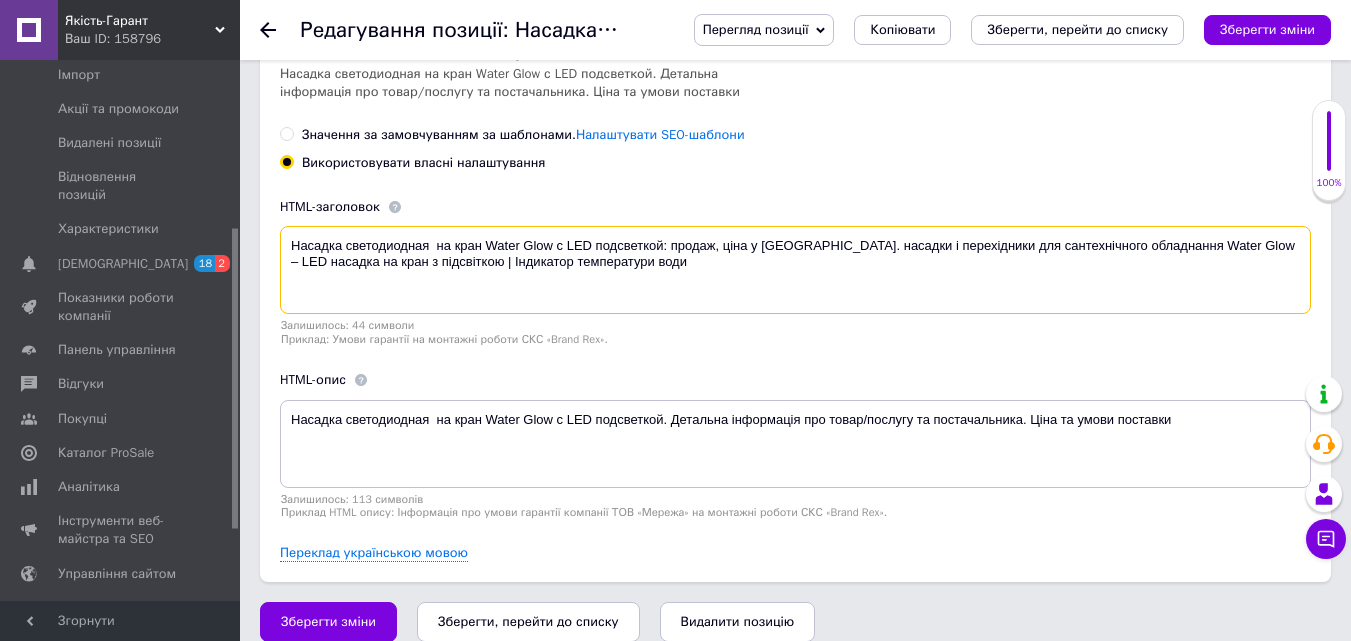click on "Насадка светодиодная  на кран Water Glow с LED подсветкой: продаж, ціна у [GEOGRAPHIC_DATA]. насадки і перехідники для сантехнічного обладнання Water Glow – LED насадка на кран з підсвіткою | Індикатор температури води" at bounding box center (795, 270) 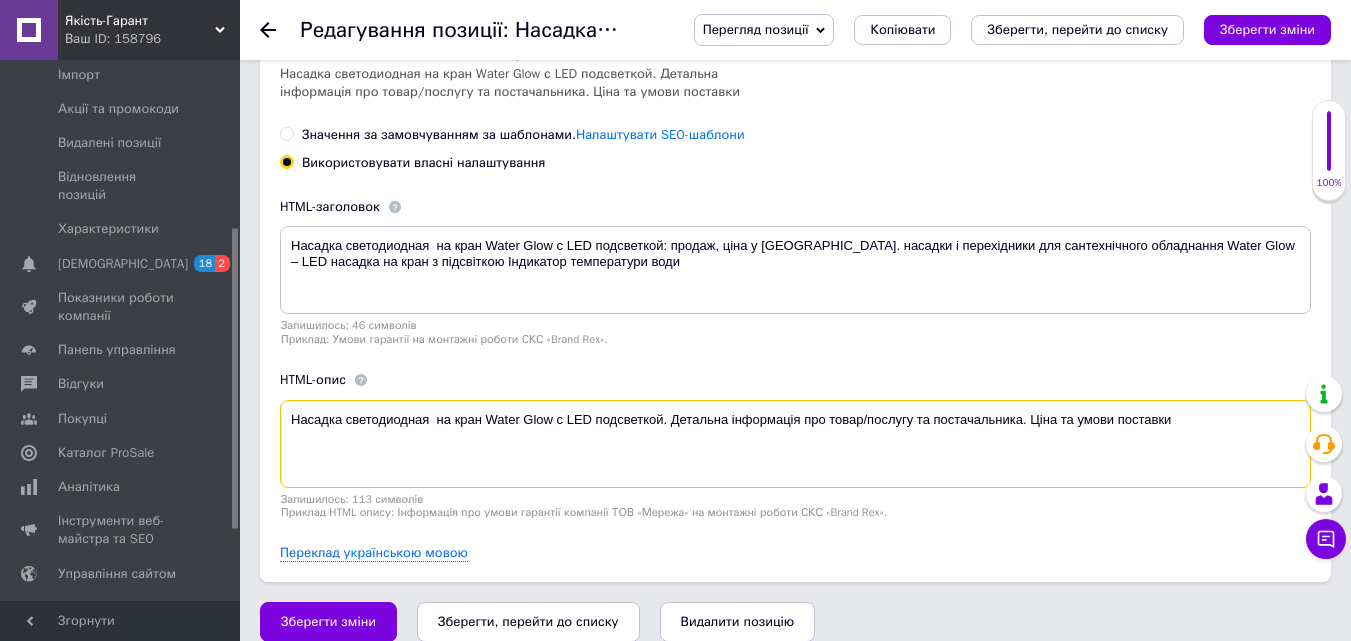 click on "Насадка светодиодная  на кран Water Glow с LED подсветкой. Детальна інформація про товар/послугу та постачальника. Ціна та умови поставки" at bounding box center (795, 444) 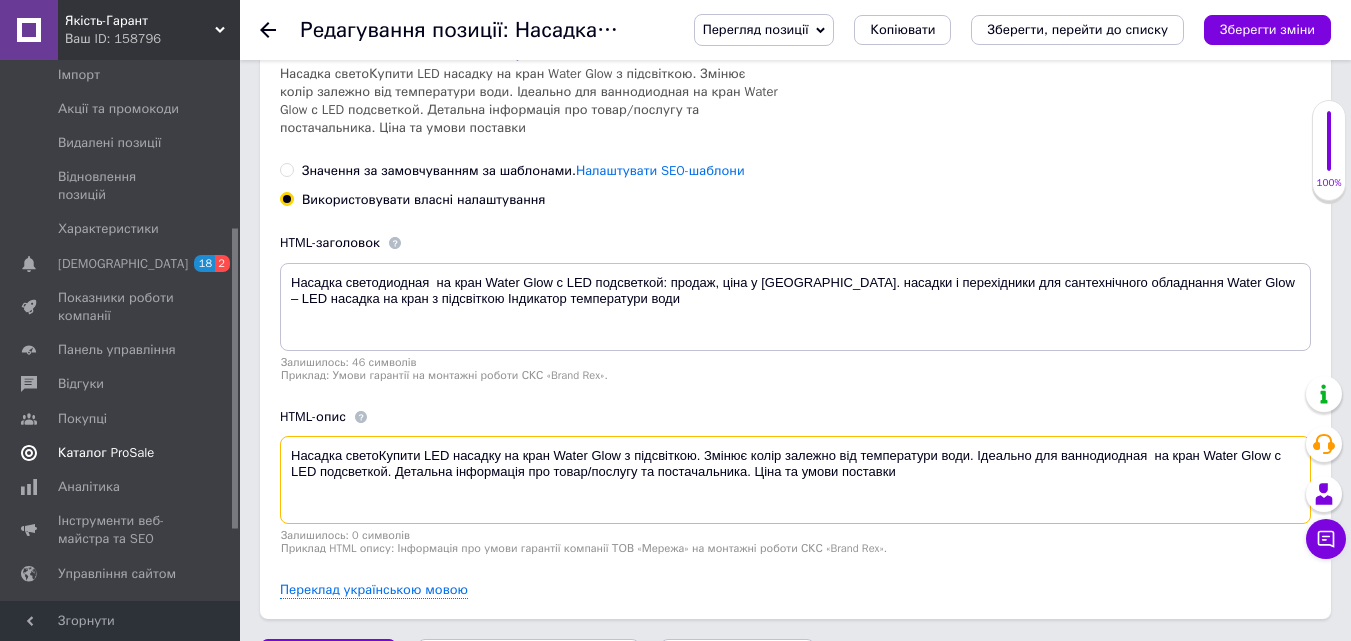 drag, startPoint x: 605, startPoint y: 462, endPoint x: 175, endPoint y: 425, distance: 431.58893 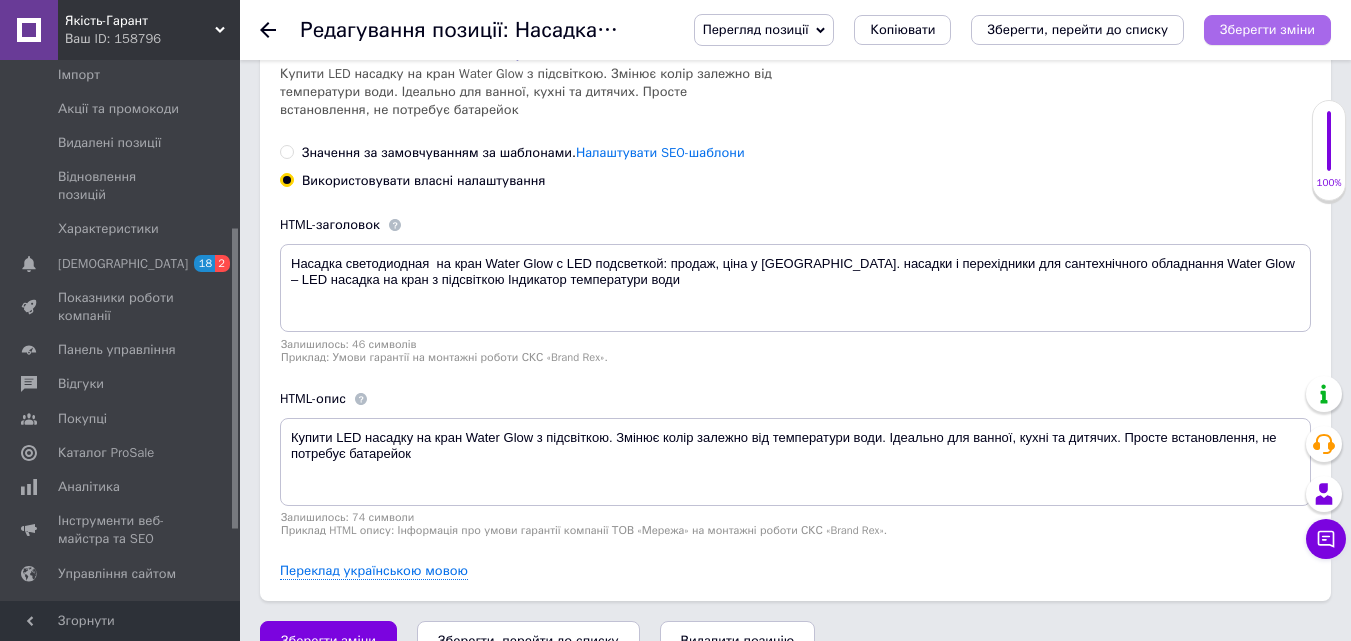 click on "Зберегти зміни" at bounding box center [1267, 29] 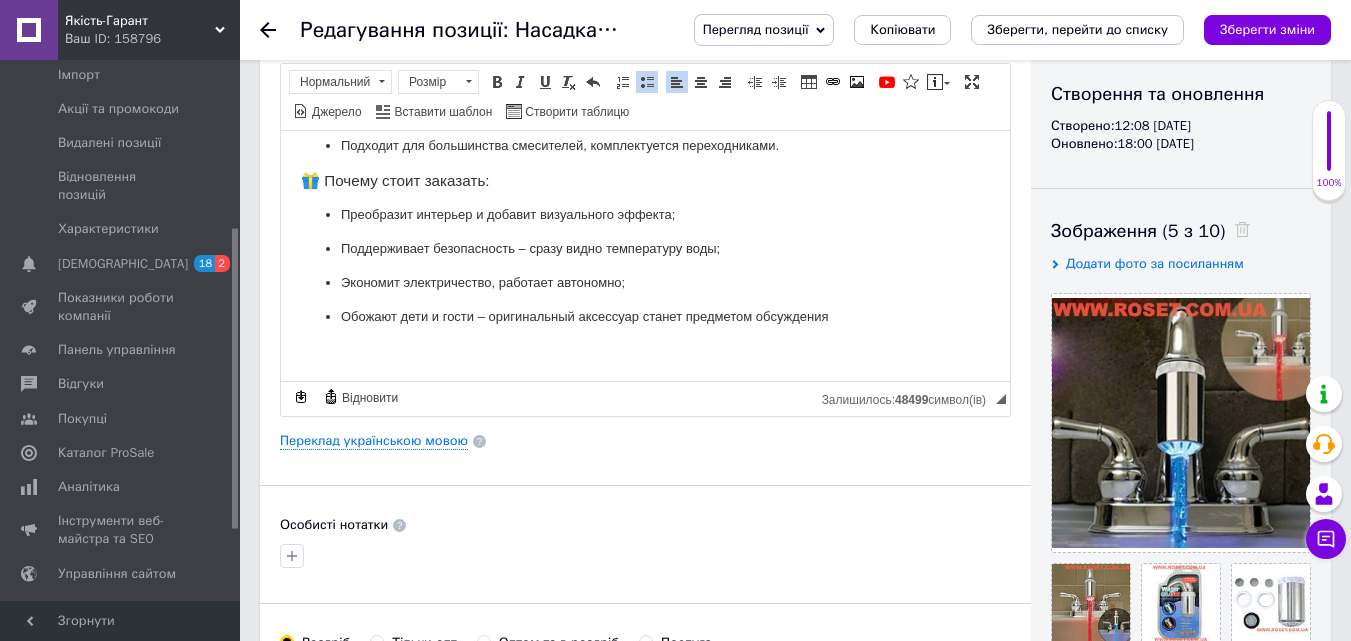 scroll, scrollTop: 604, scrollLeft: 0, axis: vertical 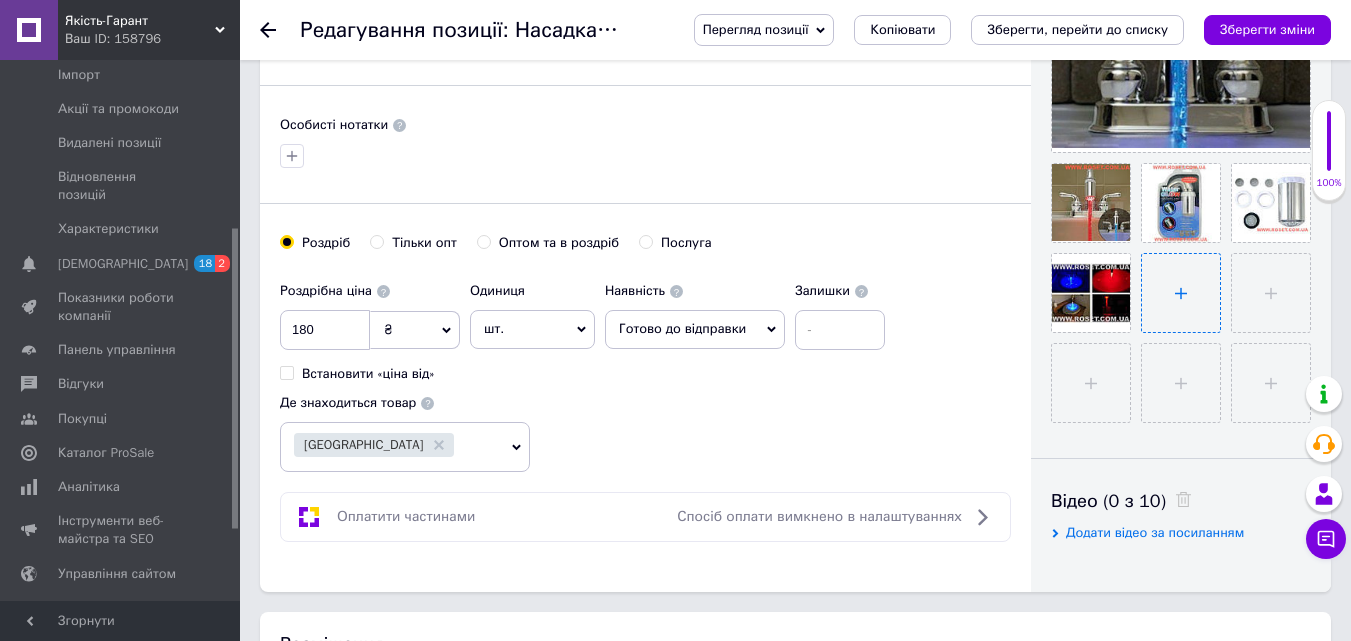 click at bounding box center (1181, 293) 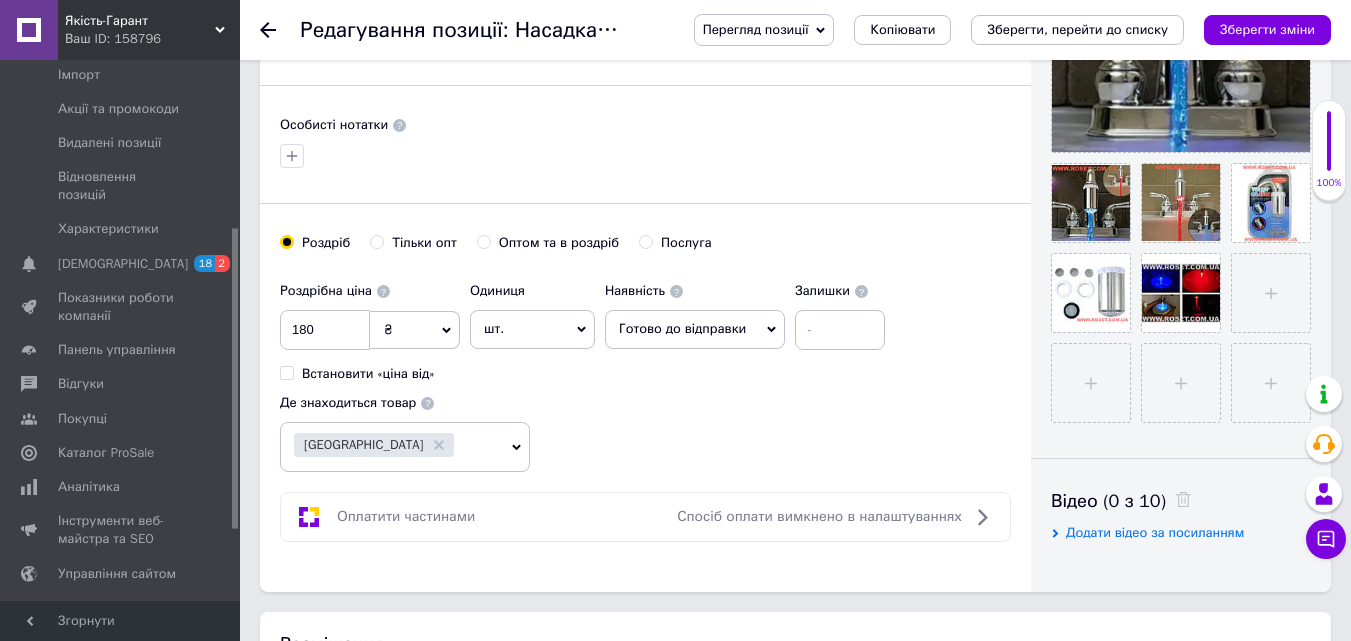 scroll, scrollTop: 404, scrollLeft: 0, axis: vertical 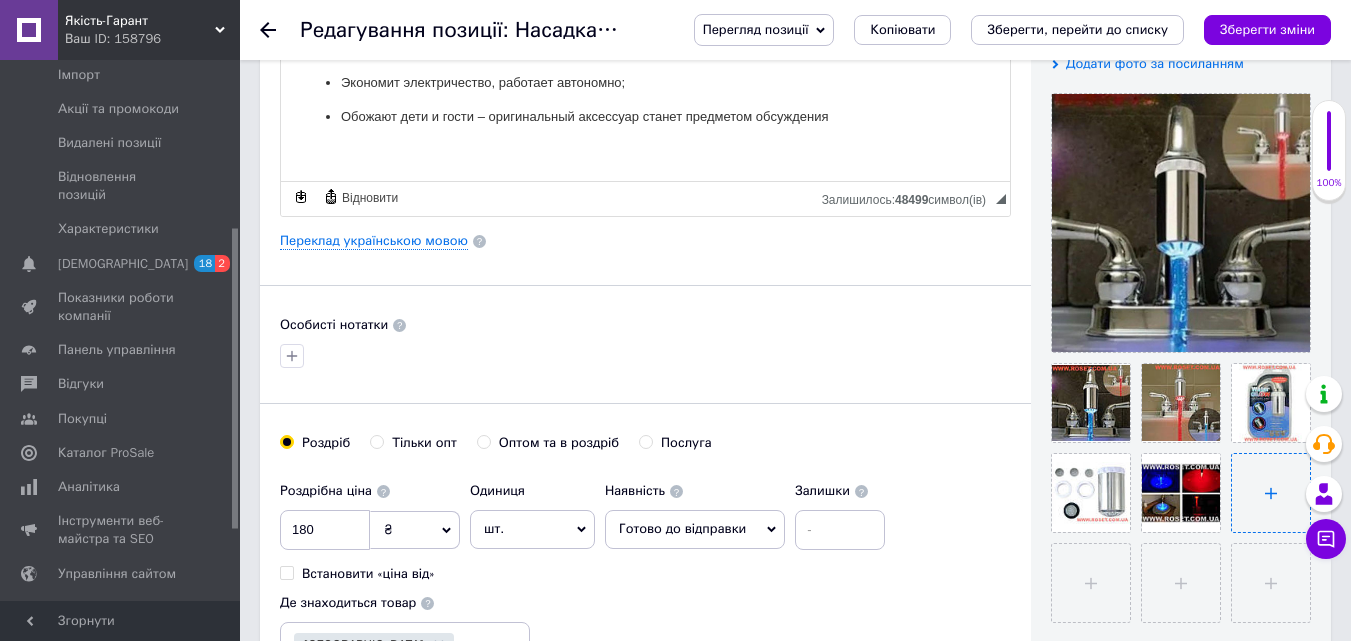 click at bounding box center (1271, 493) 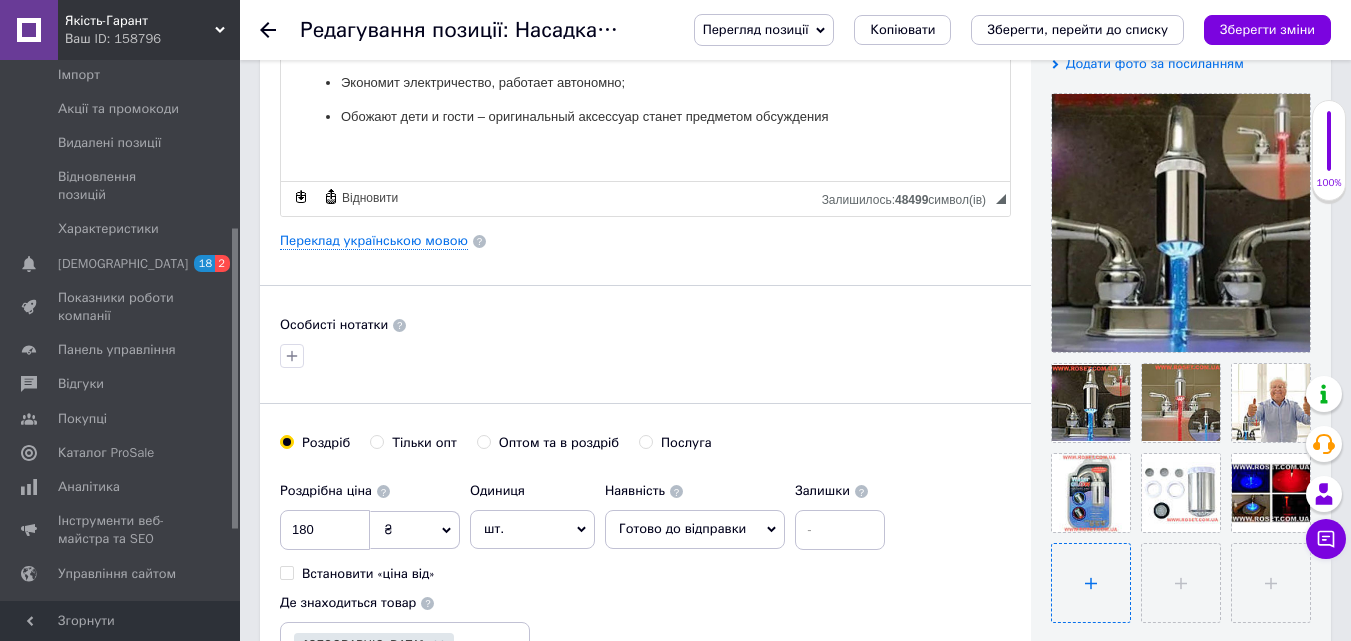 click at bounding box center (1091, 583) 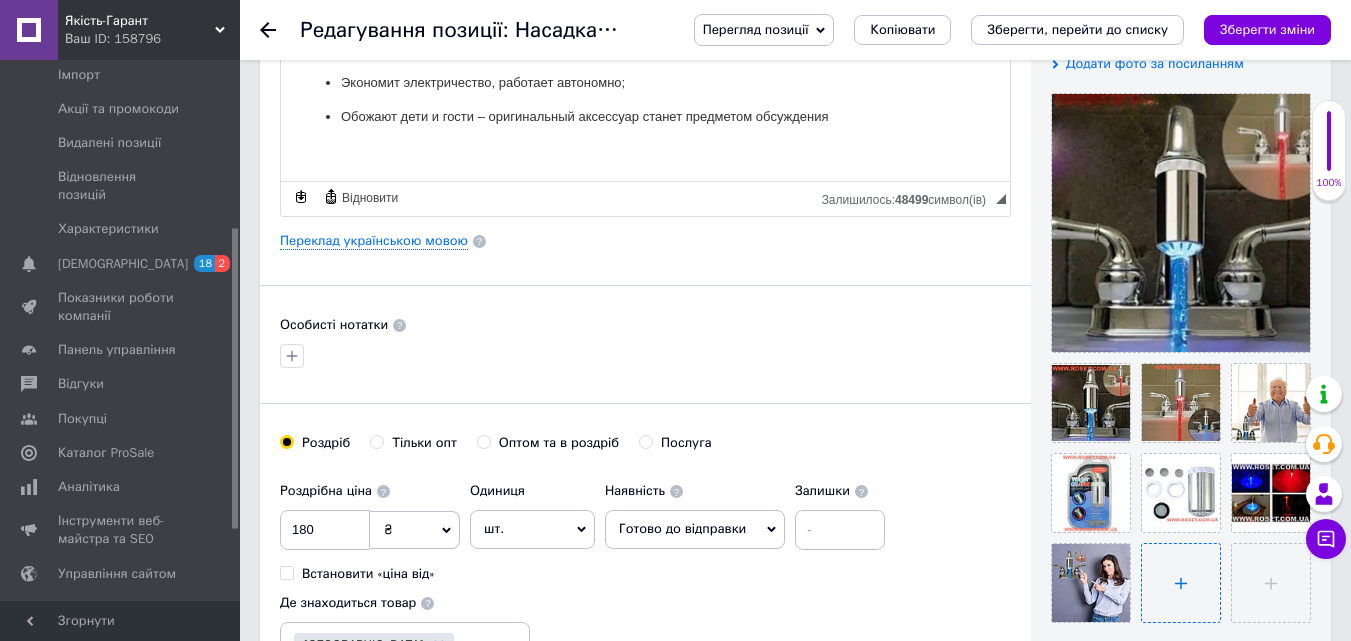 click at bounding box center [1181, 583] 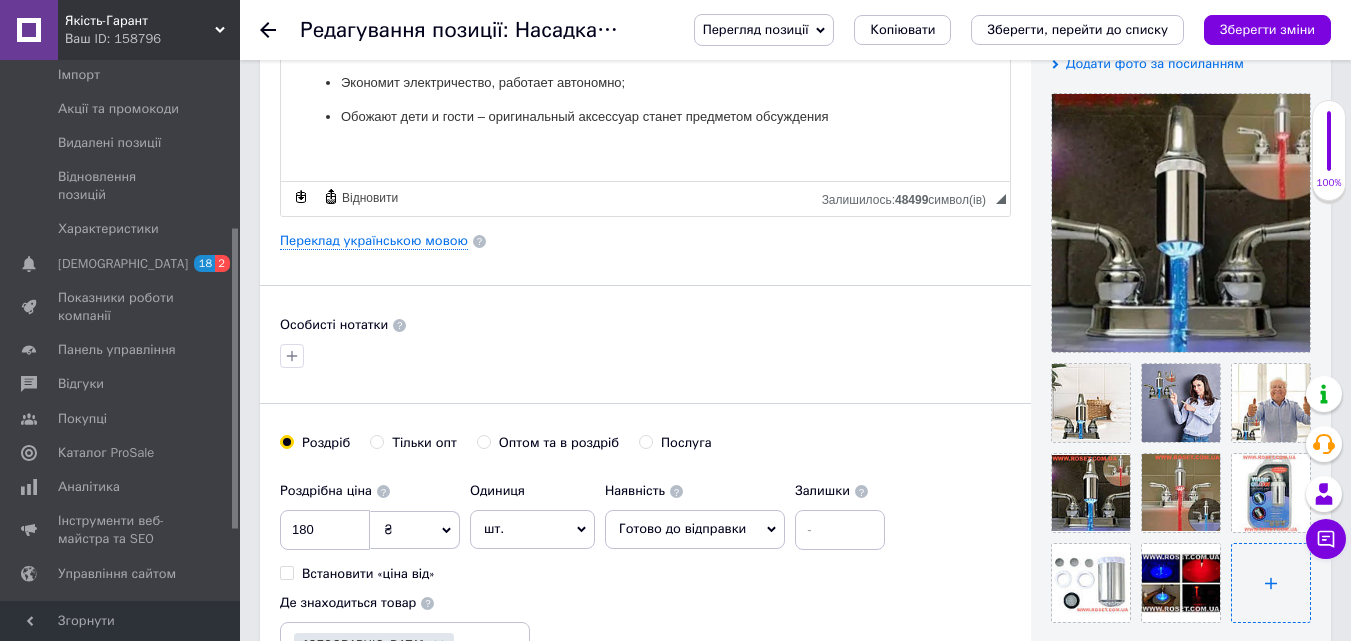 scroll, scrollTop: 504, scrollLeft: 0, axis: vertical 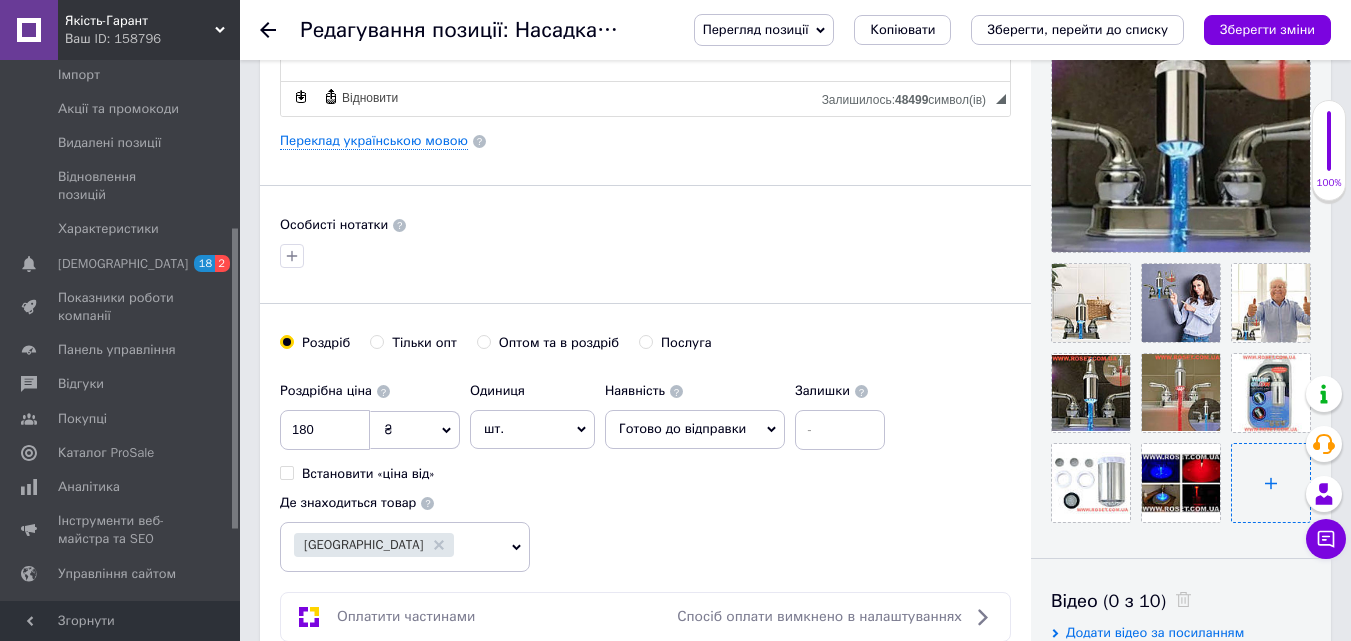 click at bounding box center [1271, 483] 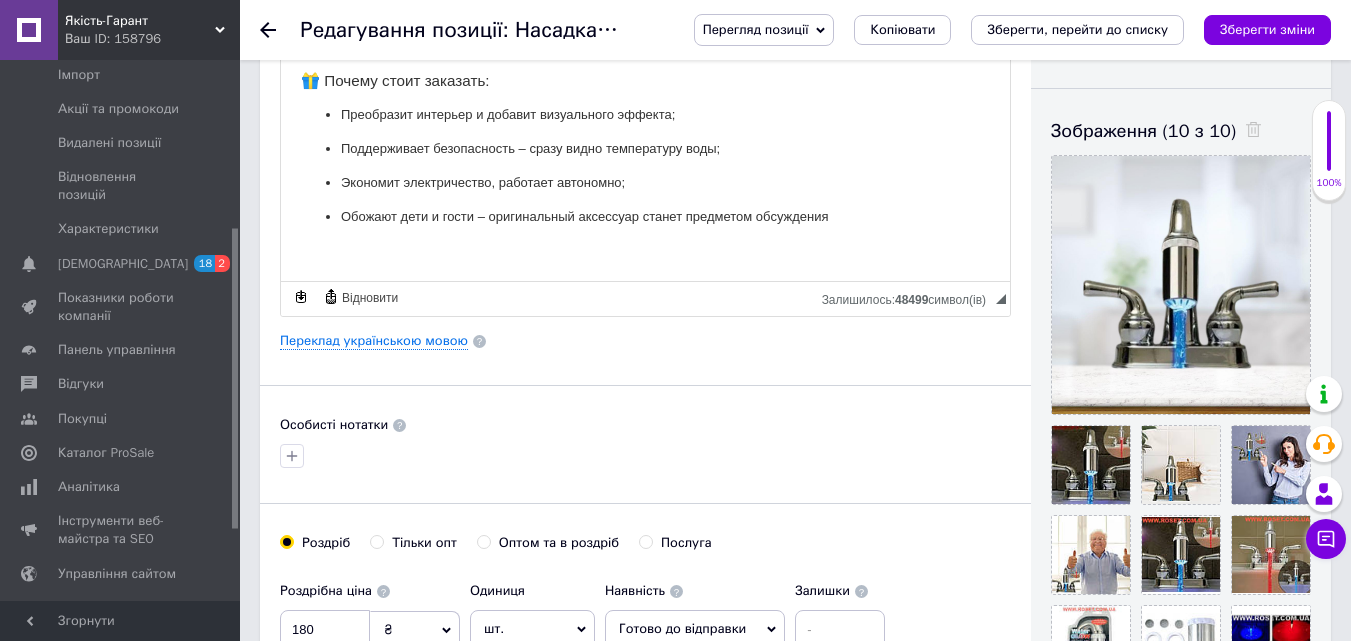 scroll, scrollTop: 204, scrollLeft: 0, axis: vertical 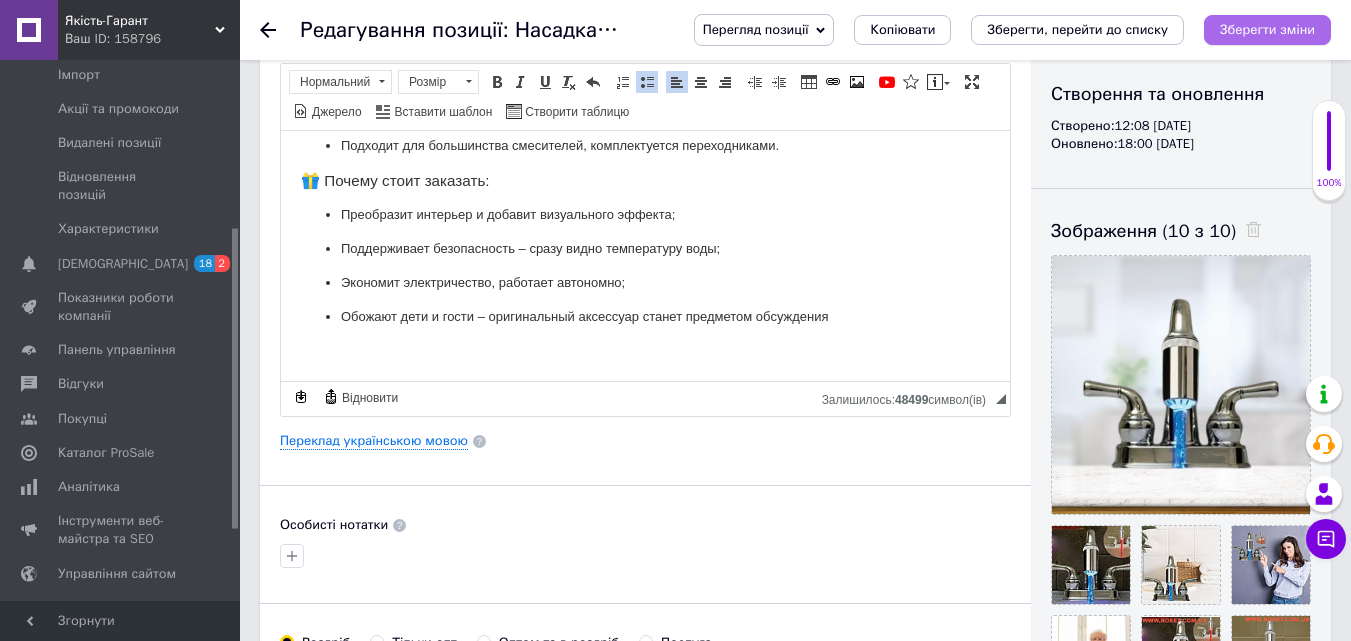 click on "Зберегти зміни" at bounding box center [1267, 29] 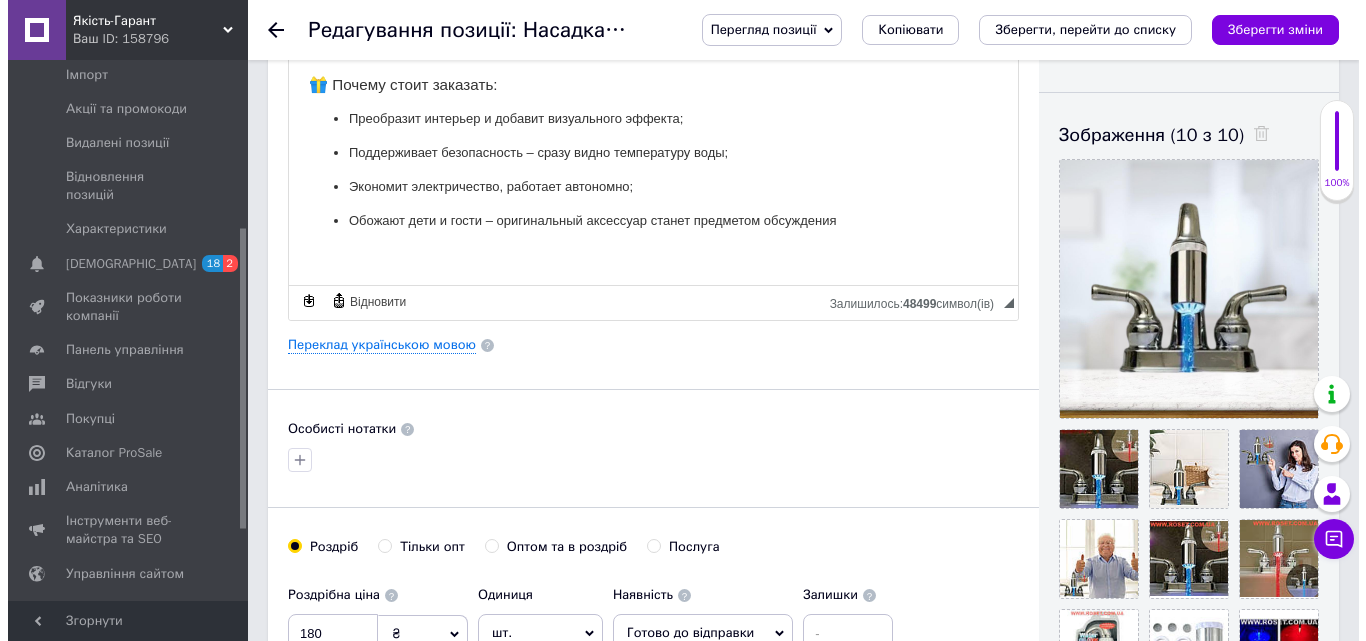scroll, scrollTop: 0, scrollLeft: 0, axis: both 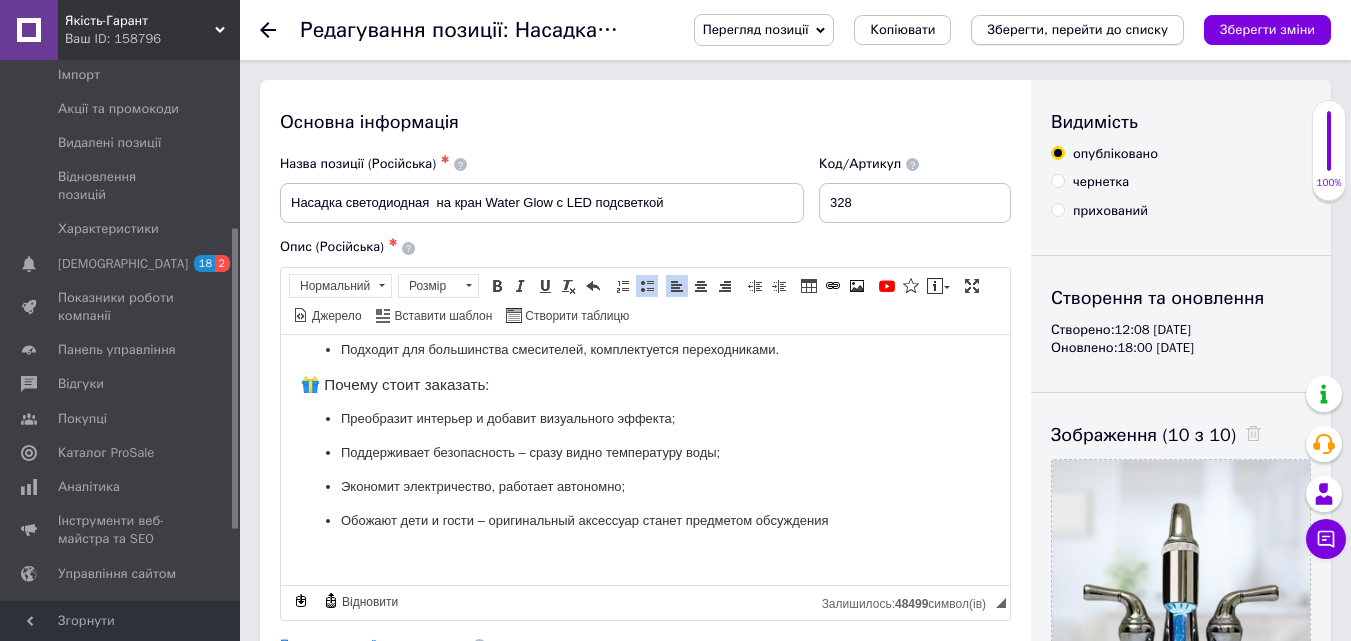click on "Зберегти, перейти до списку" at bounding box center [1077, 29] 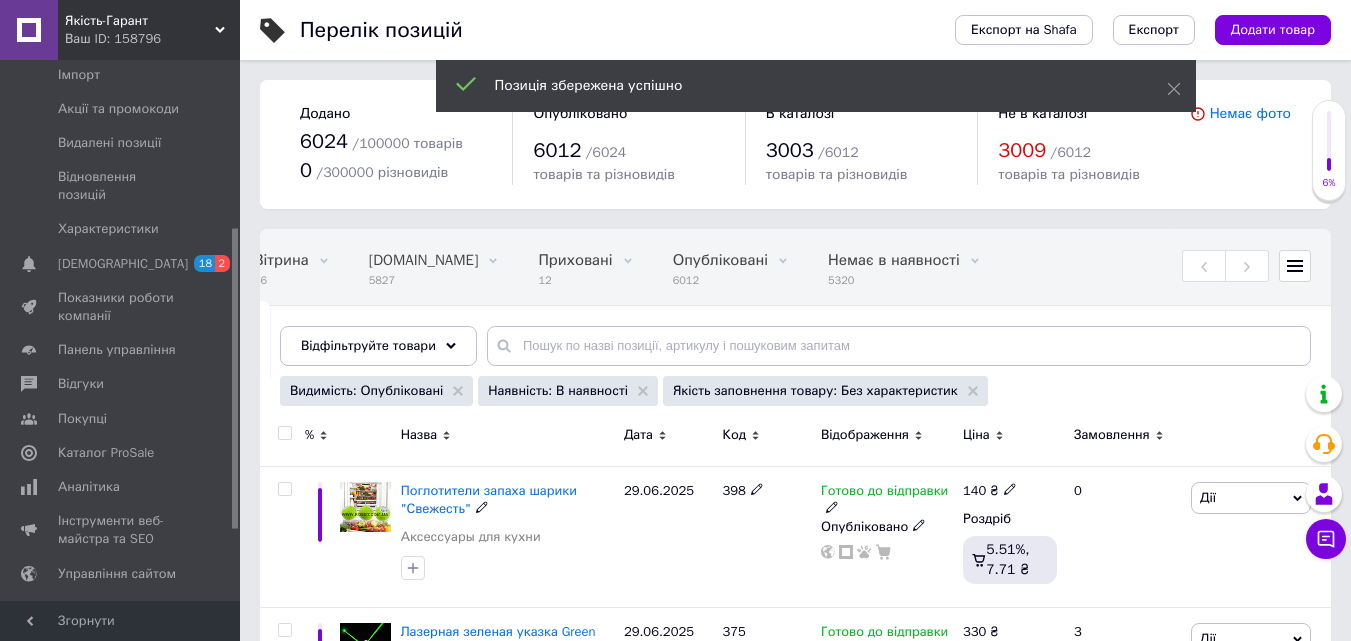 scroll, scrollTop: 0, scrollLeft: 287, axis: horizontal 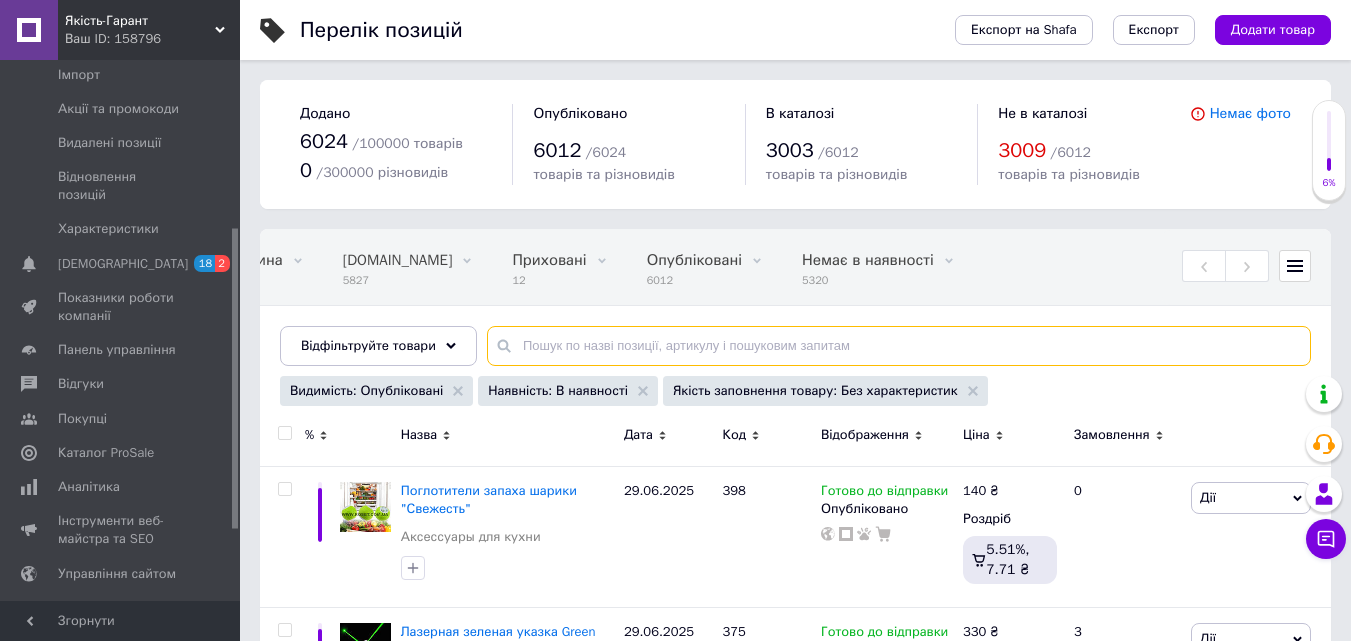 click at bounding box center (899, 346) 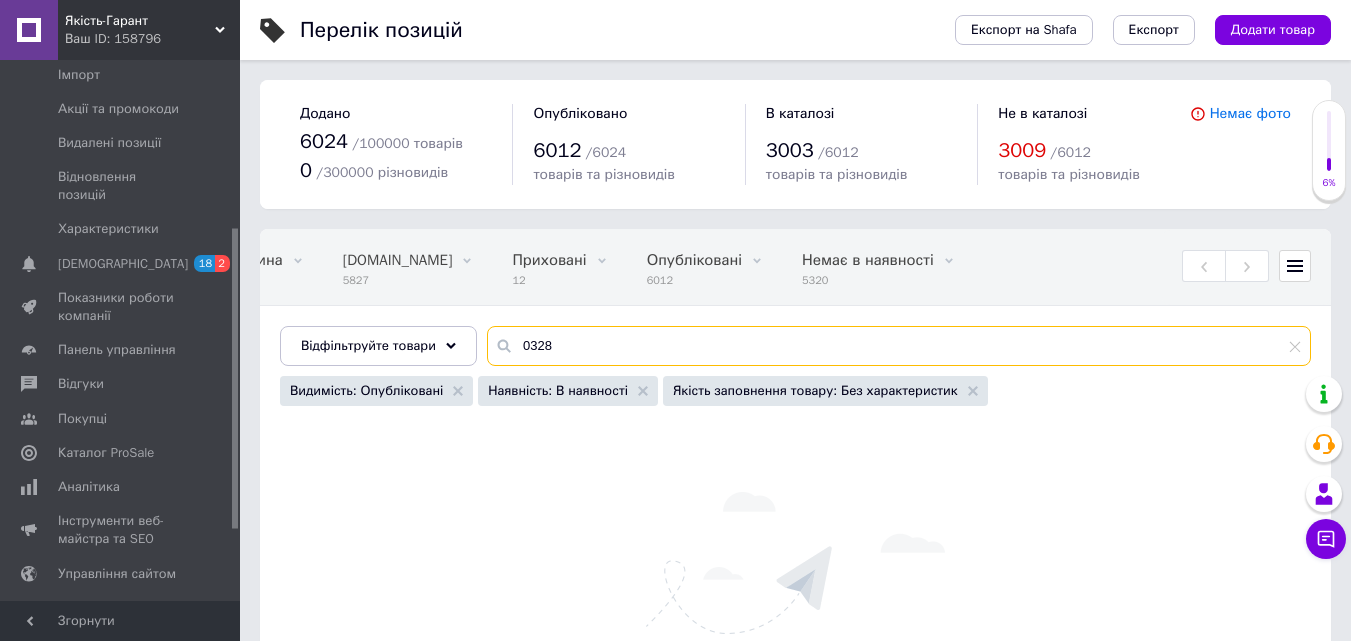 click on "0328" at bounding box center (899, 346) 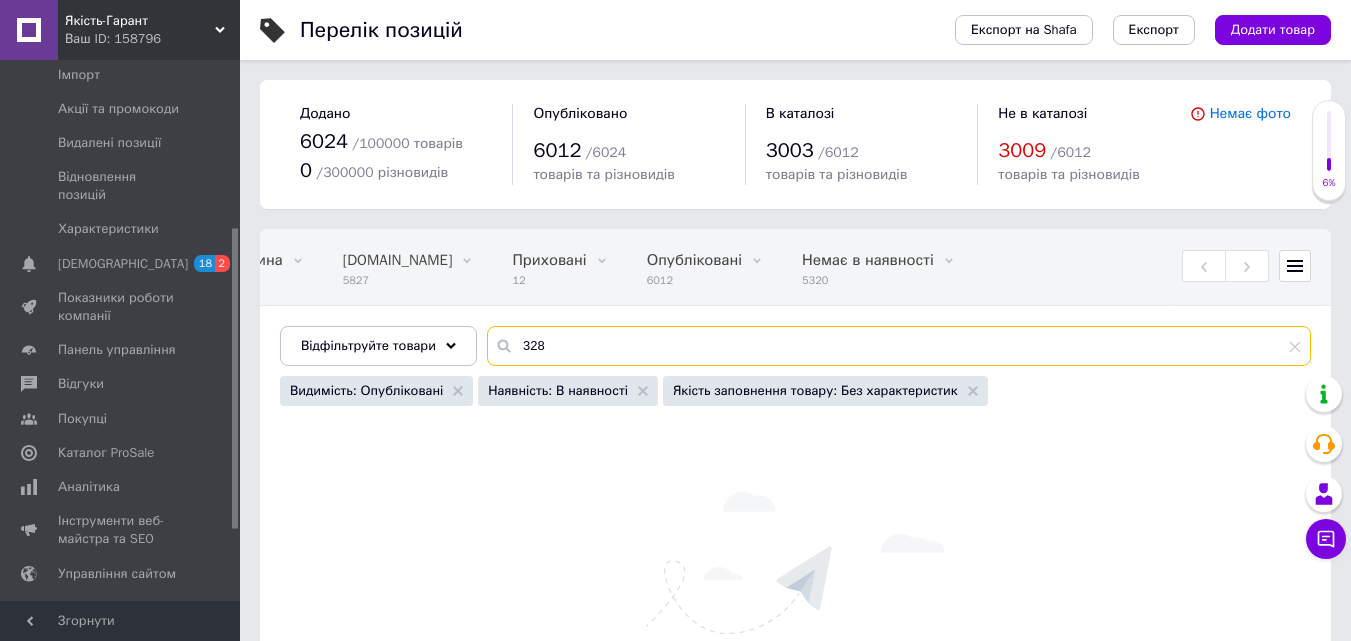 click on "328" at bounding box center (899, 346) 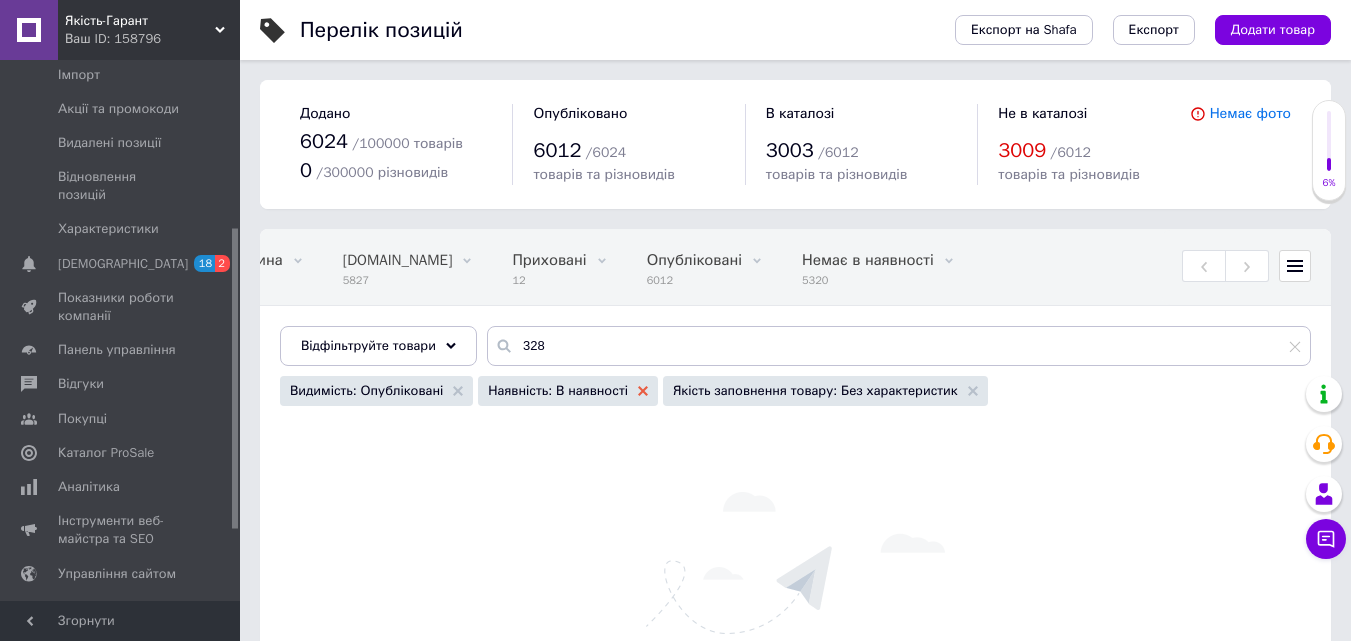 click 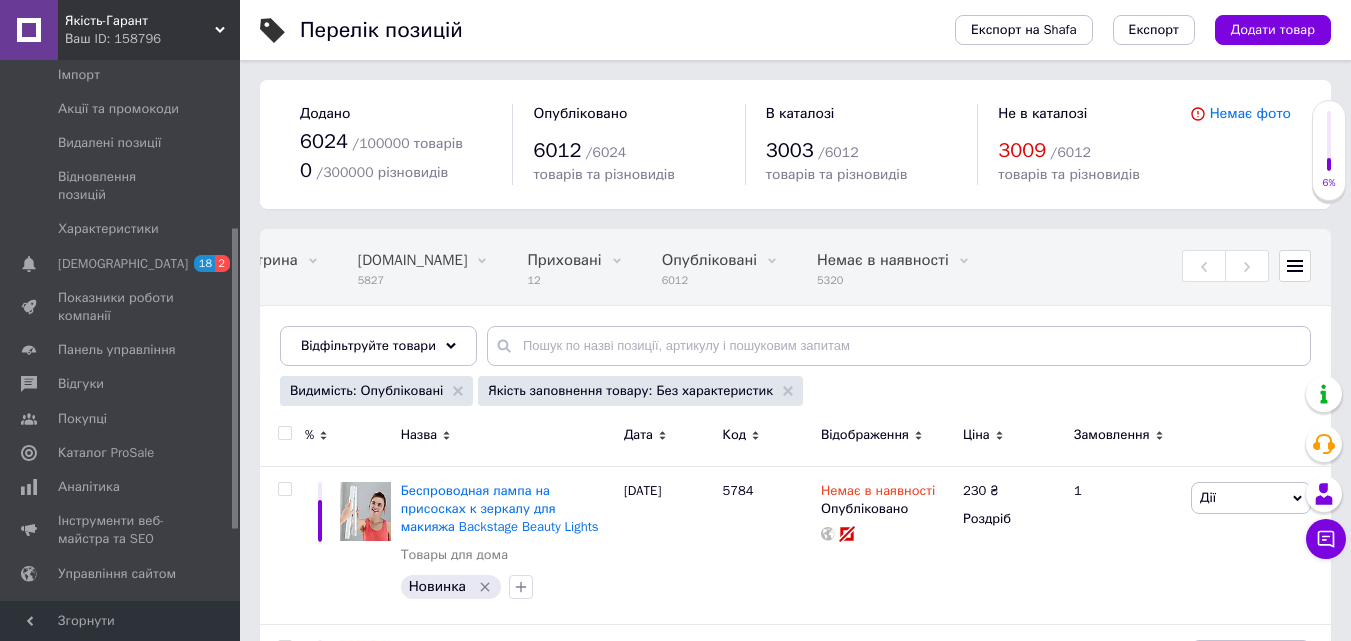 scroll, scrollTop: 0, scrollLeft: 287, axis: horizontal 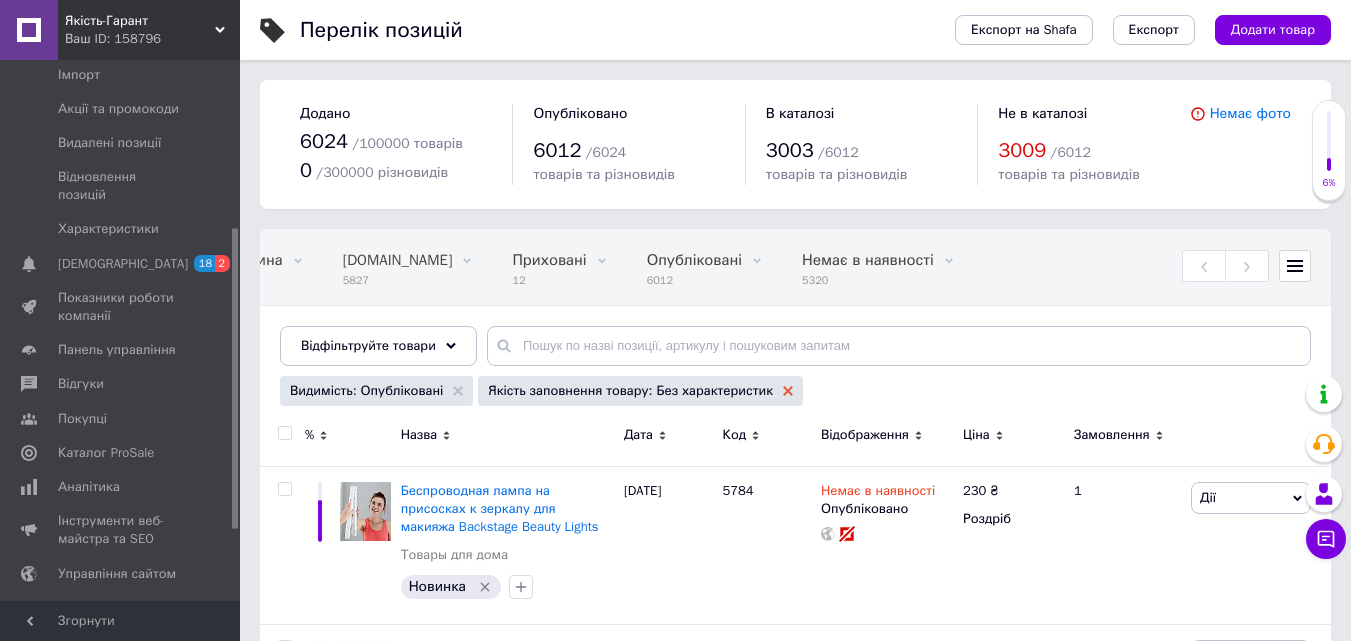 click 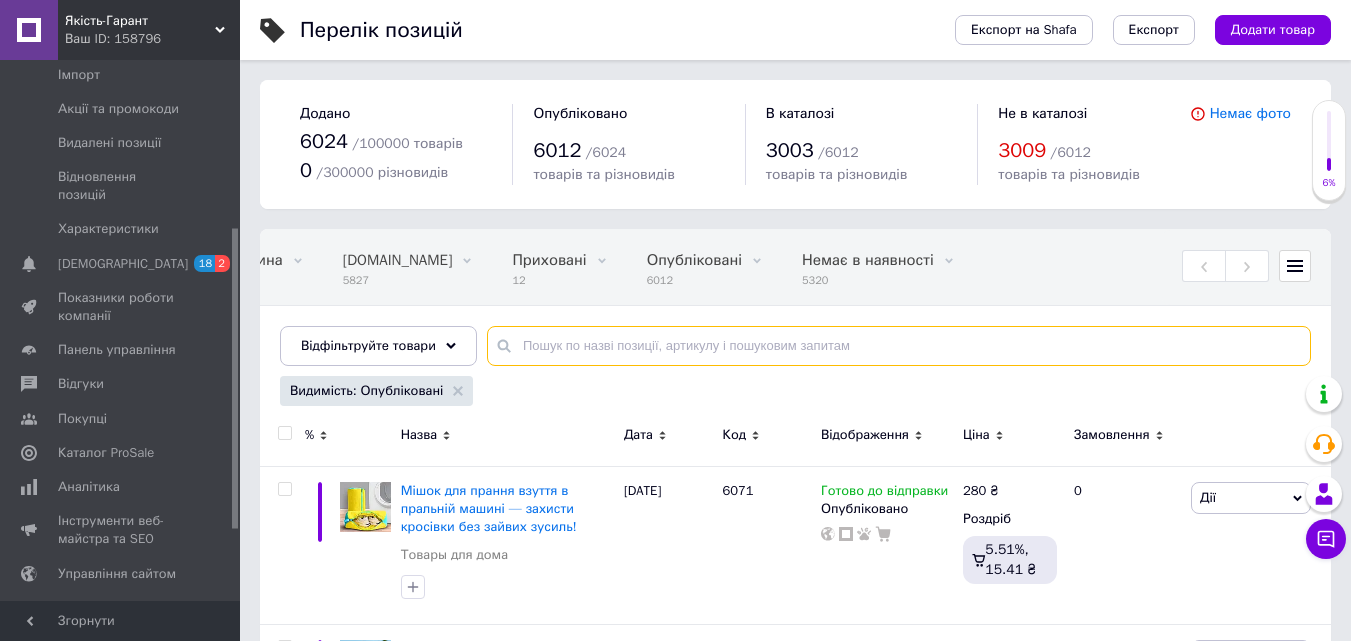 click at bounding box center [899, 346] 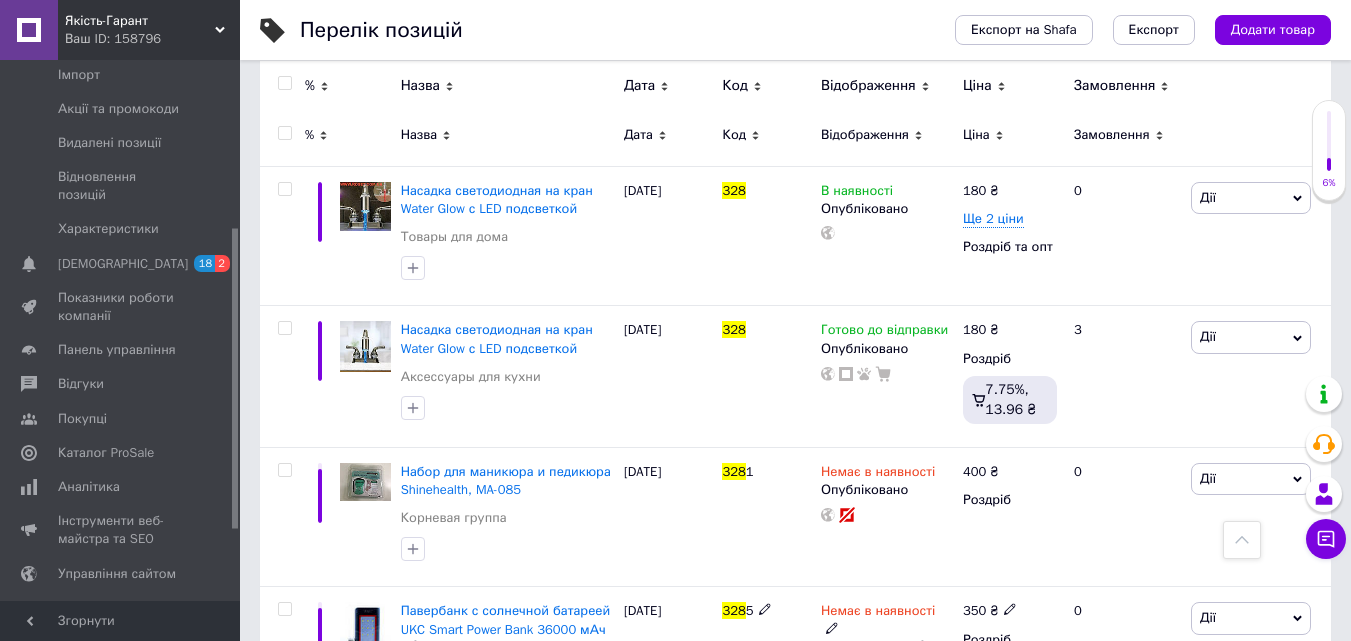scroll, scrollTop: 100, scrollLeft: 0, axis: vertical 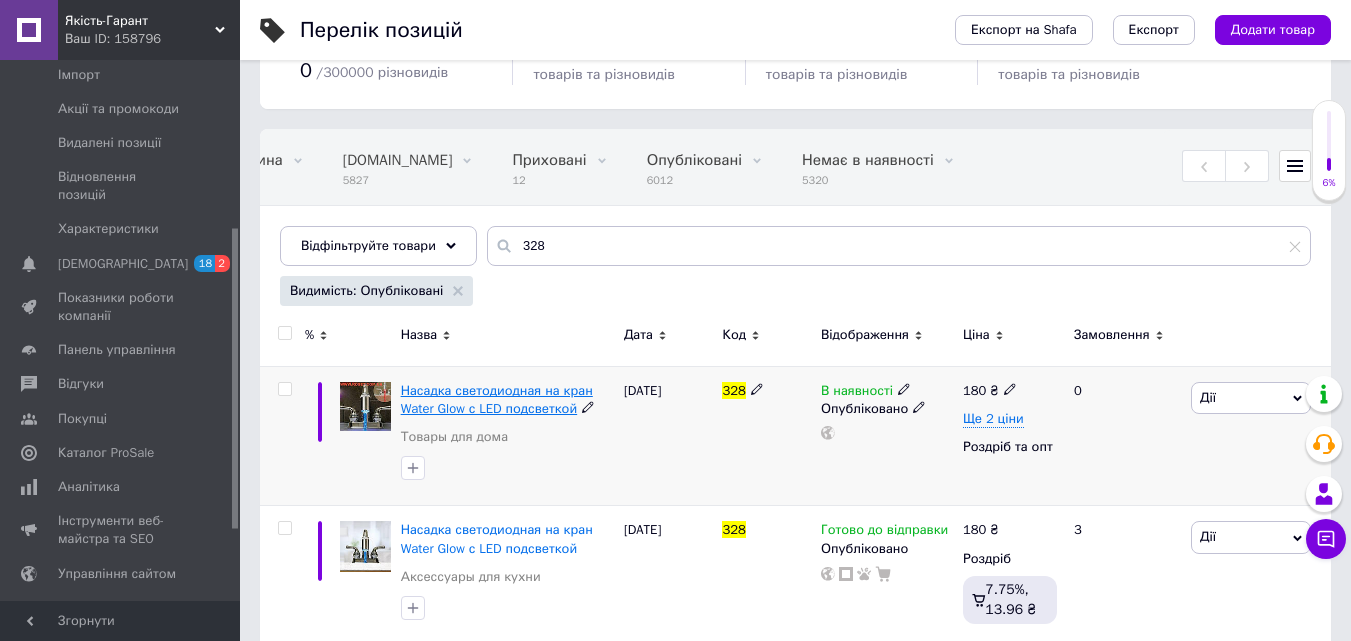 click on "Насадка светодиодная  на кран Water Glow с LED подсветкой" at bounding box center [497, 399] 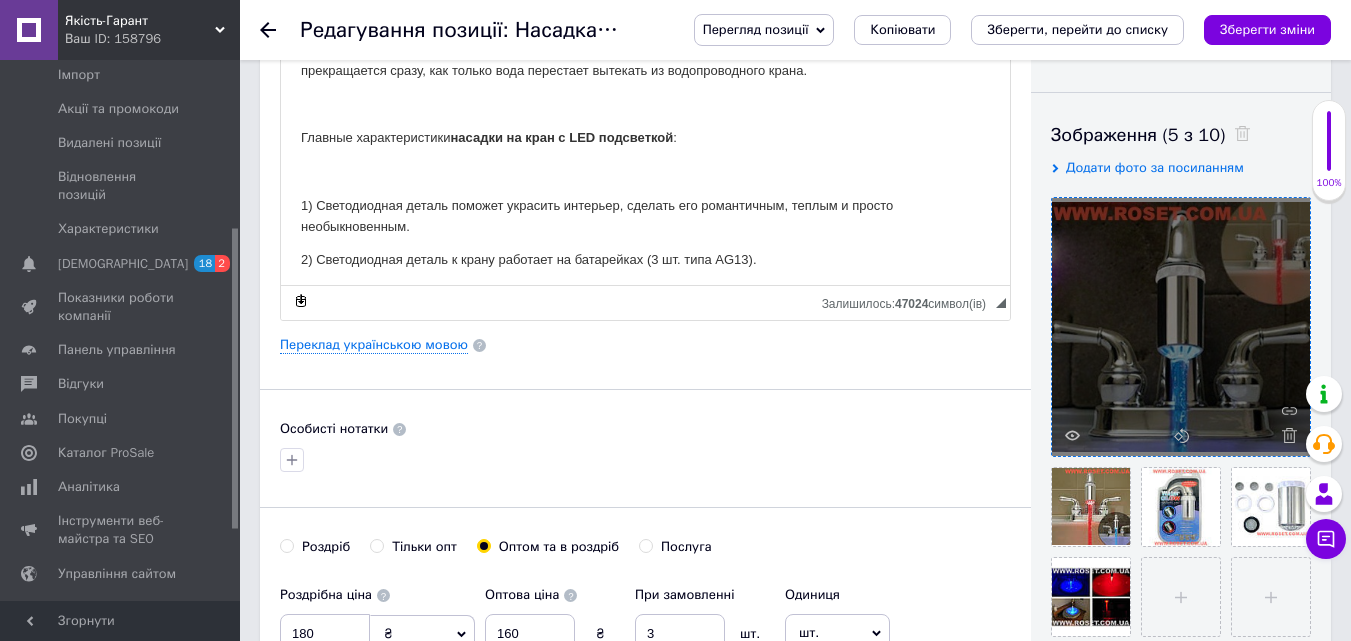 scroll, scrollTop: 400, scrollLeft: 0, axis: vertical 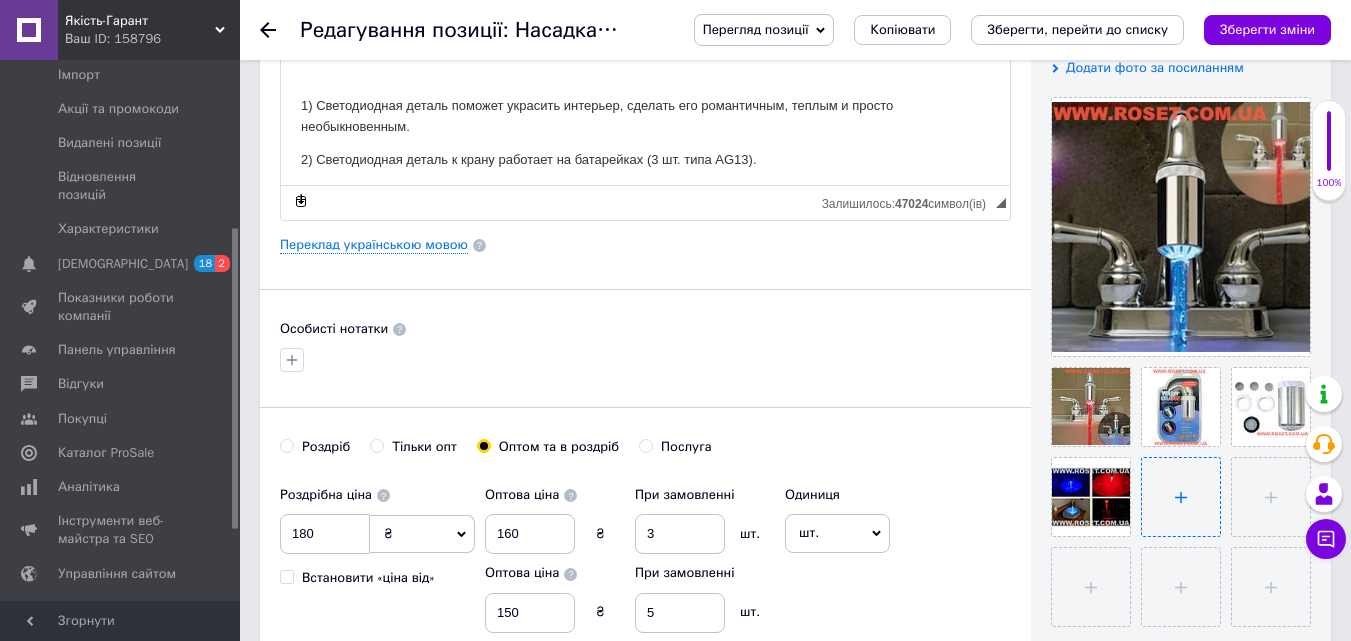 click at bounding box center [1181, 497] 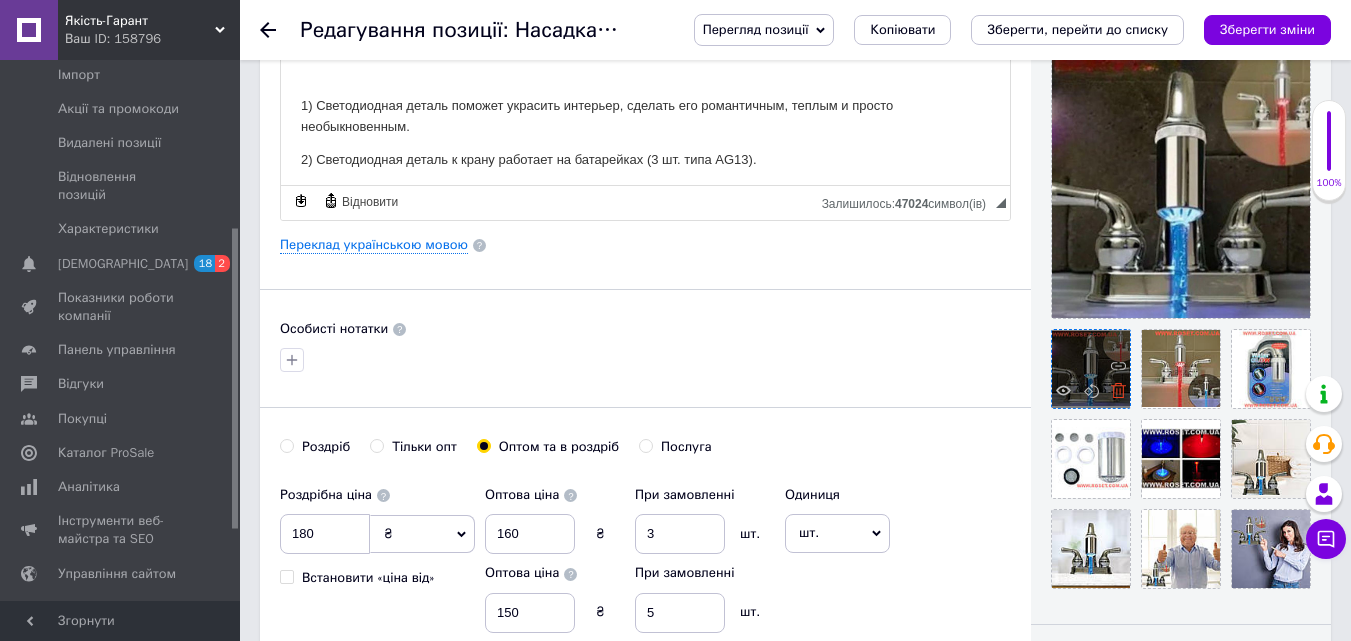 click 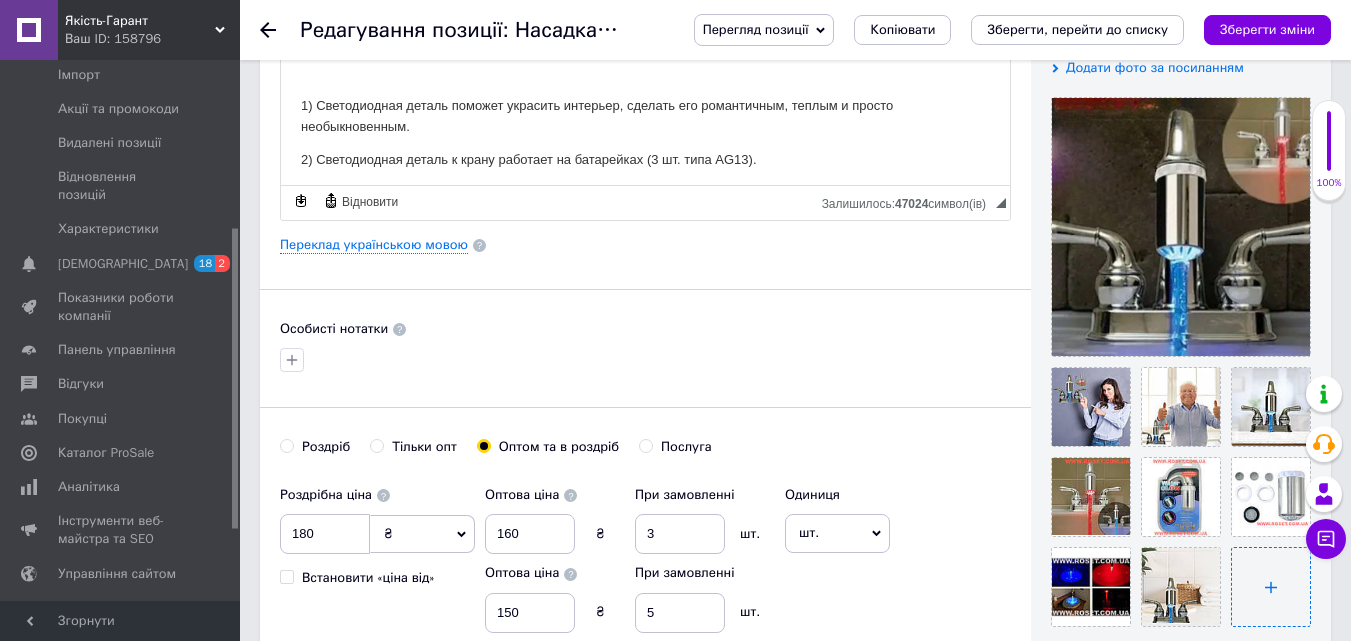 click at bounding box center [1271, 587] 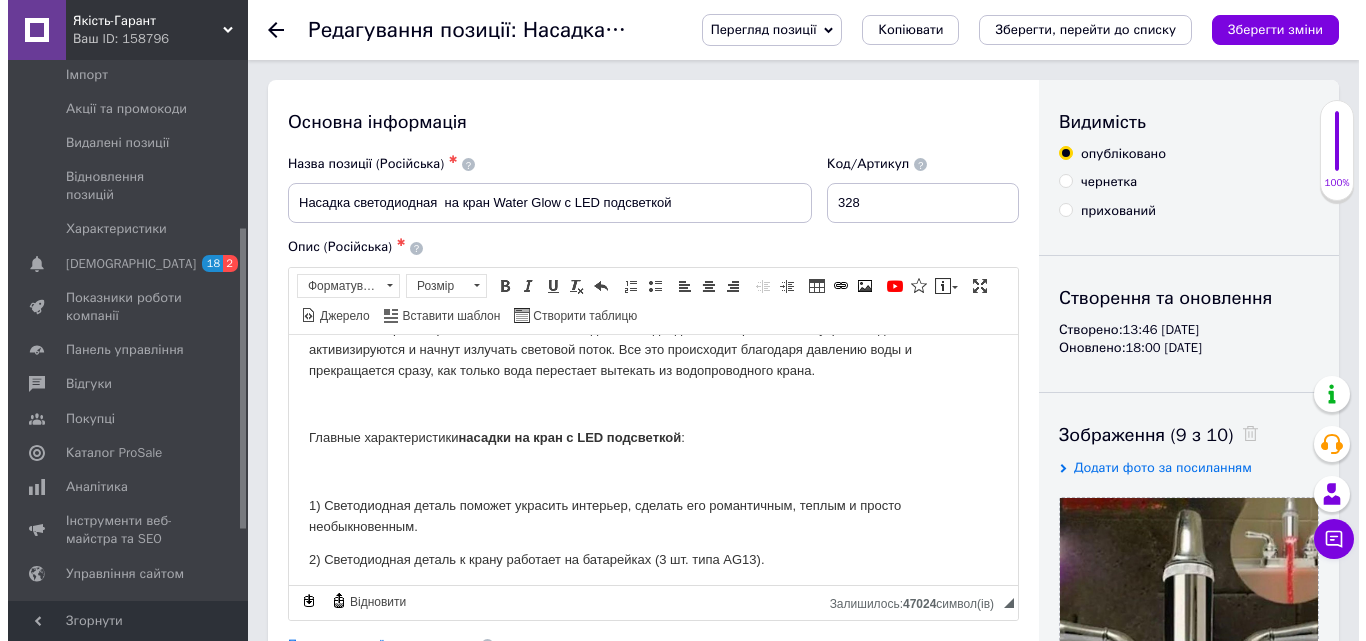 scroll, scrollTop: 801, scrollLeft: 0, axis: vertical 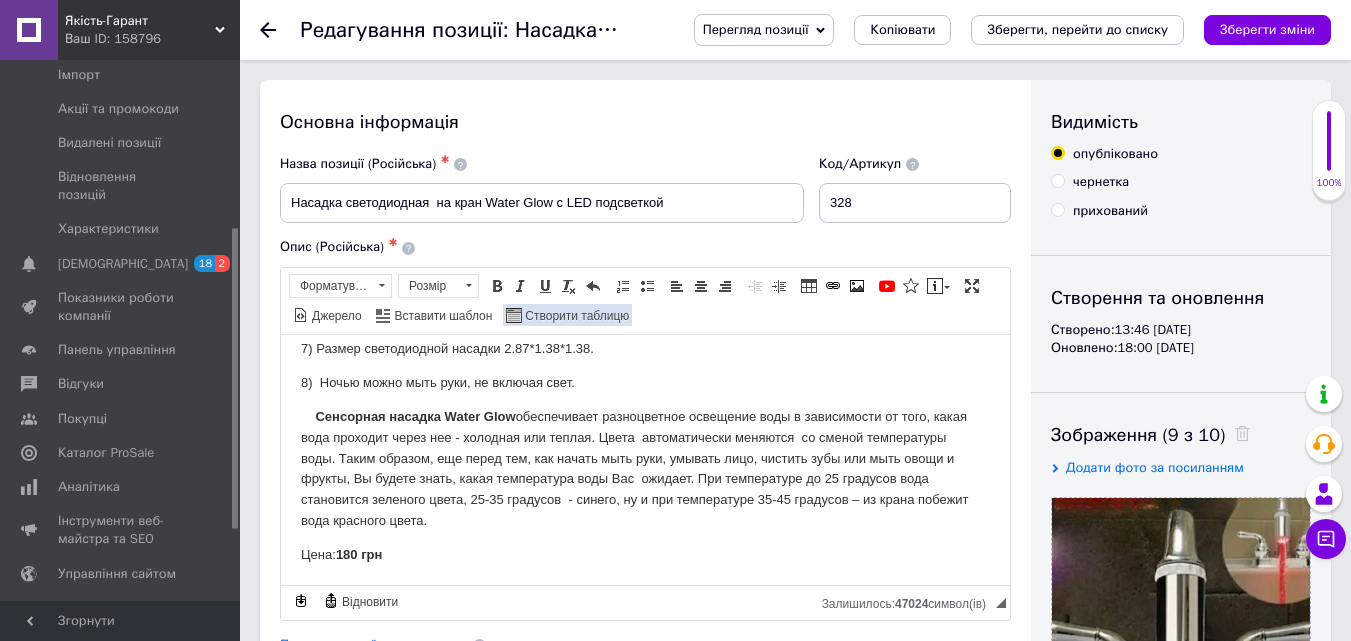 click on "Створити таблицю" at bounding box center (575, 316) 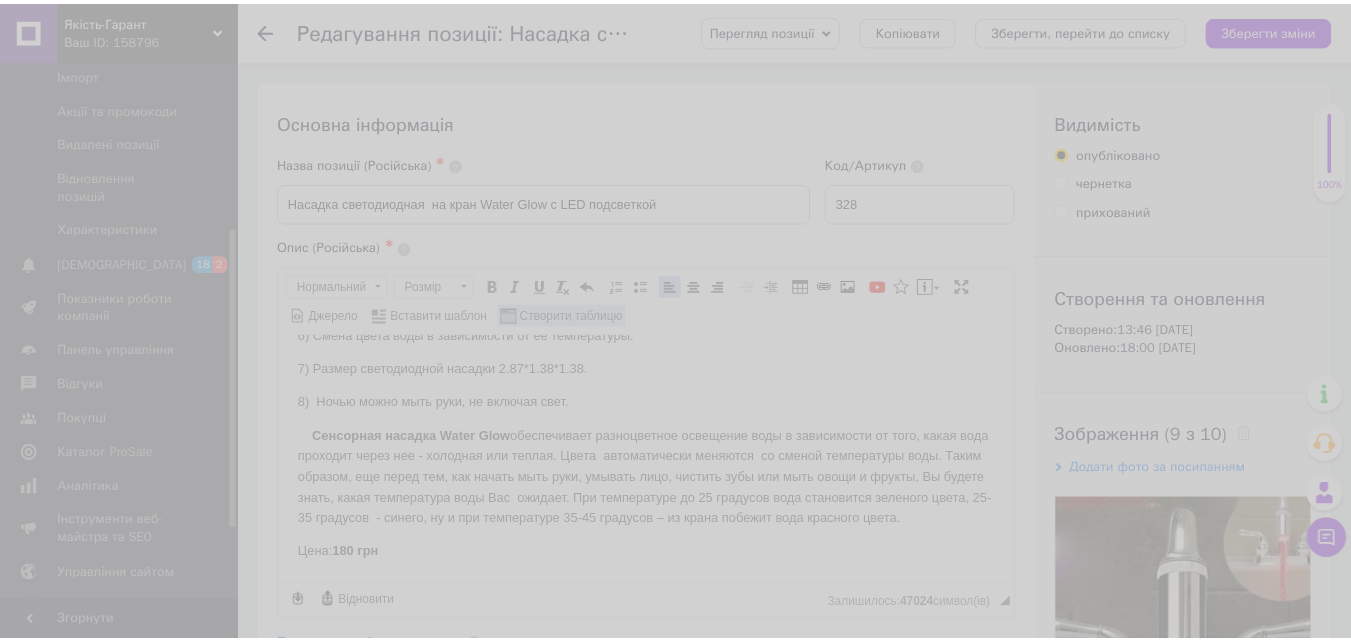 scroll, scrollTop: 0, scrollLeft: 0, axis: both 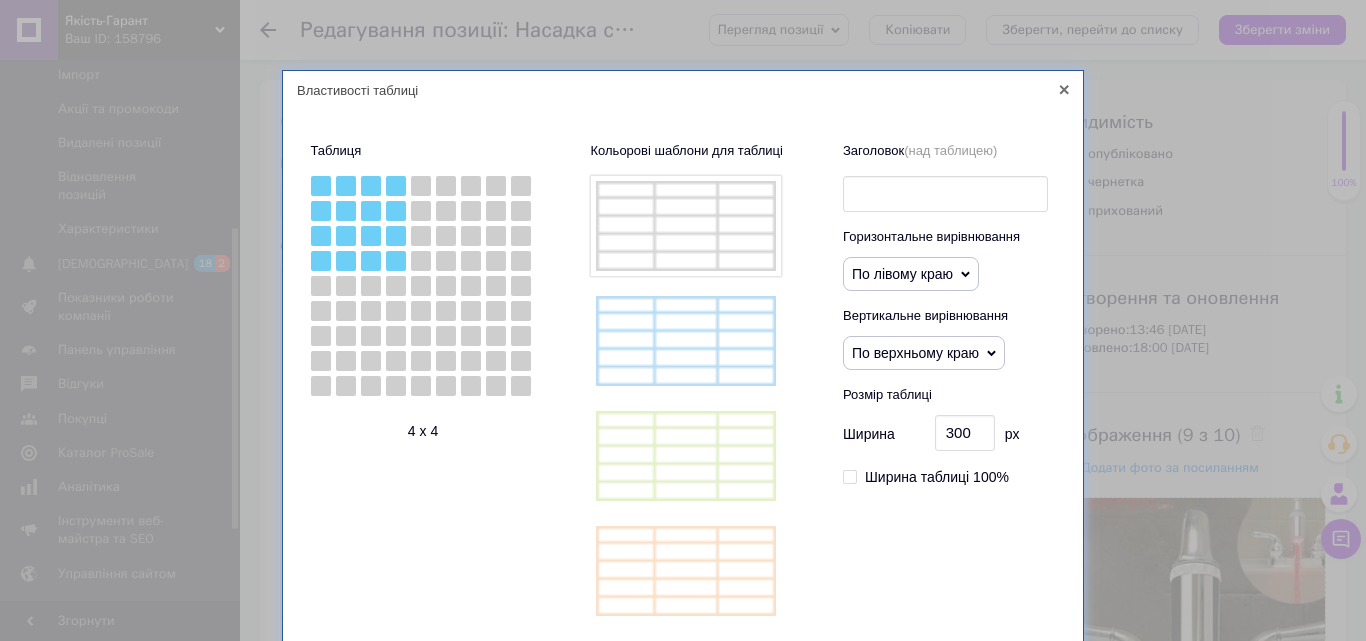 click 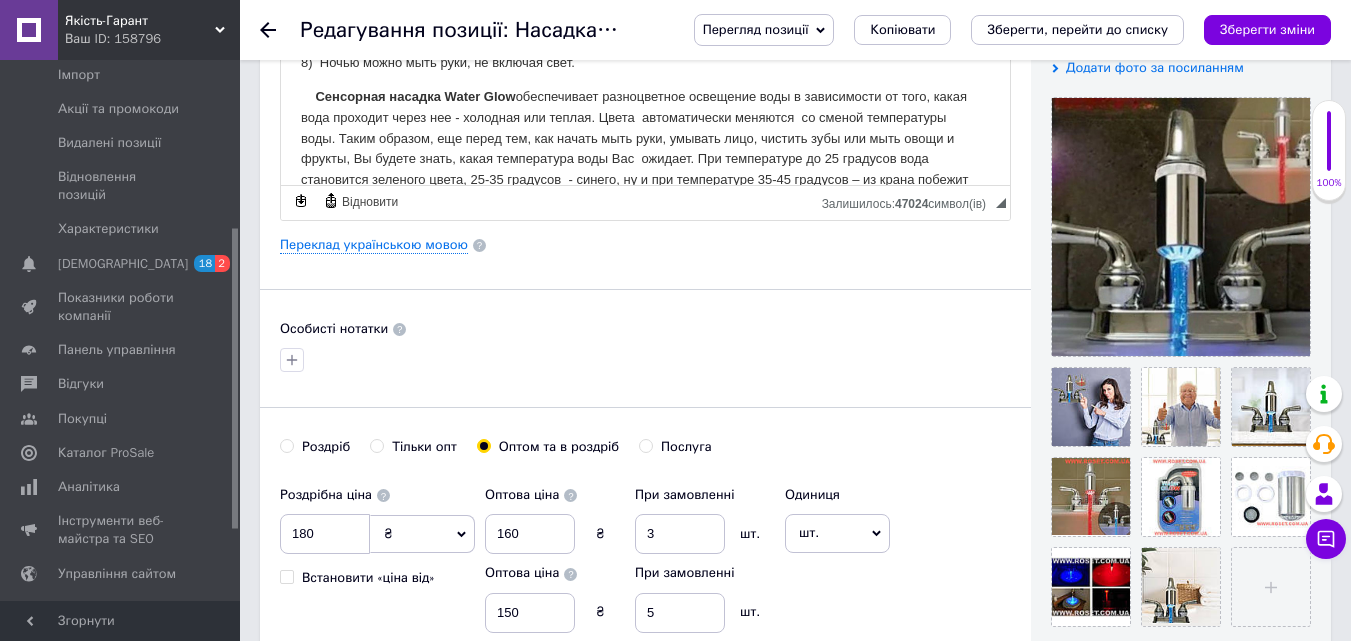 scroll, scrollTop: 700, scrollLeft: 0, axis: vertical 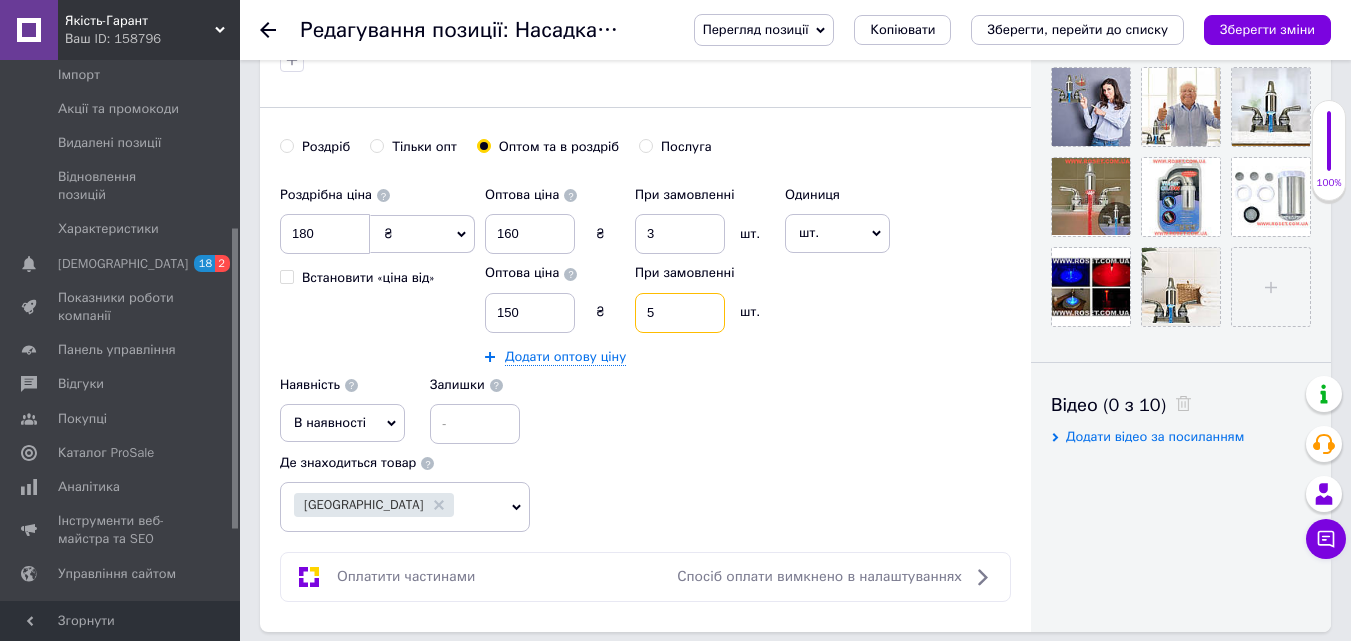 drag, startPoint x: 674, startPoint y: 300, endPoint x: 649, endPoint y: 302, distance: 25.079872 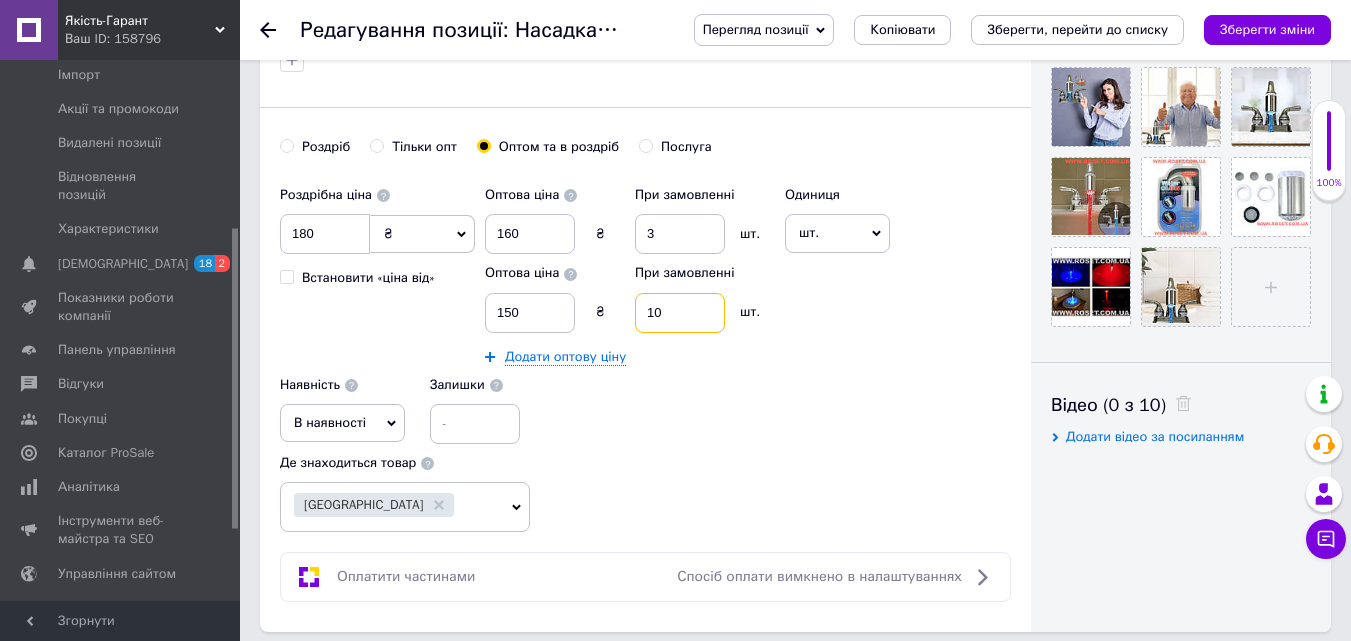 scroll, scrollTop: 900, scrollLeft: 0, axis: vertical 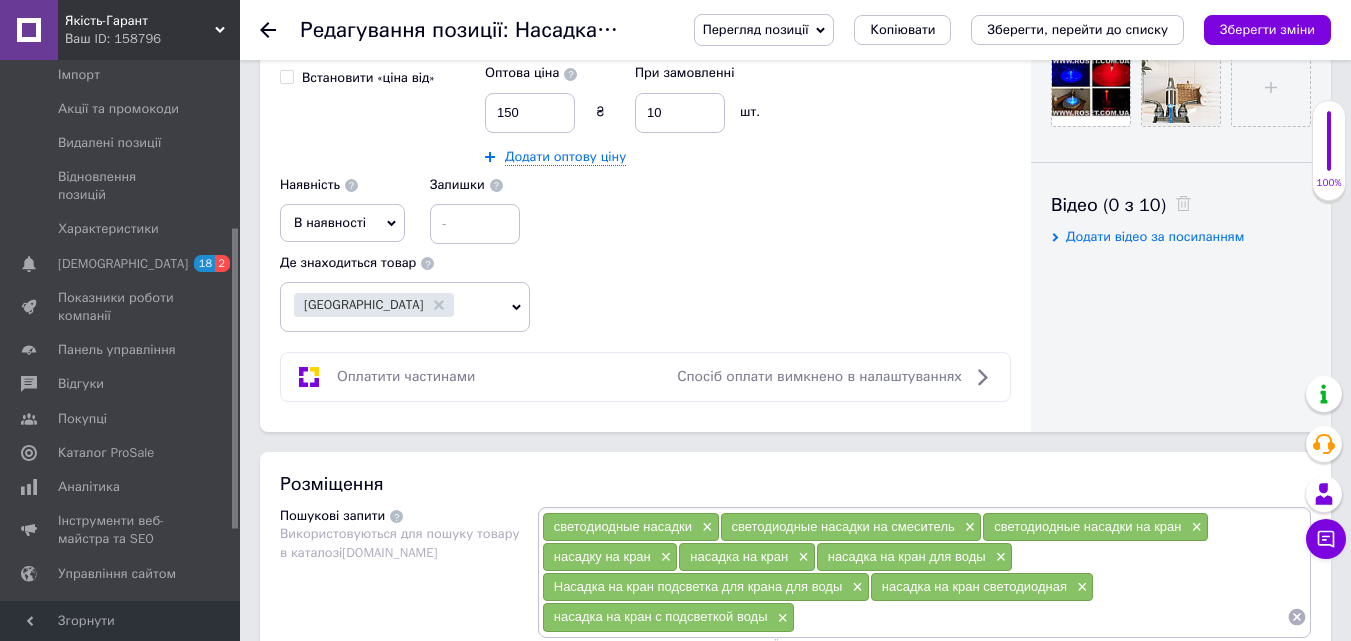 click 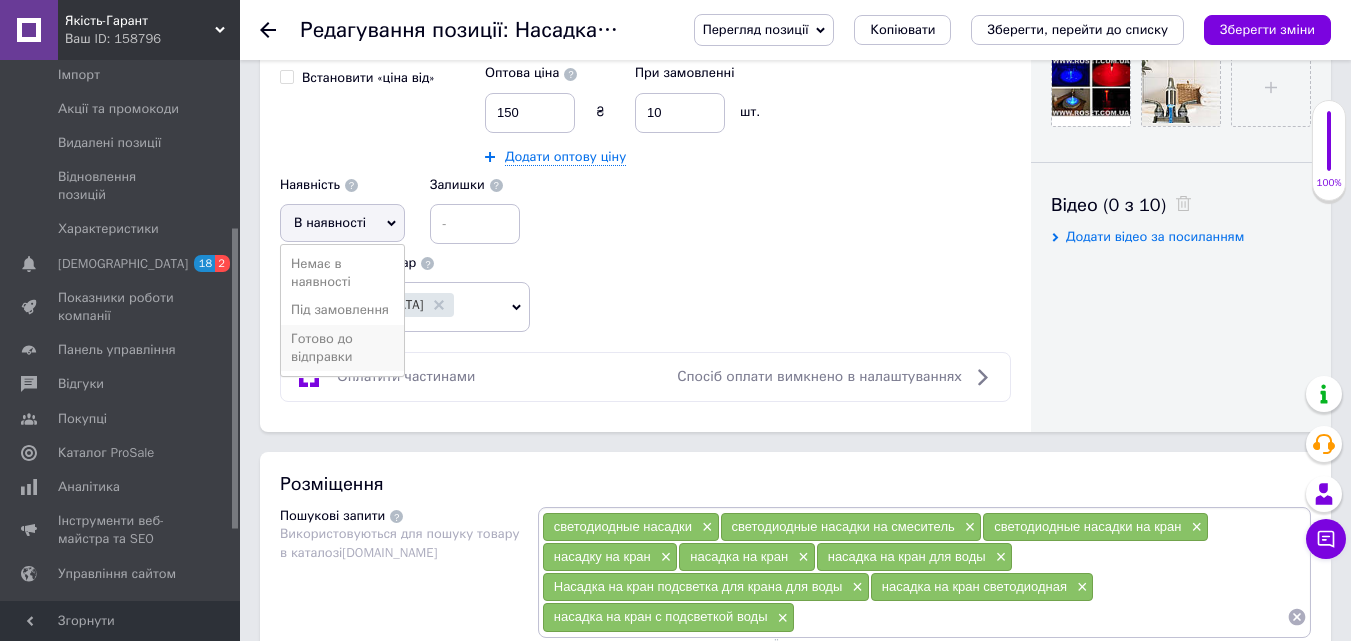 click on "Готово до відправки" at bounding box center (342, 348) 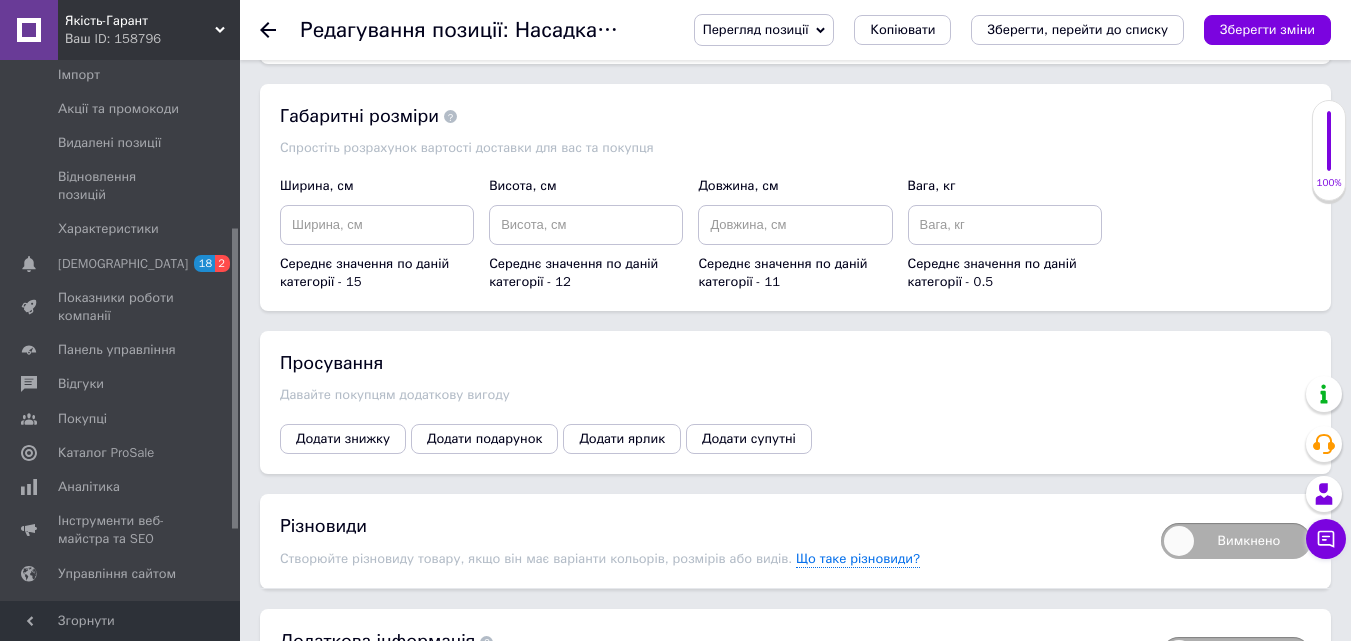 scroll, scrollTop: 1700, scrollLeft: 0, axis: vertical 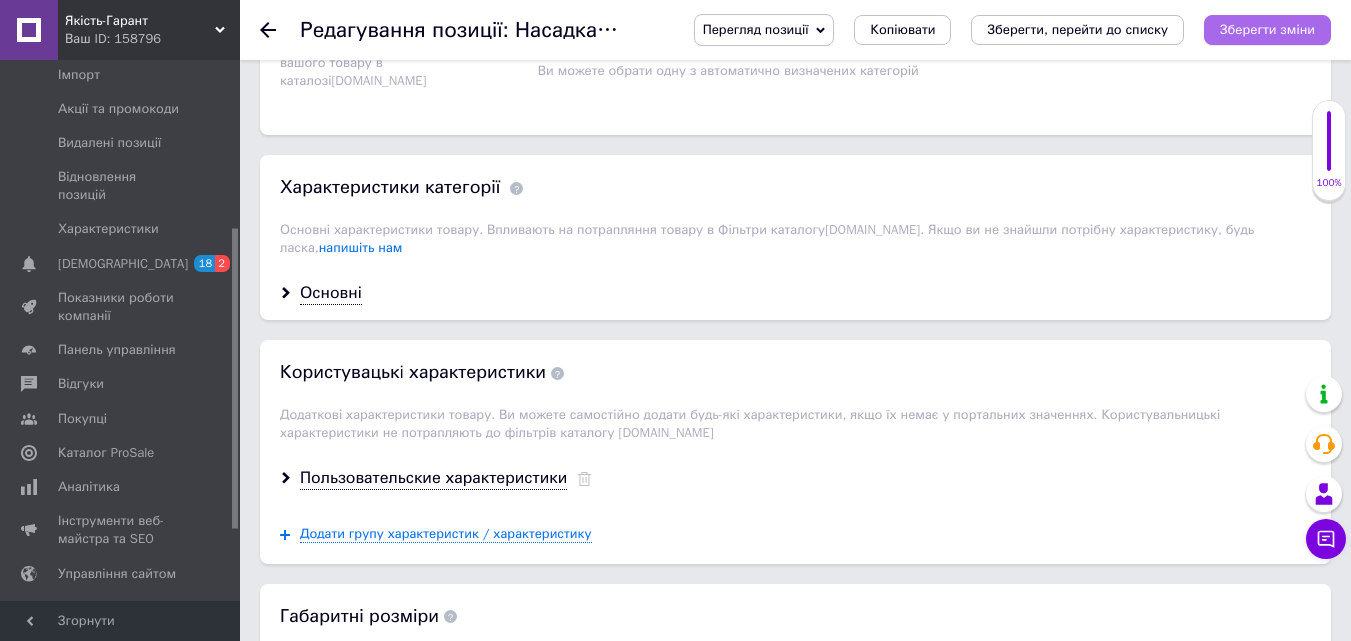 click on "Зберегти зміни" at bounding box center [1267, 29] 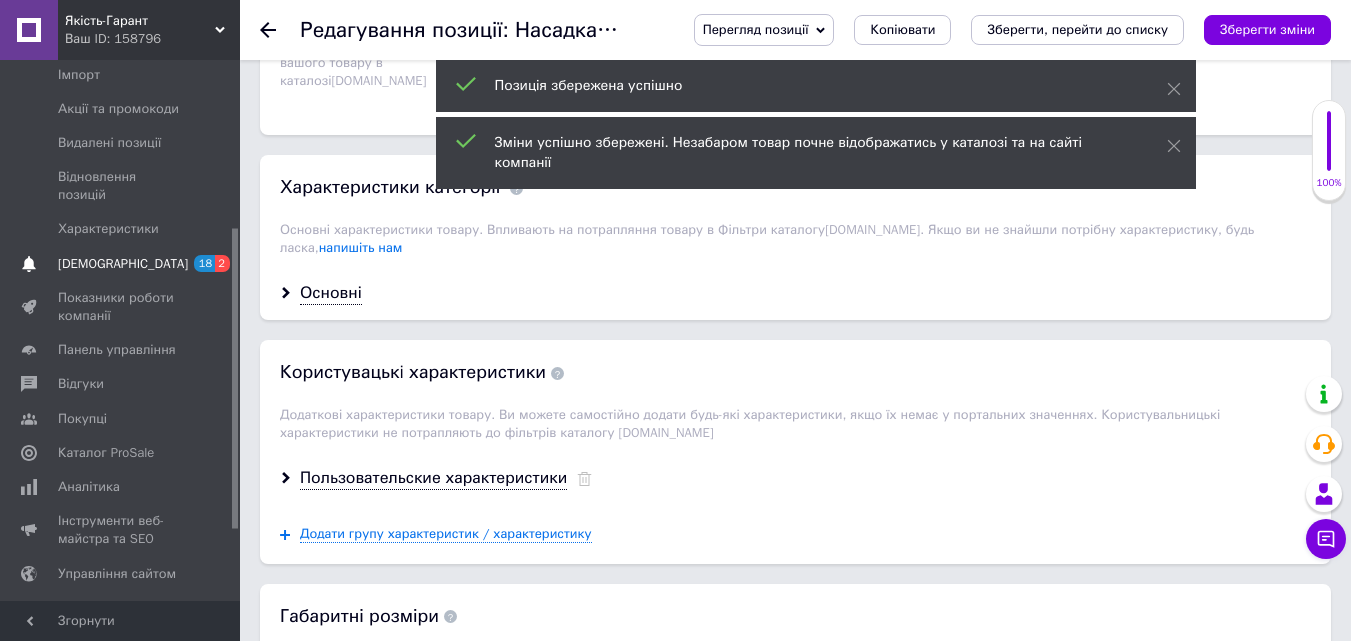 click on "[DEMOGRAPHIC_DATA]" at bounding box center [123, 264] 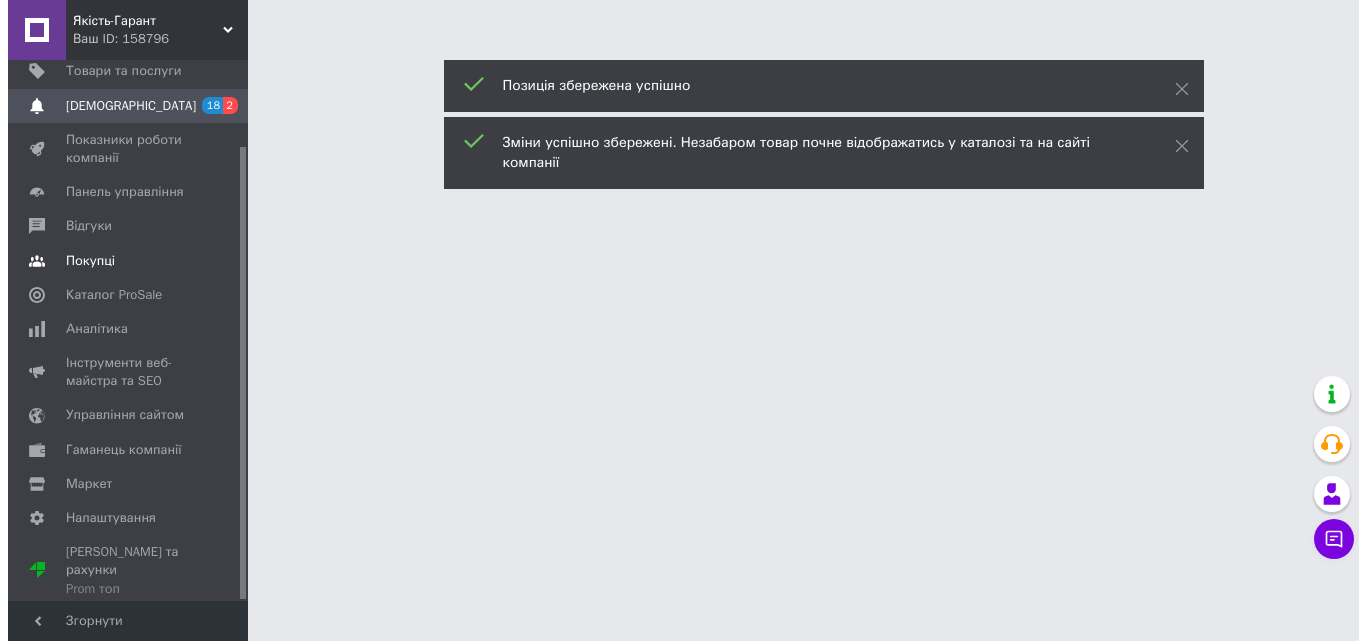 scroll, scrollTop: 0, scrollLeft: 0, axis: both 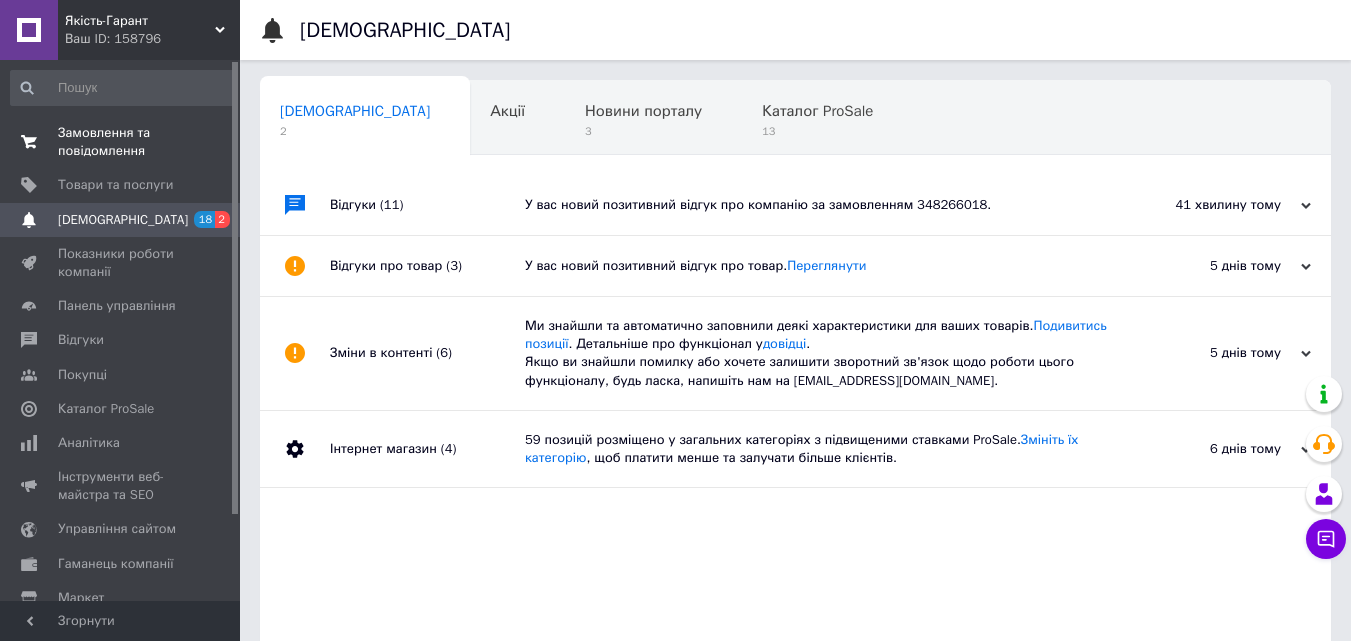 click on "Замовлення та повідомлення" at bounding box center (121, 142) 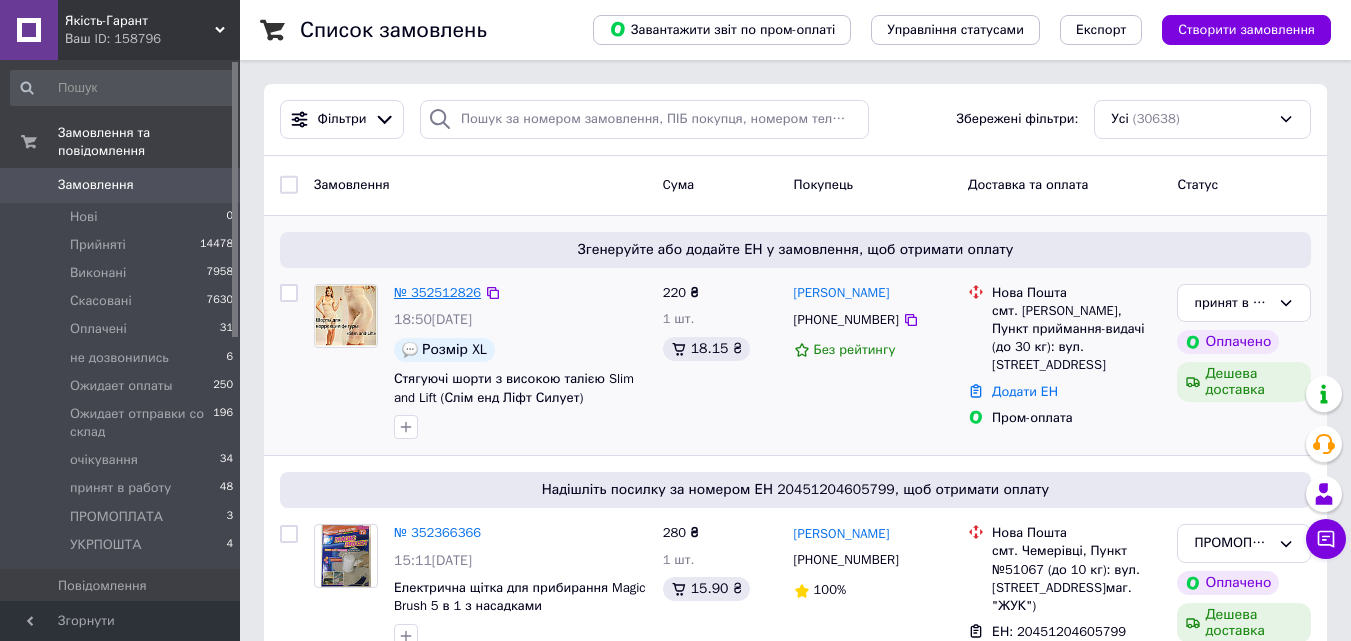 click on "№ 352512826" at bounding box center [437, 292] 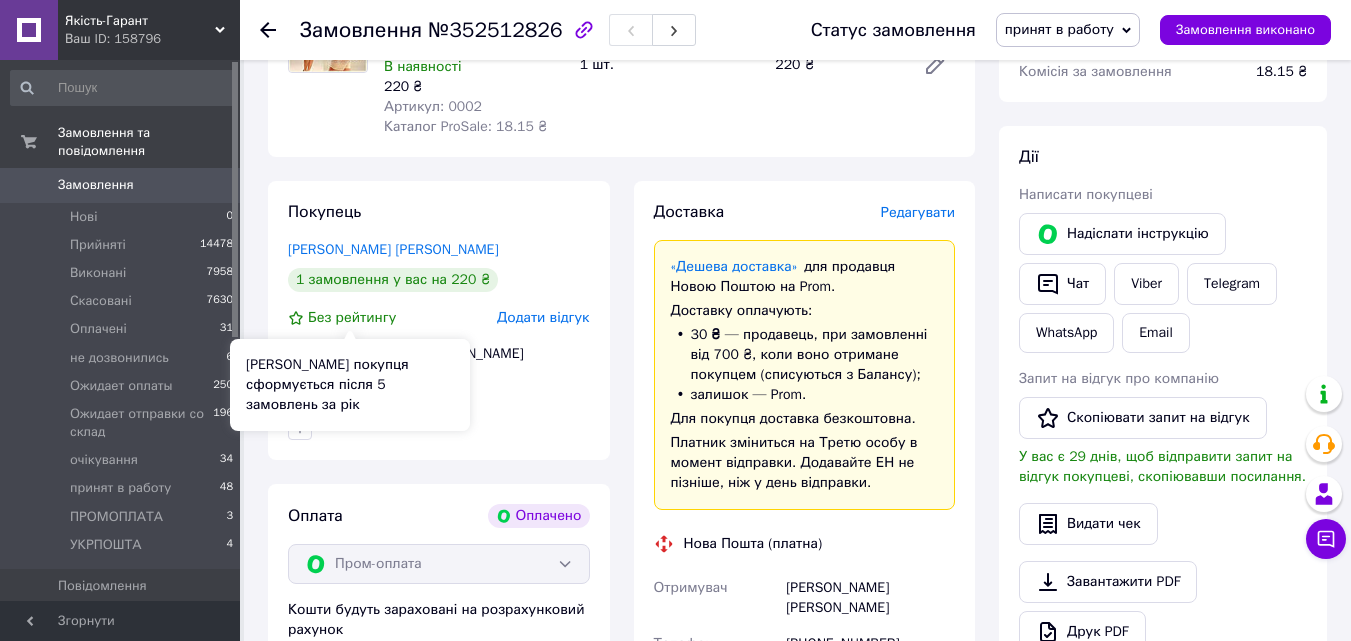 scroll, scrollTop: 0, scrollLeft: 0, axis: both 